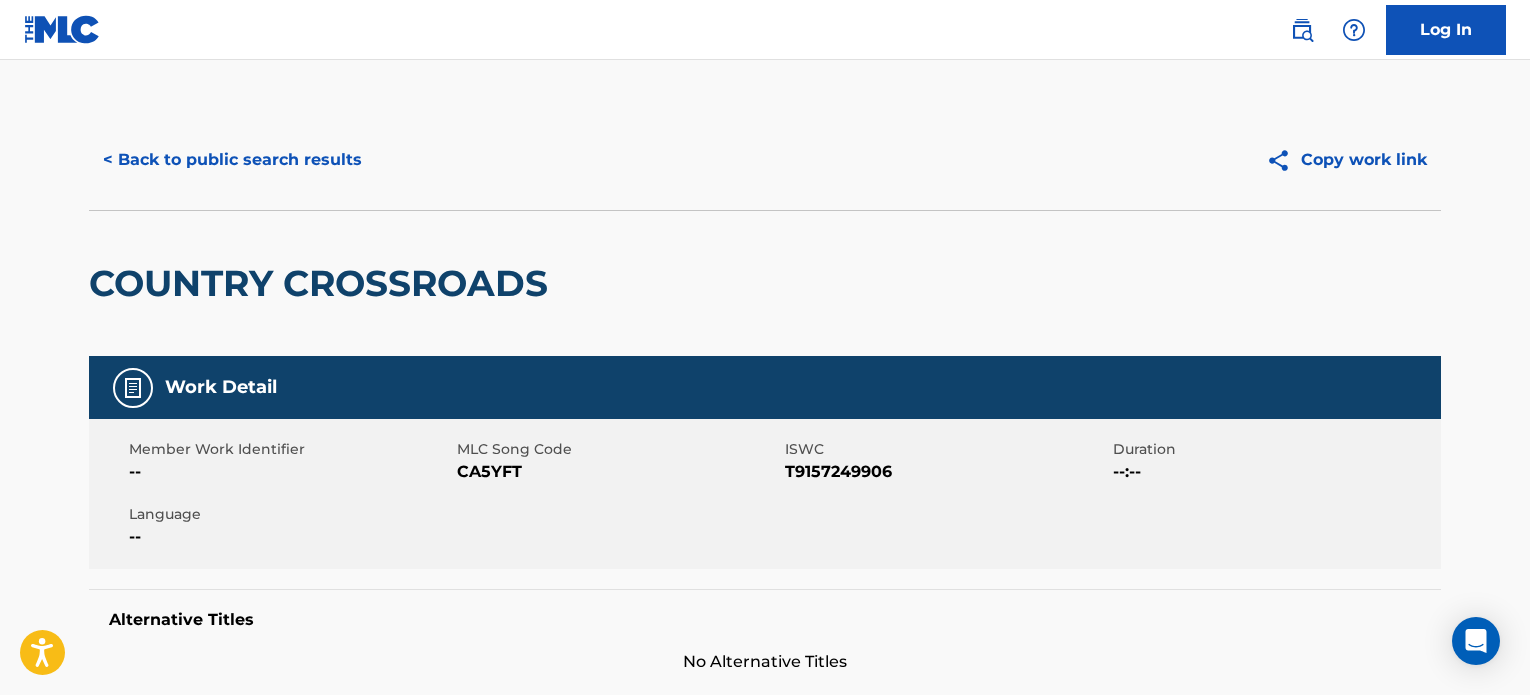 scroll, scrollTop: 686, scrollLeft: 0, axis: vertical 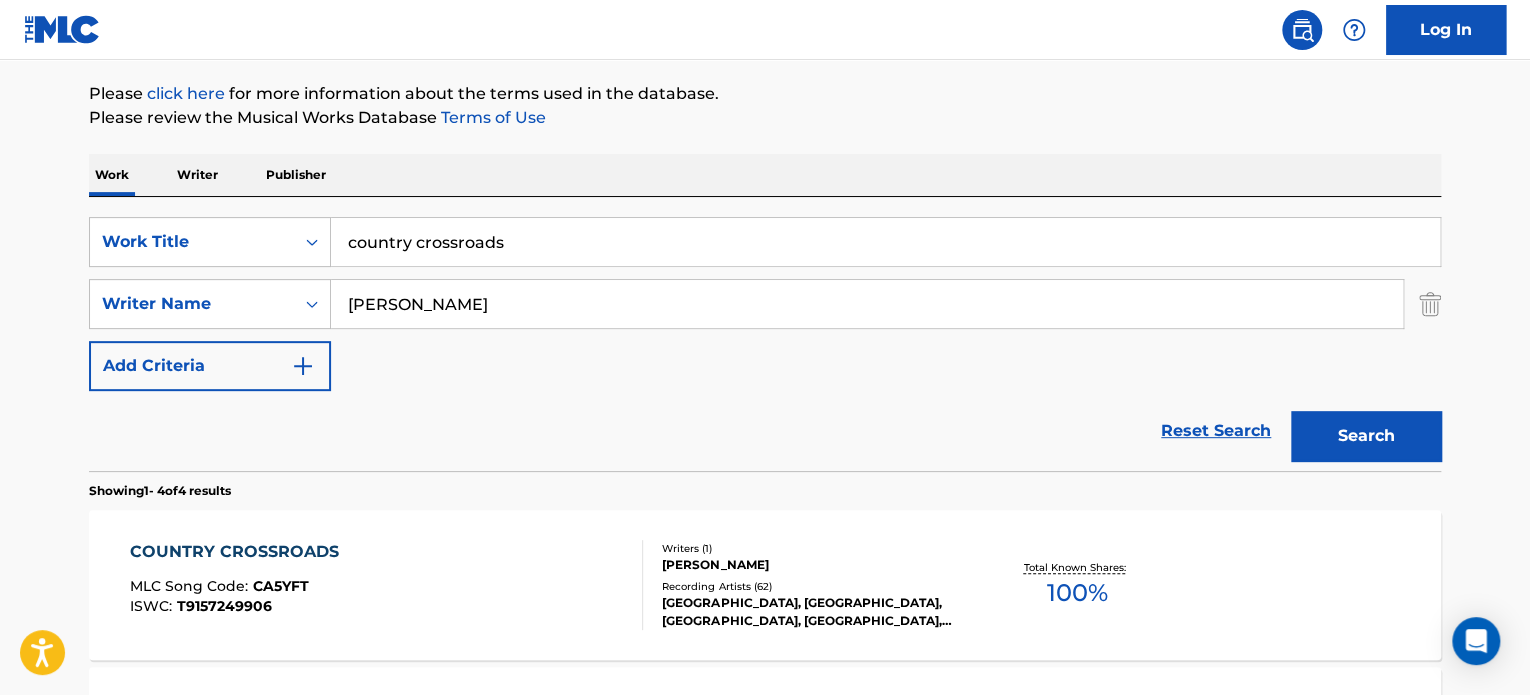 click on "country crossroads" at bounding box center (885, 242) 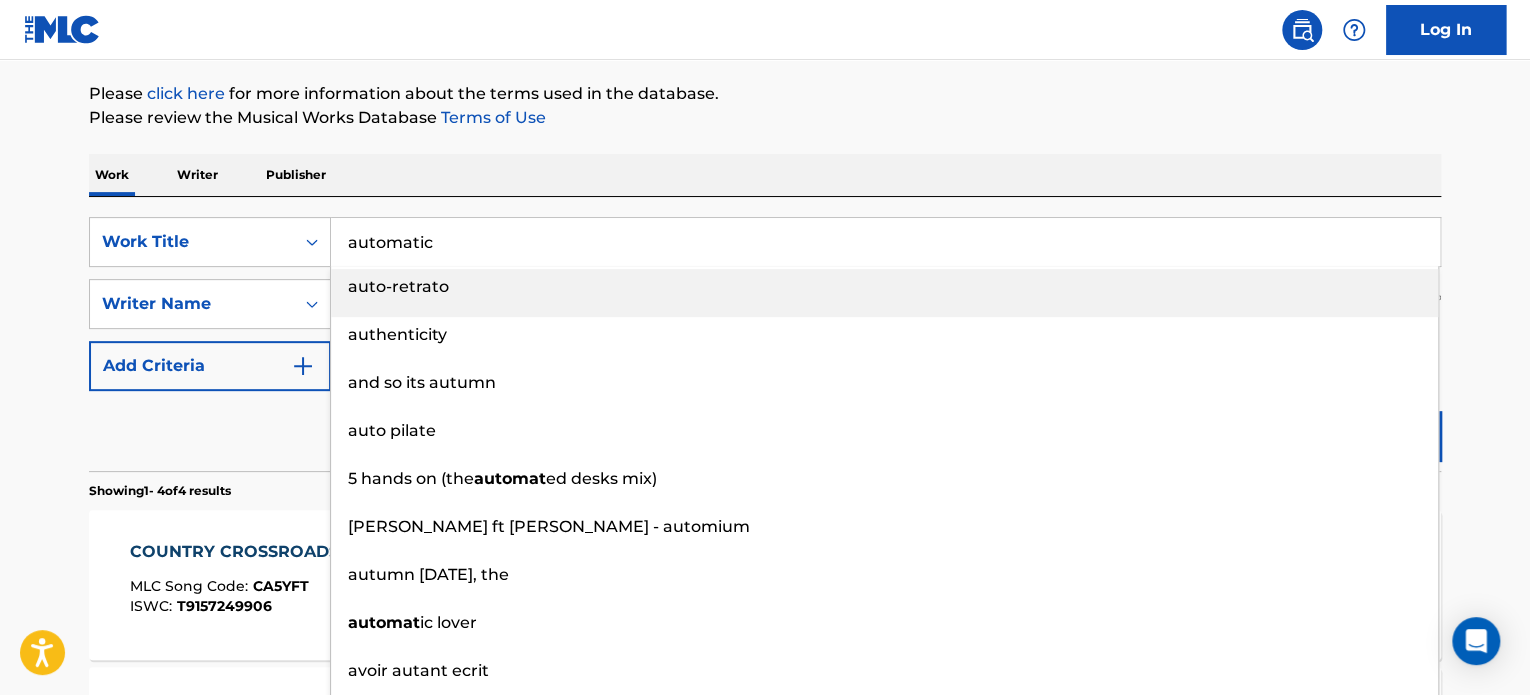 type on "automatic" 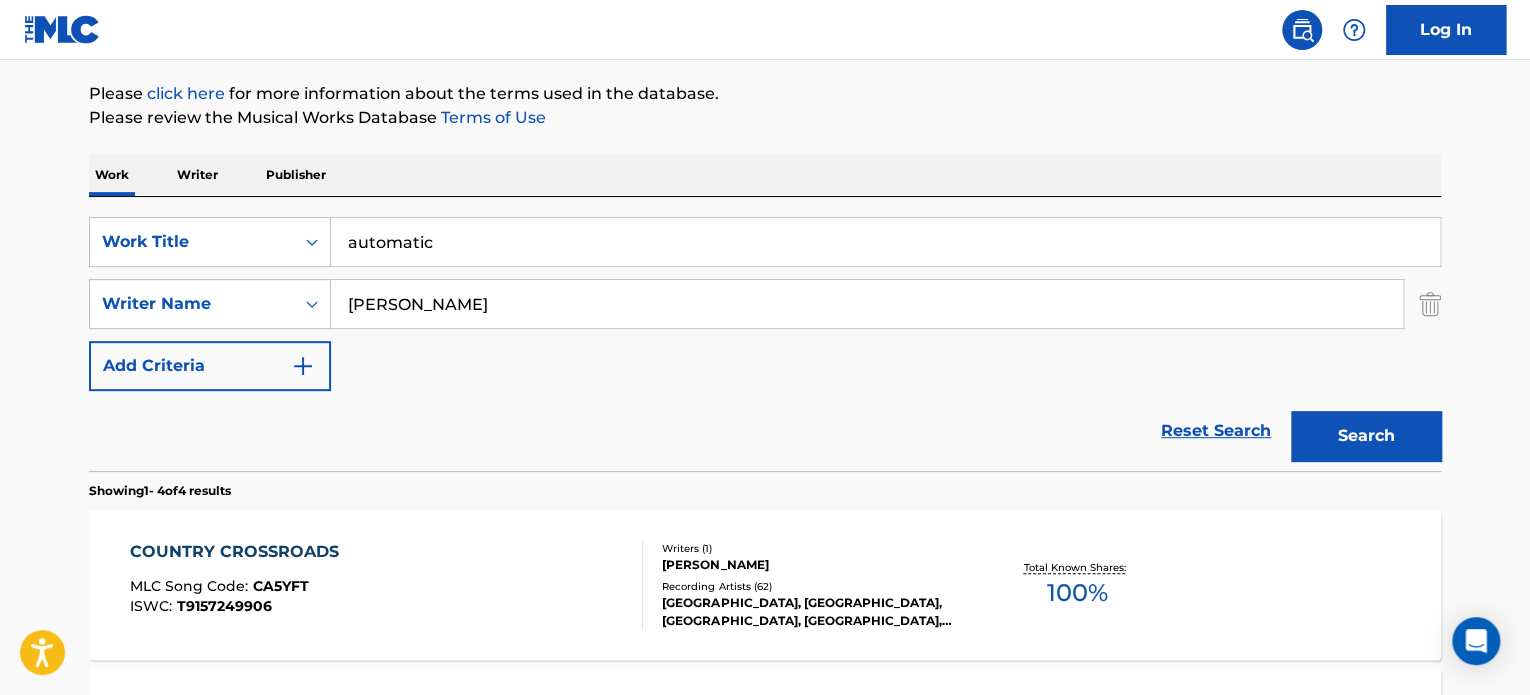 type on "joshua taylor" 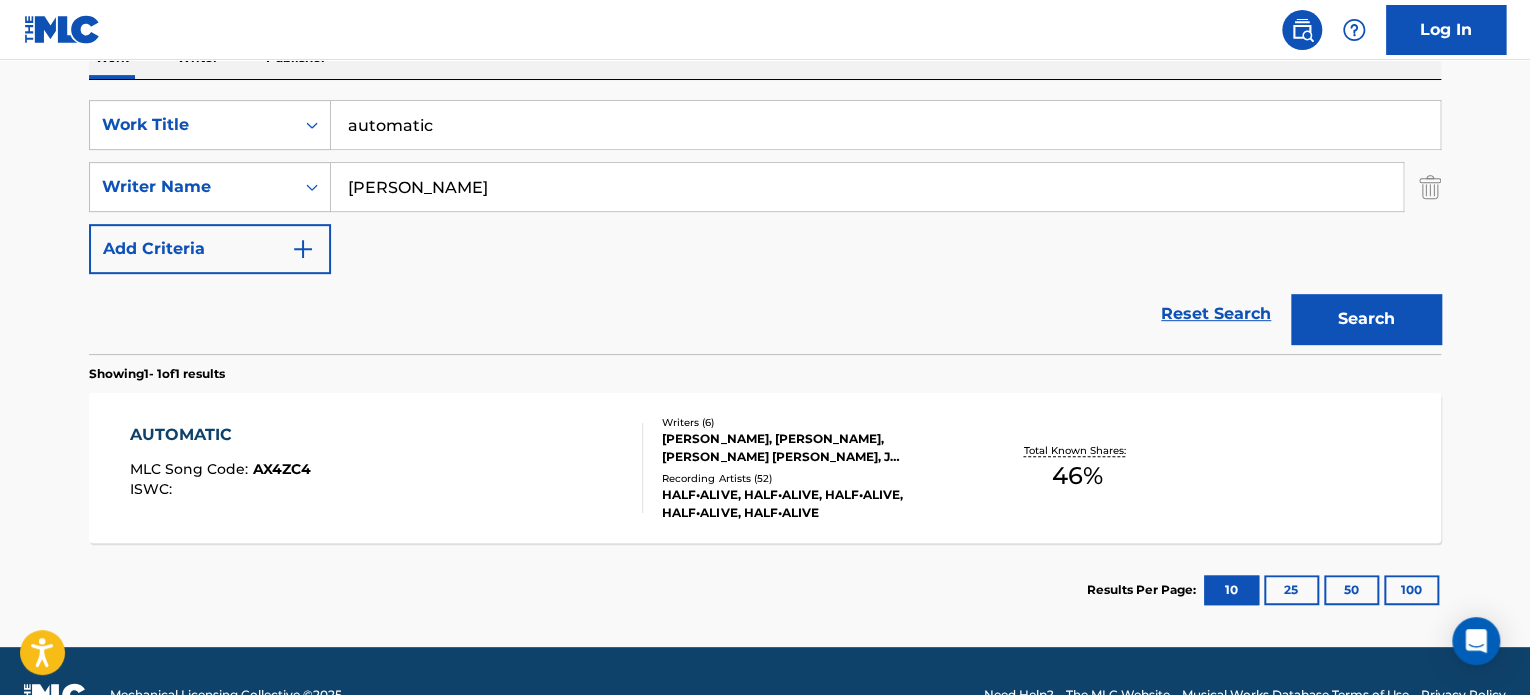 scroll, scrollTop: 348, scrollLeft: 0, axis: vertical 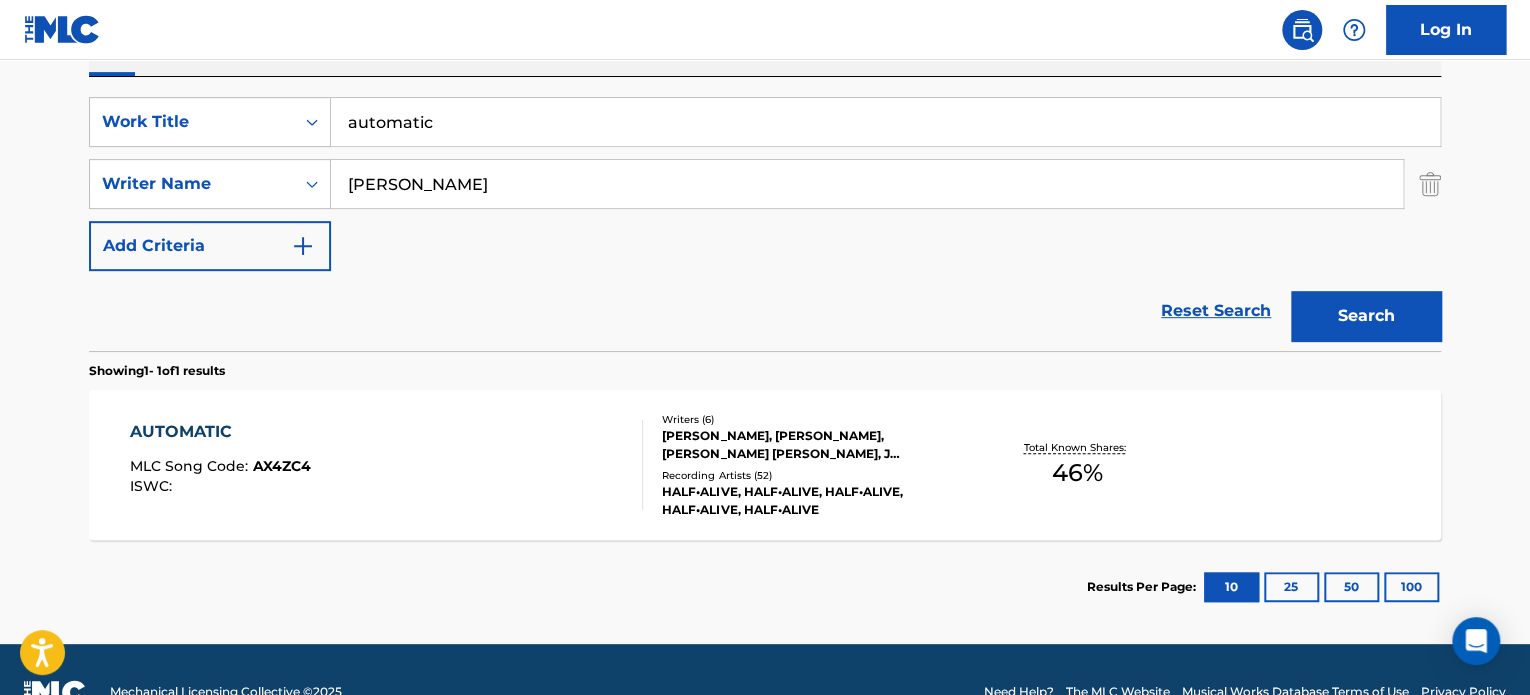click on "AUTOMATIC MLC Song Code : AX4ZC4 ISWC :" at bounding box center (387, 465) 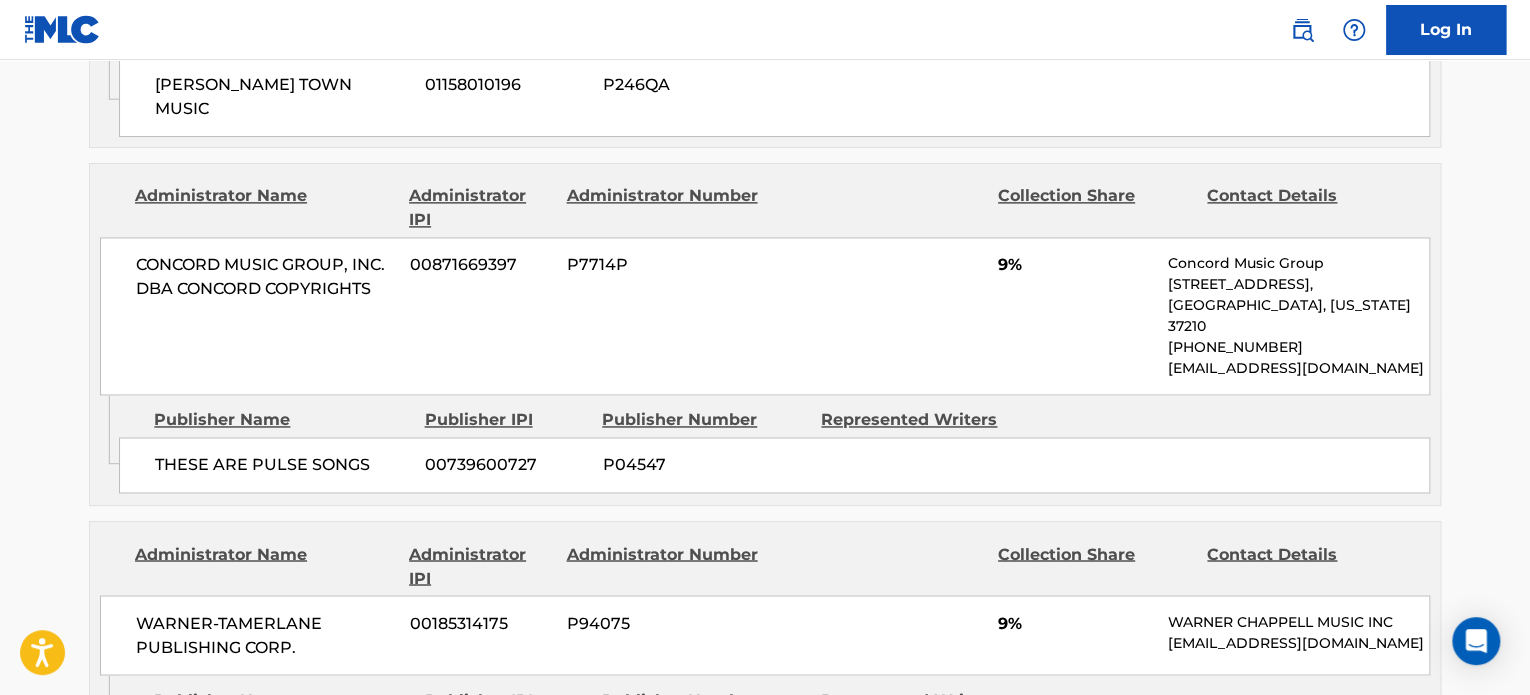 scroll, scrollTop: 1355, scrollLeft: 0, axis: vertical 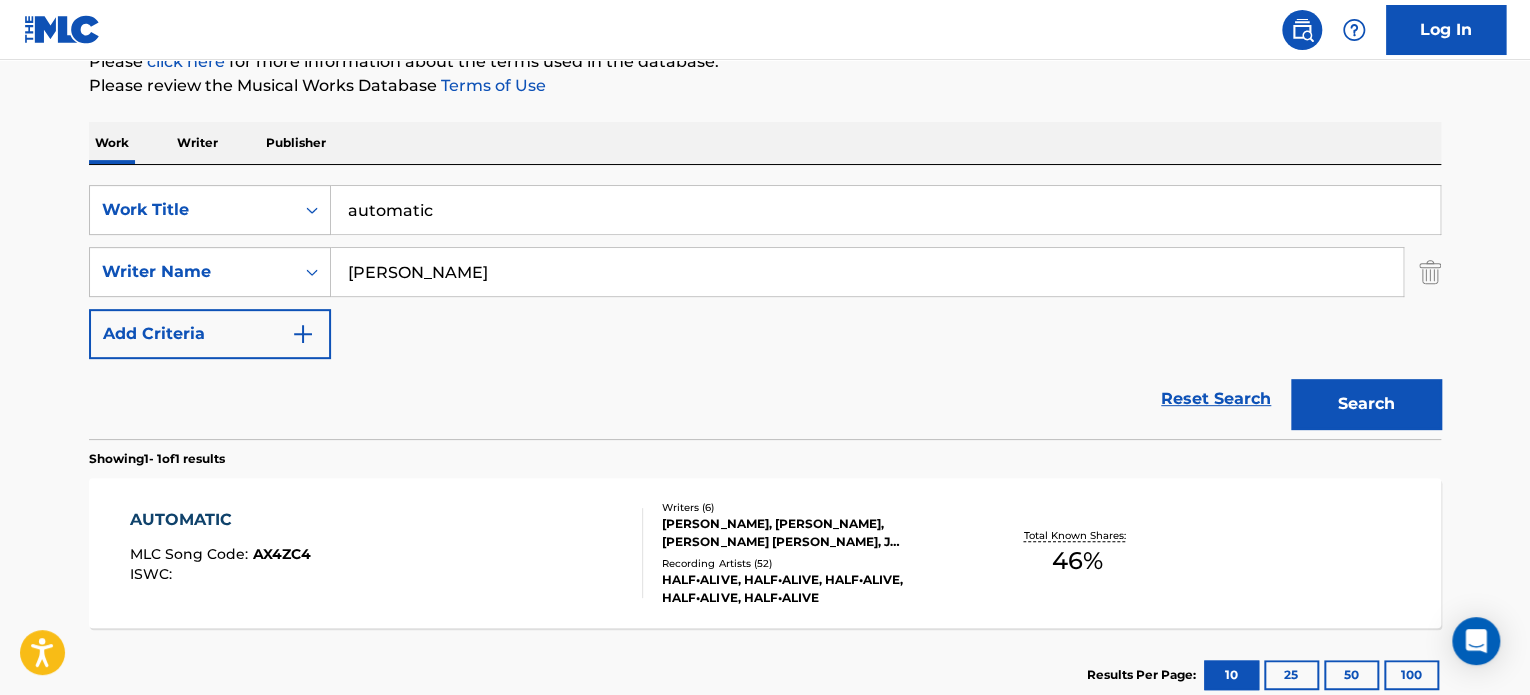 click on "automatic" at bounding box center [885, 210] 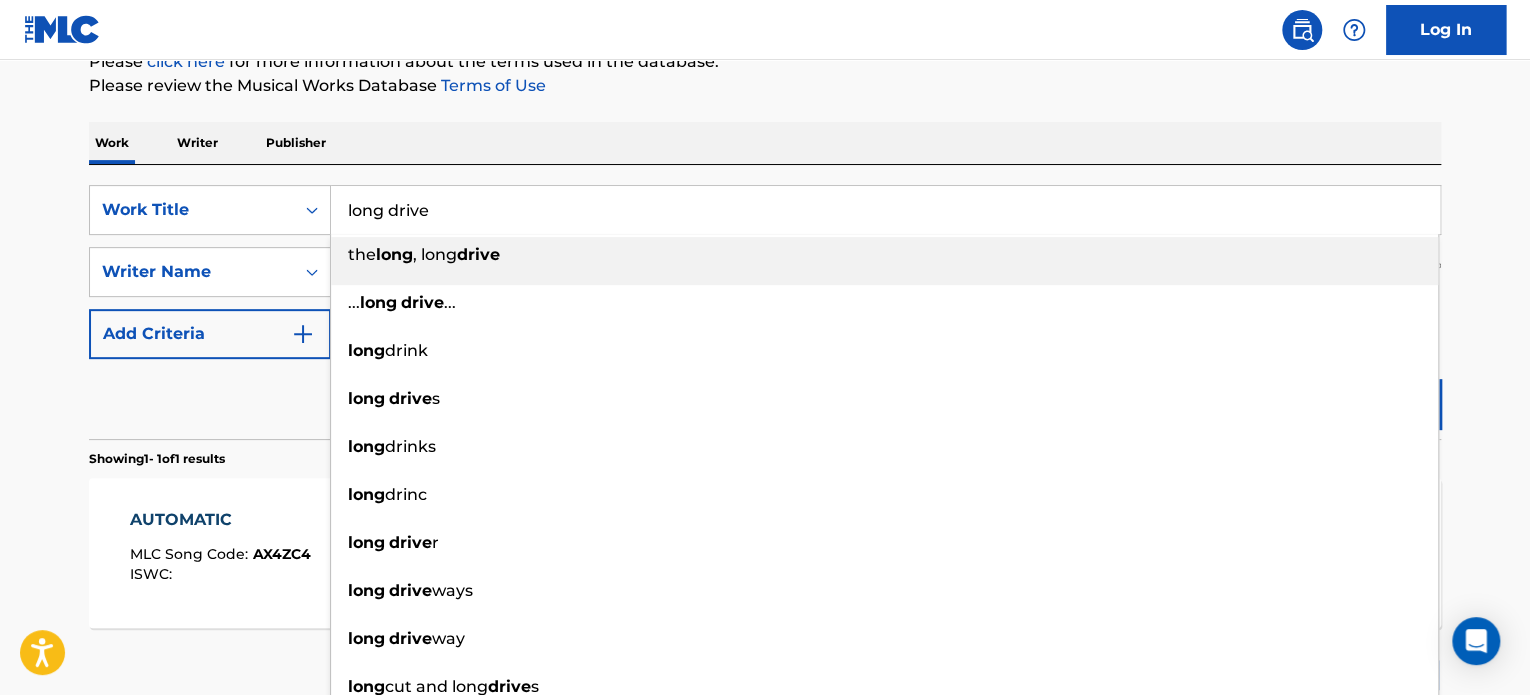 type on "long drive" 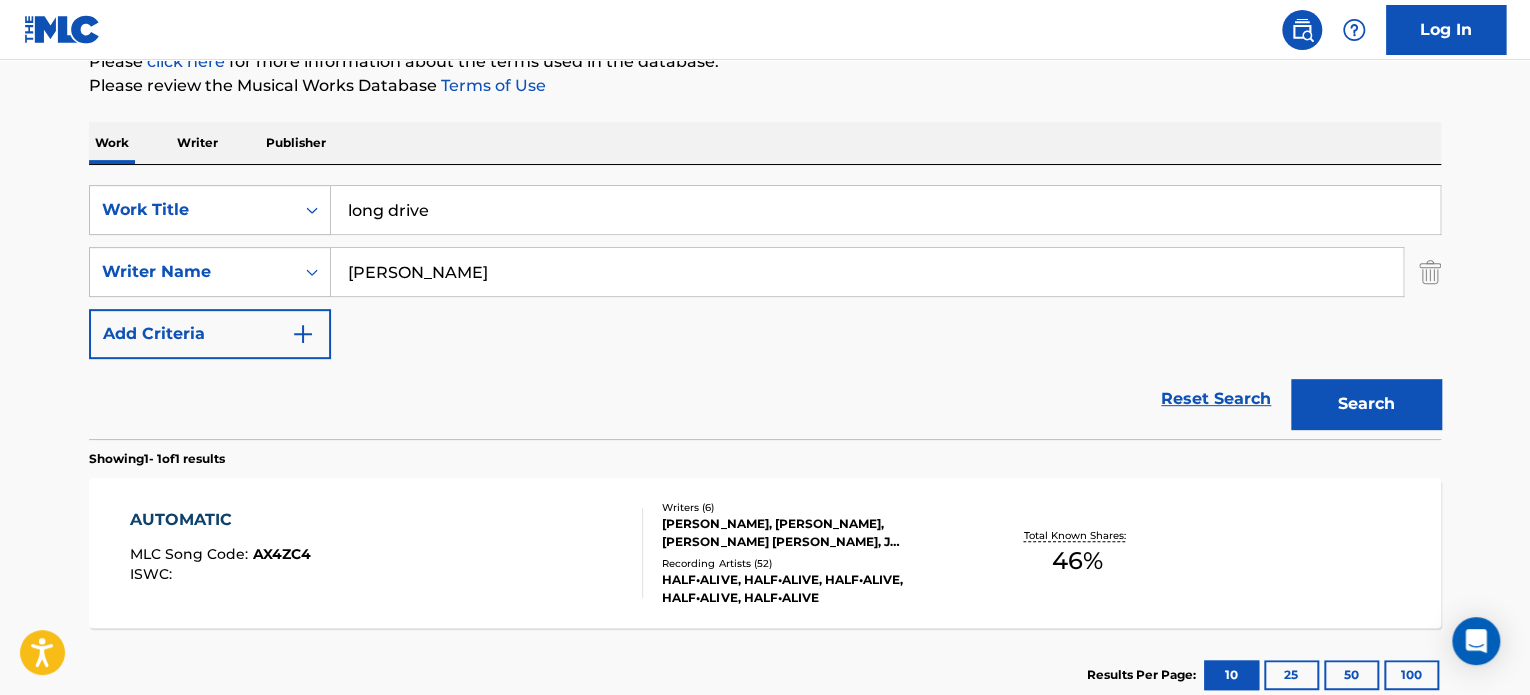 click on "Search" at bounding box center [1366, 404] 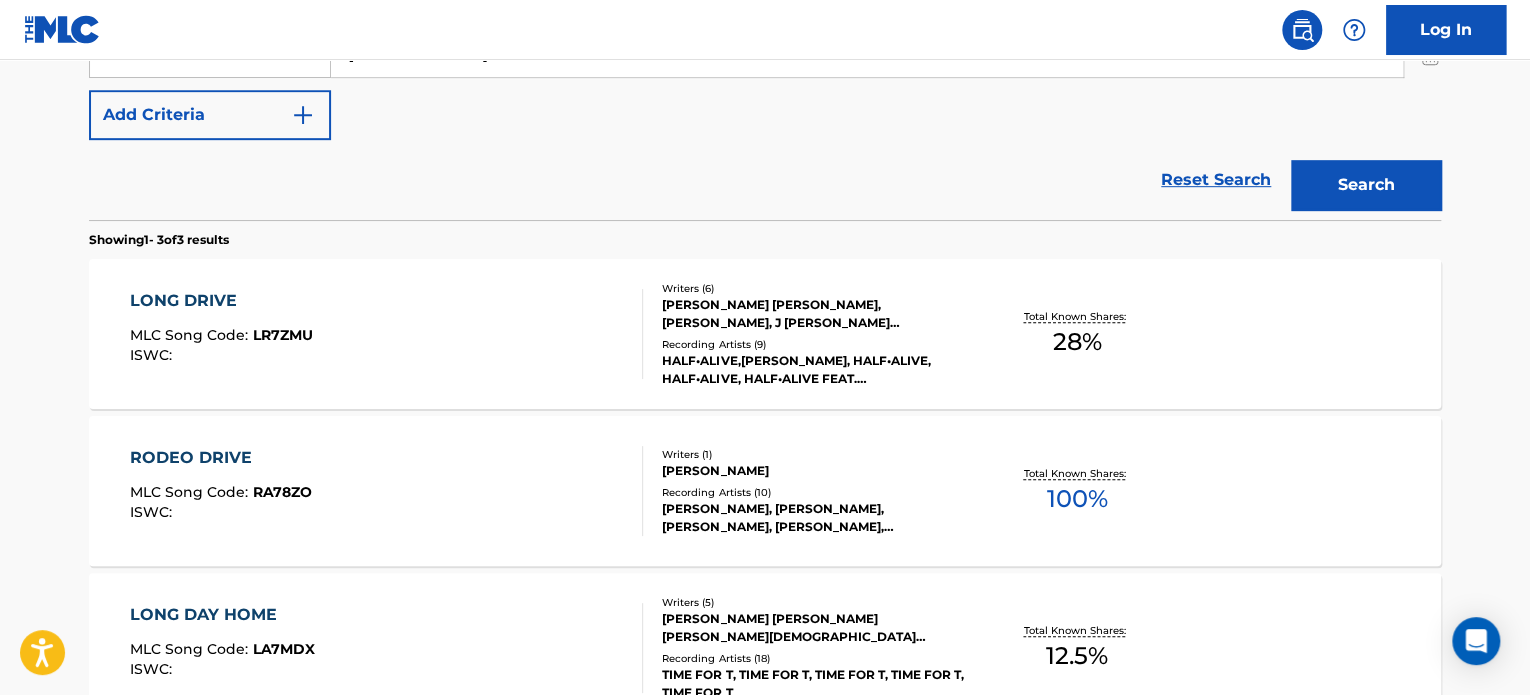 scroll, scrollTop: 480, scrollLeft: 0, axis: vertical 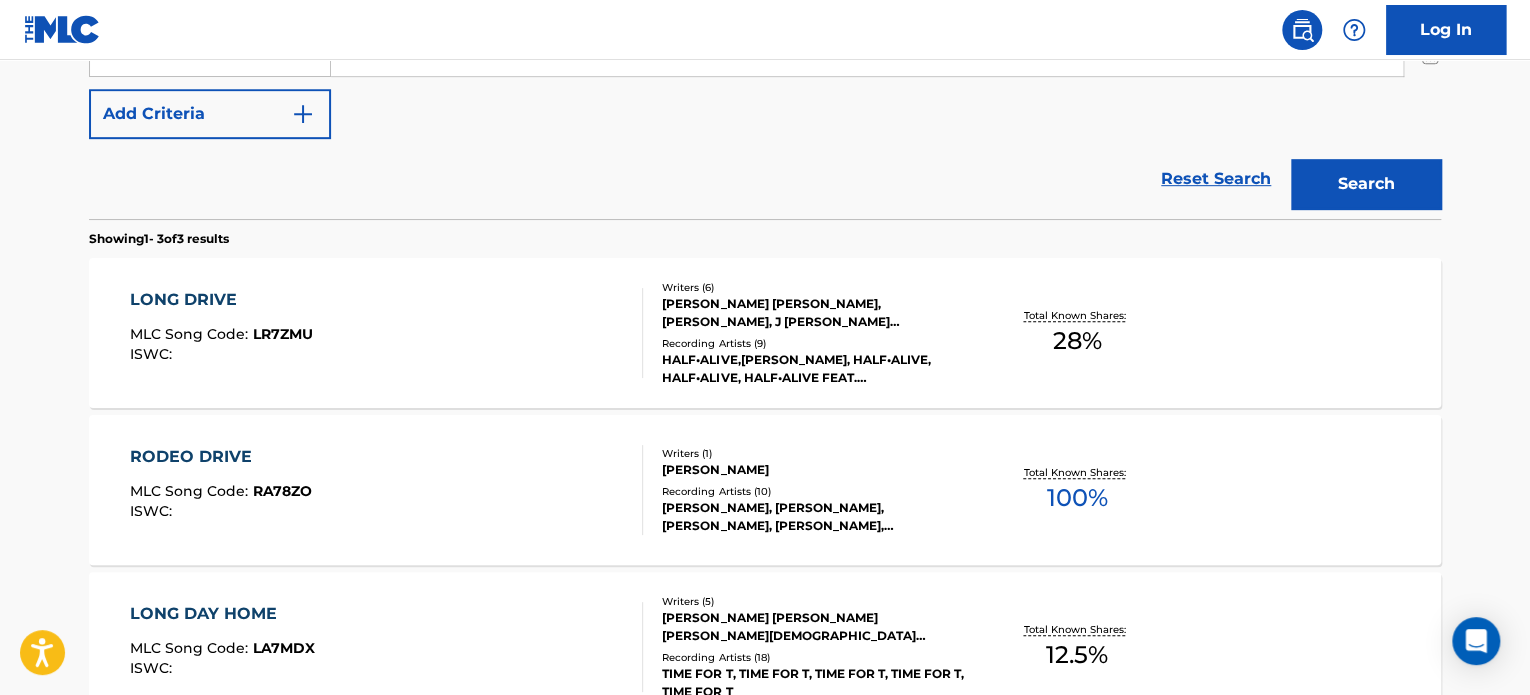 click on "LONG DRIVE MLC Song Code : LR7ZMU ISWC : Writers ( 6 ) JOSHUA WILLIAM TAYLOR, BRETT KRAMER, J TYLER ROSS JOHNSON, SARAH TROY, JACOB HENRY LIBASSI, TOMMY KING Recording Artists ( 9 ) HALF•ALIVE,KACY HILL, HALF•ALIVE, HALF•ALIVE, HALF•ALIVE FEAT. KACY HILL, HALF•ALIVE FEAT. KACY HILL Total Known Shares: 28 %" at bounding box center (765, 333) 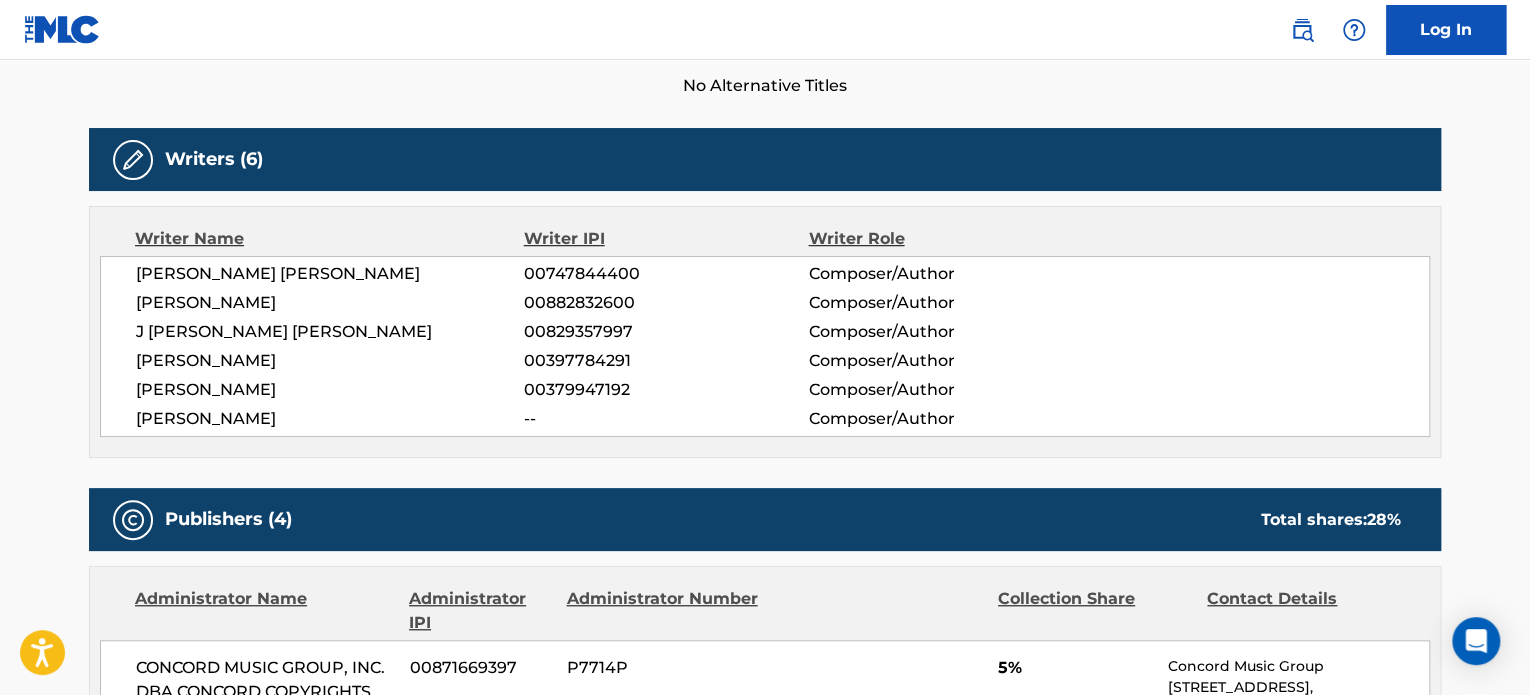 scroll, scrollTop: 575, scrollLeft: 0, axis: vertical 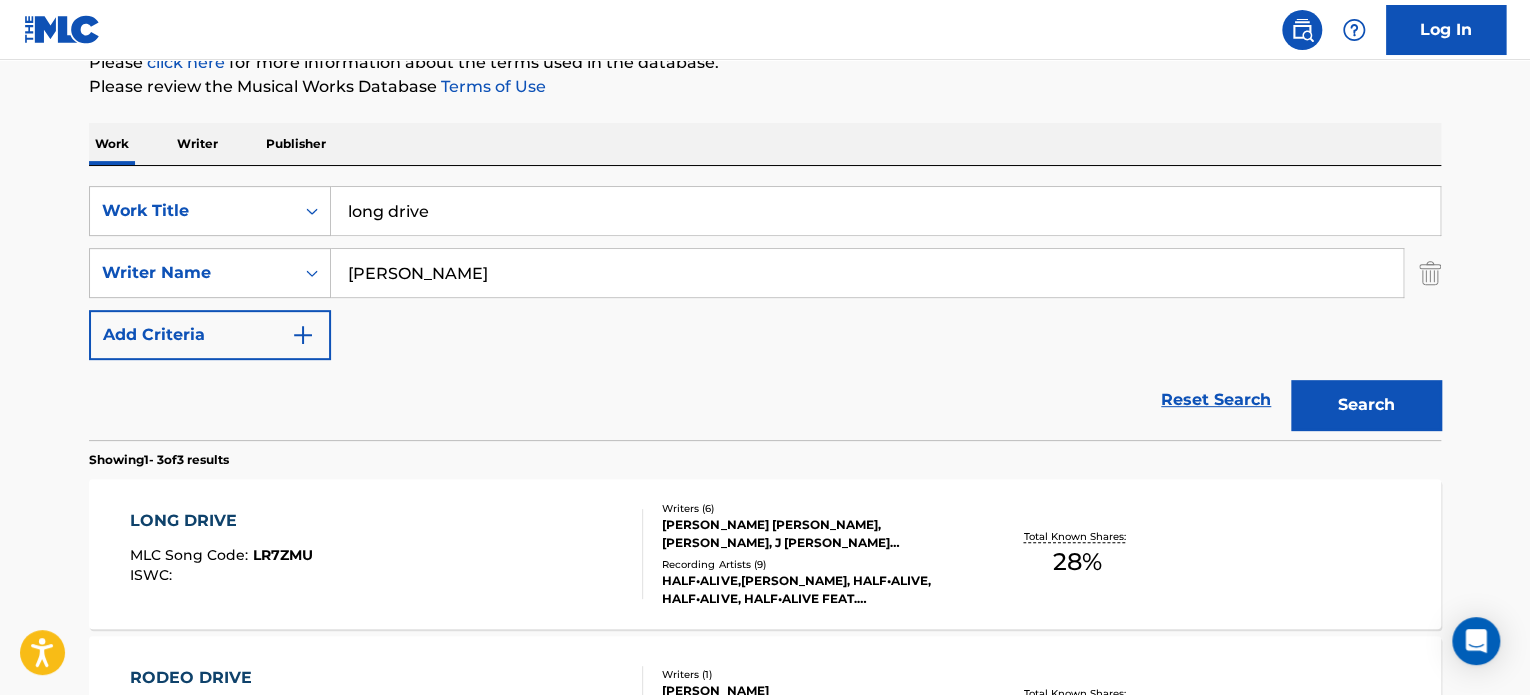 click on "long drive" at bounding box center (885, 211) 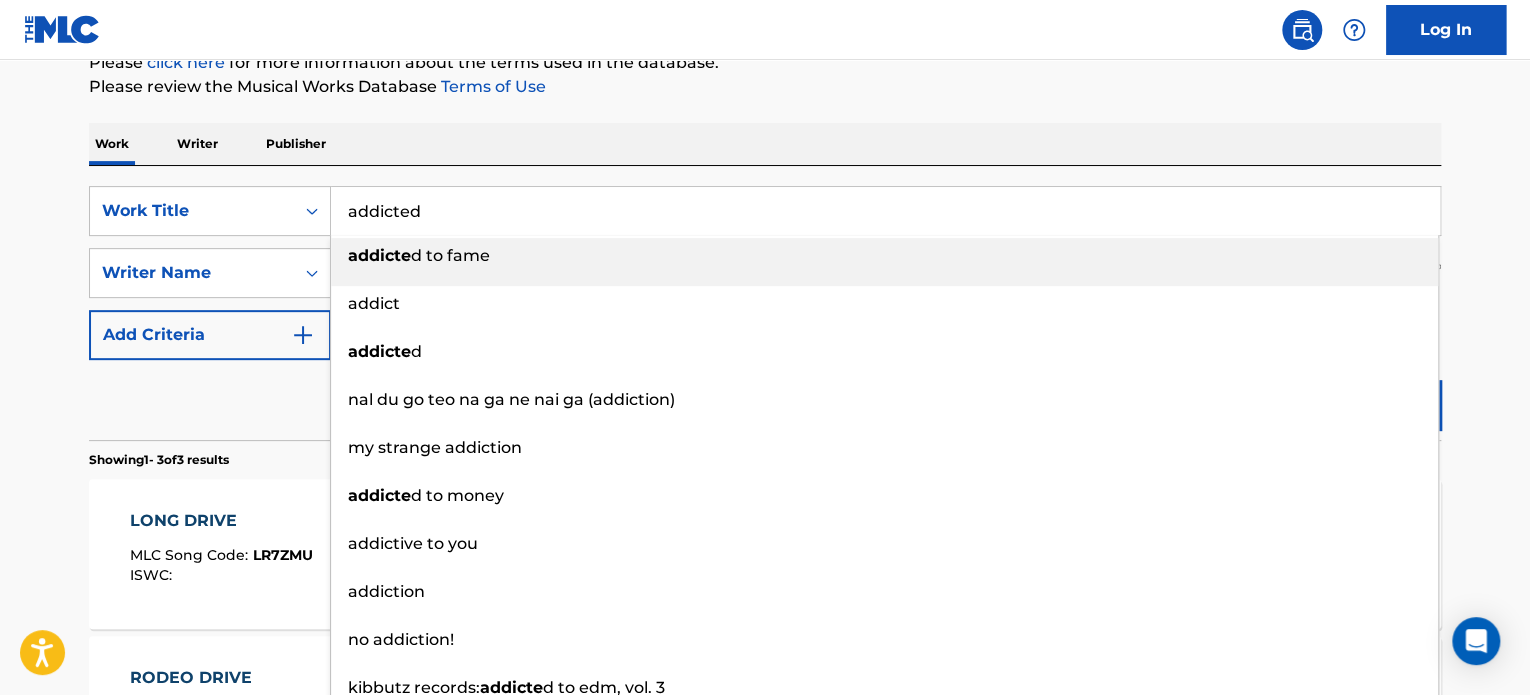 type on "addicted" 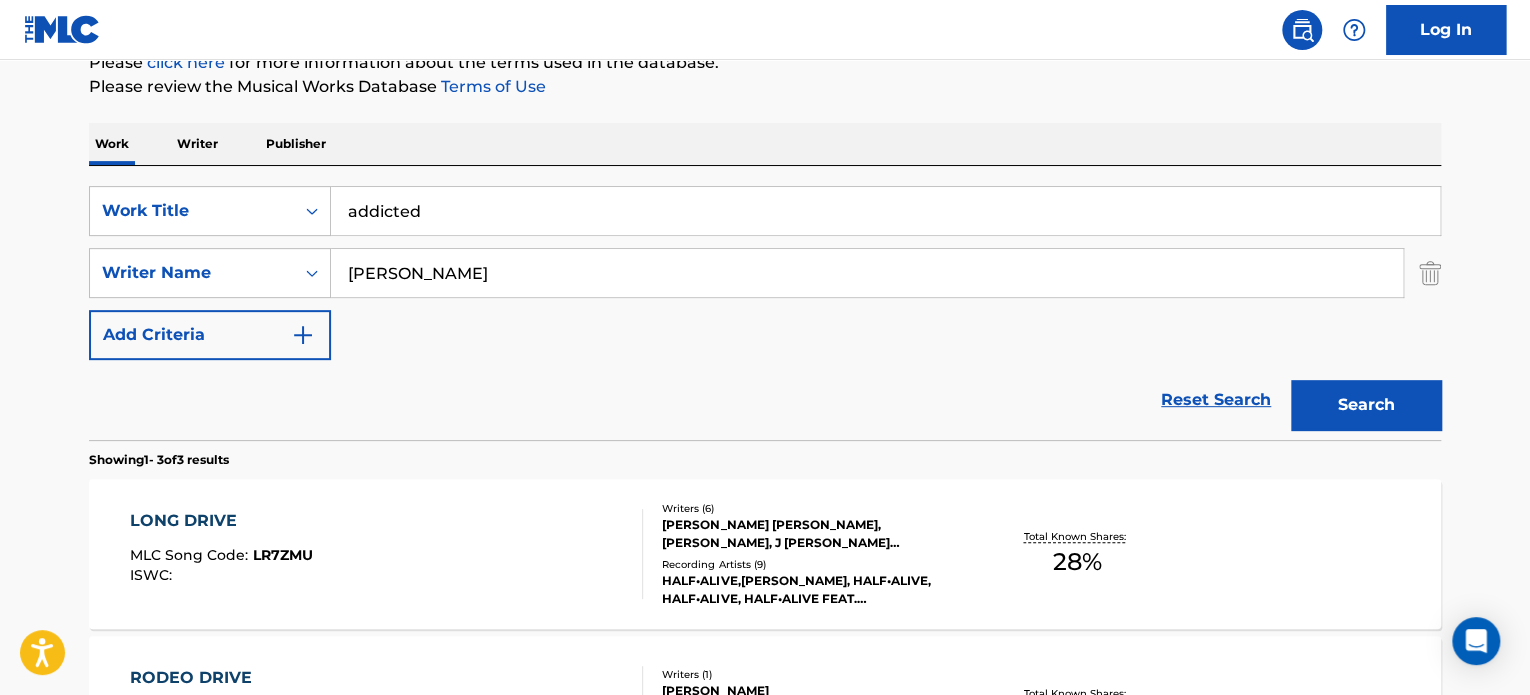 type on "hossain" 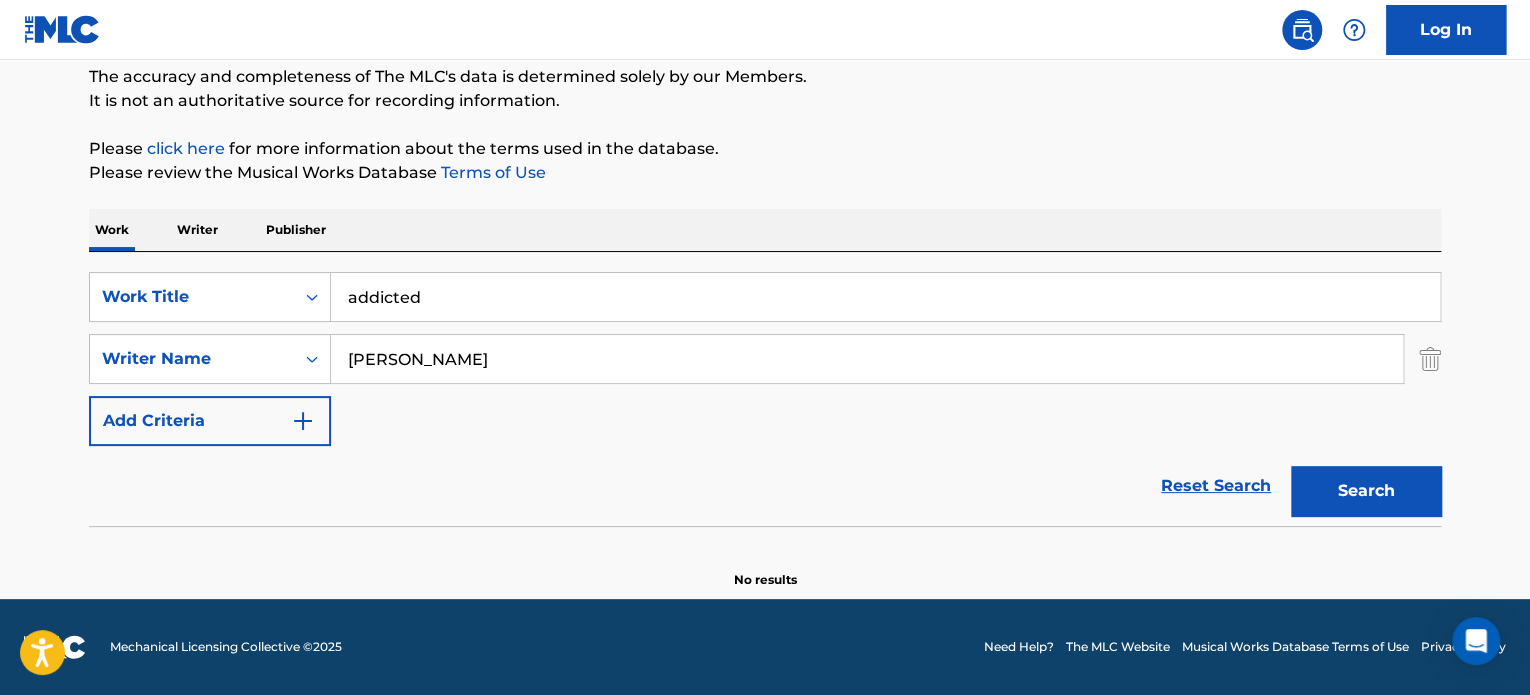 scroll, scrollTop: 172, scrollLeft: 0, axis: vertical 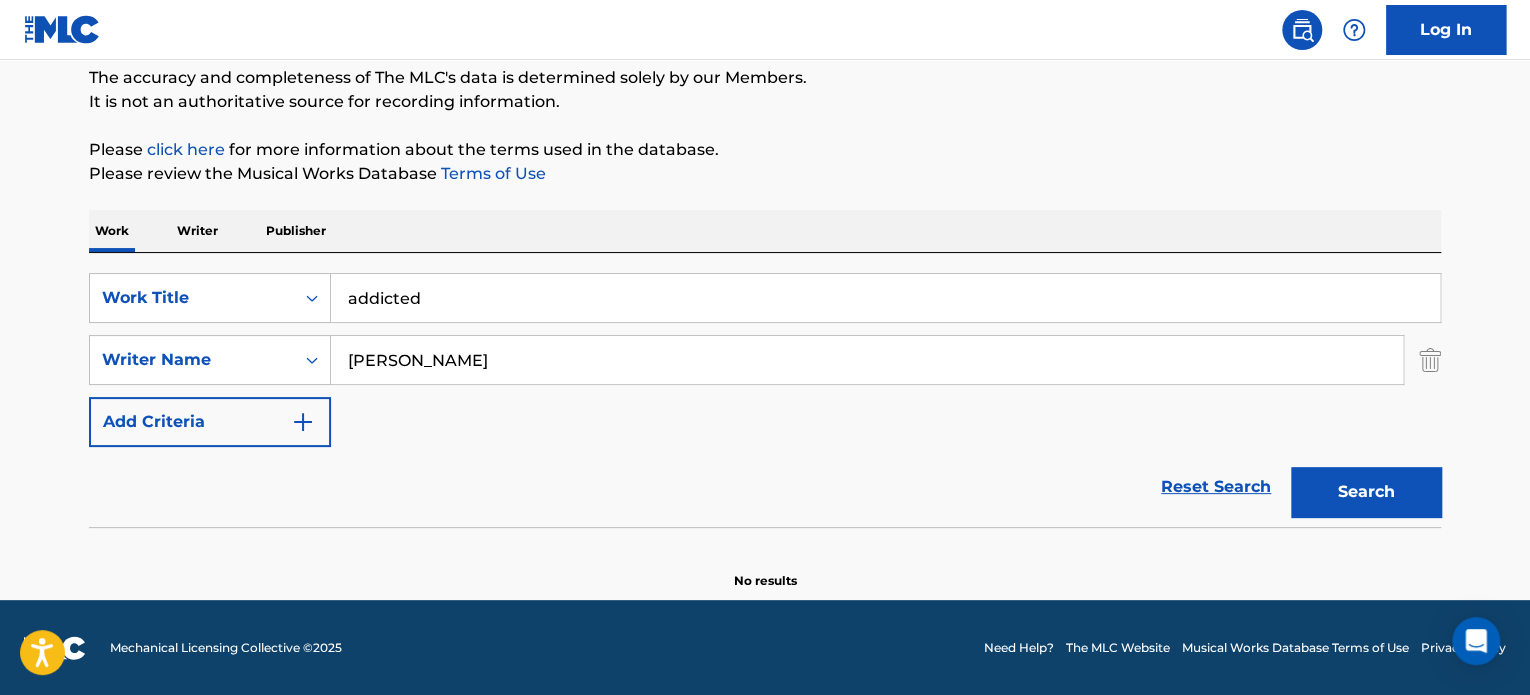 click on "hossain" at bounding box center [867, 360] 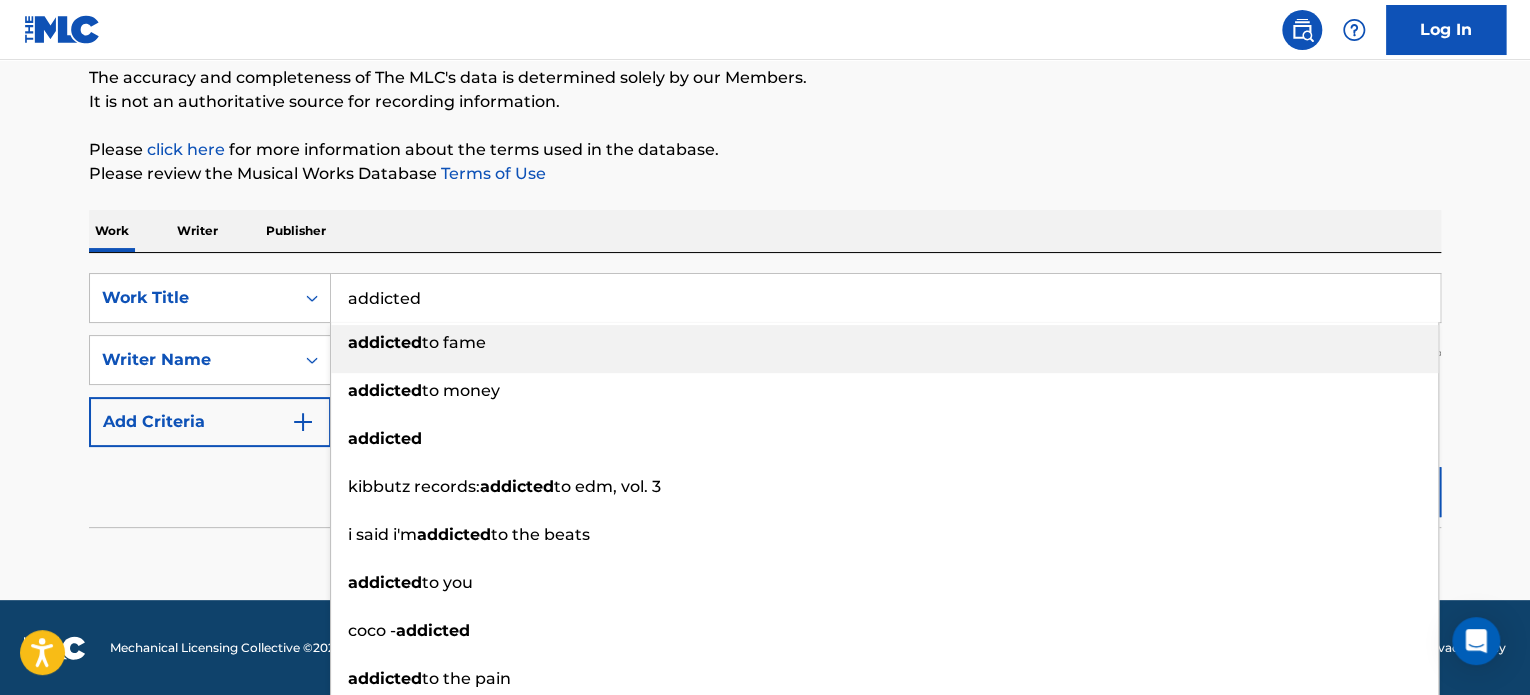 click on "addicted" at bounding box center [885, 298] 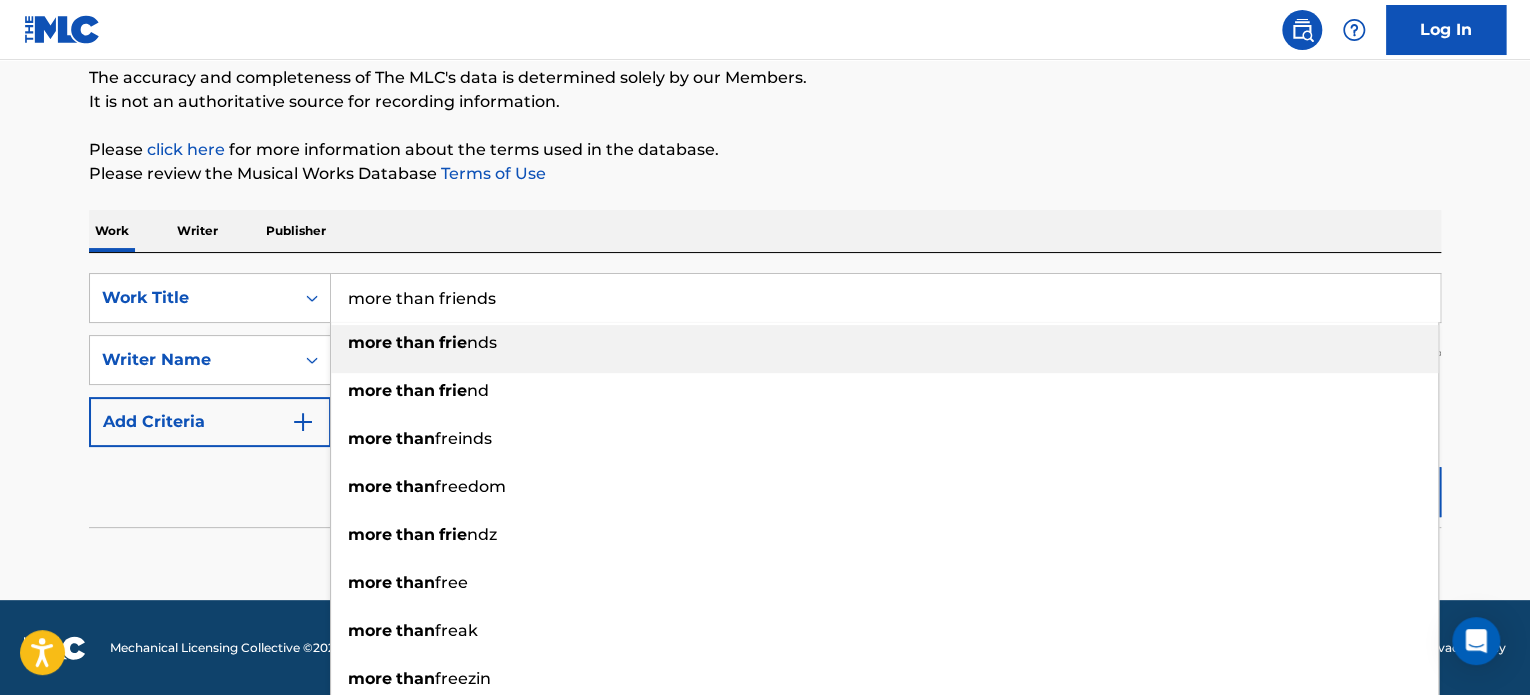 type on "more than friends" 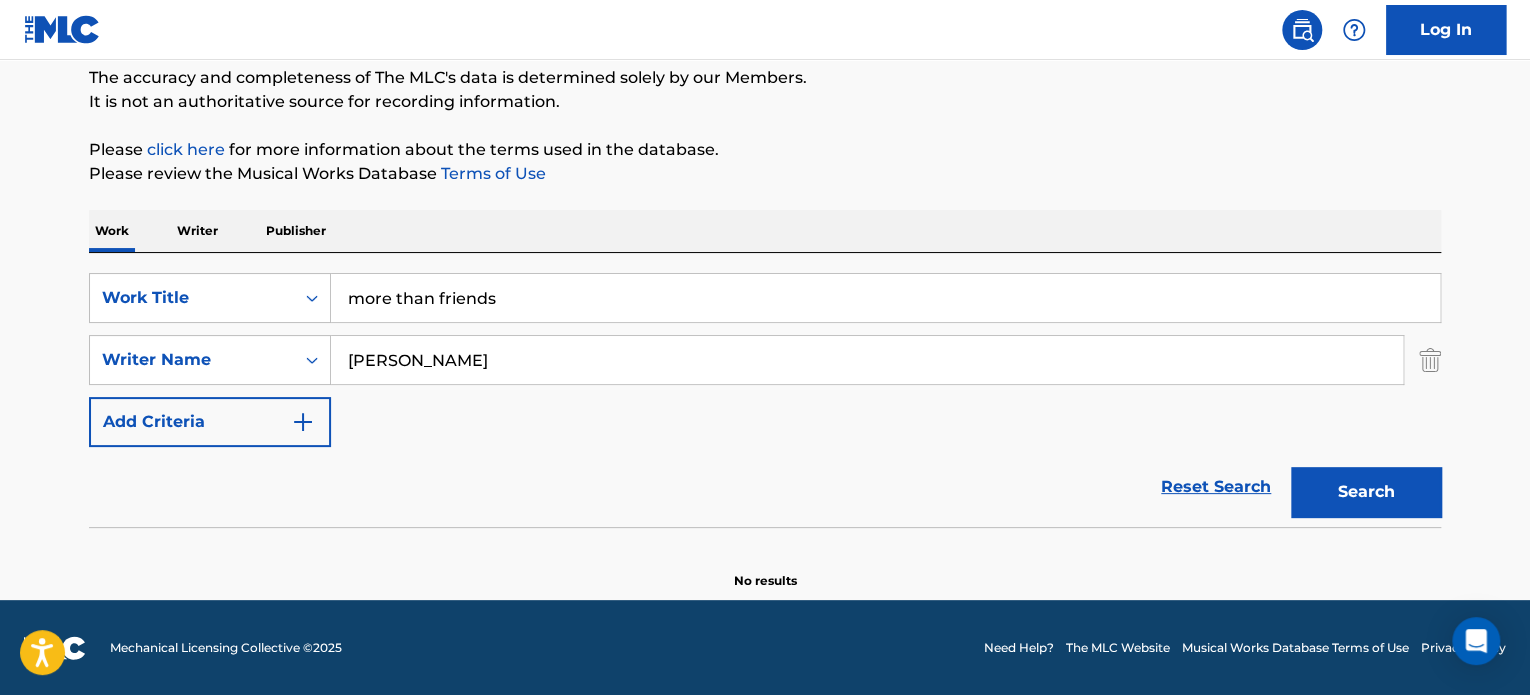 click on "Search" at bounding box center (1366, 492) 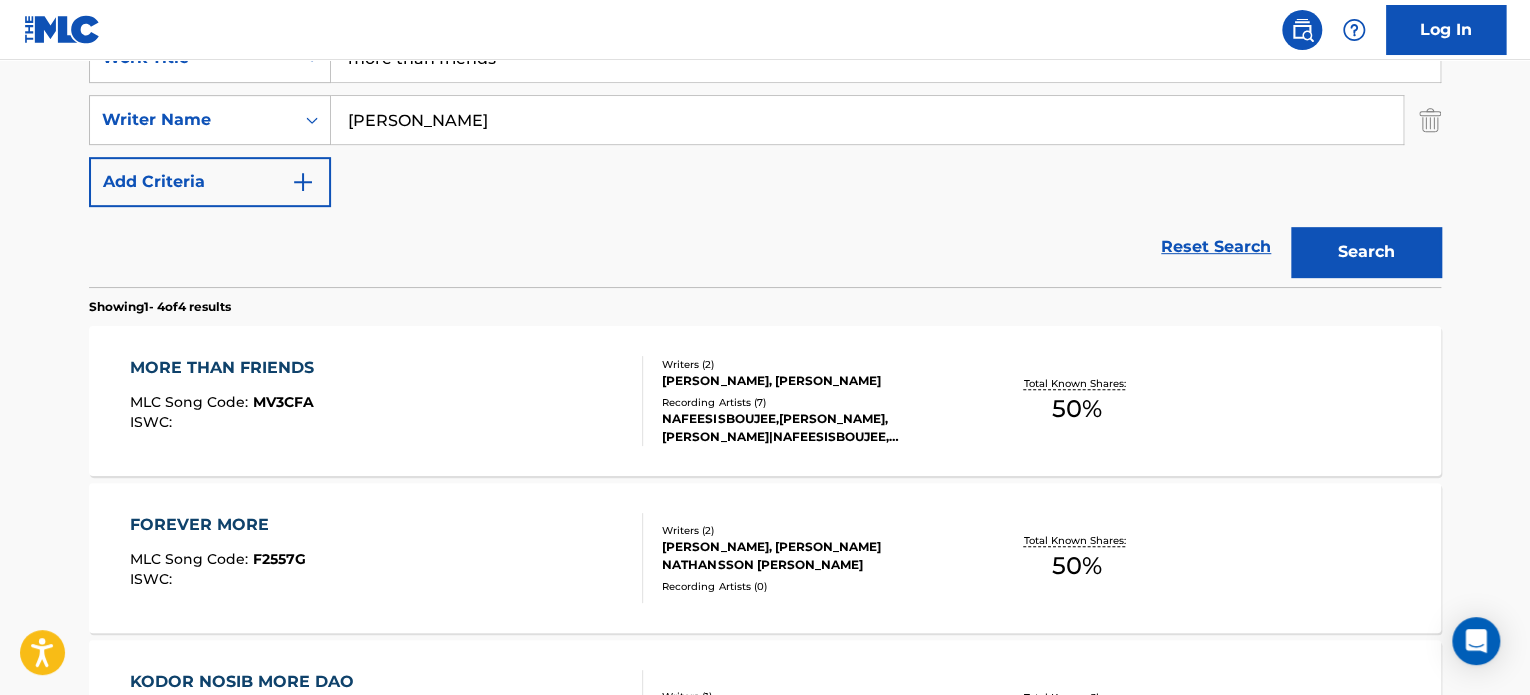 scroll, scrollTop: 412, scrollLeft: 0, axis: vertical 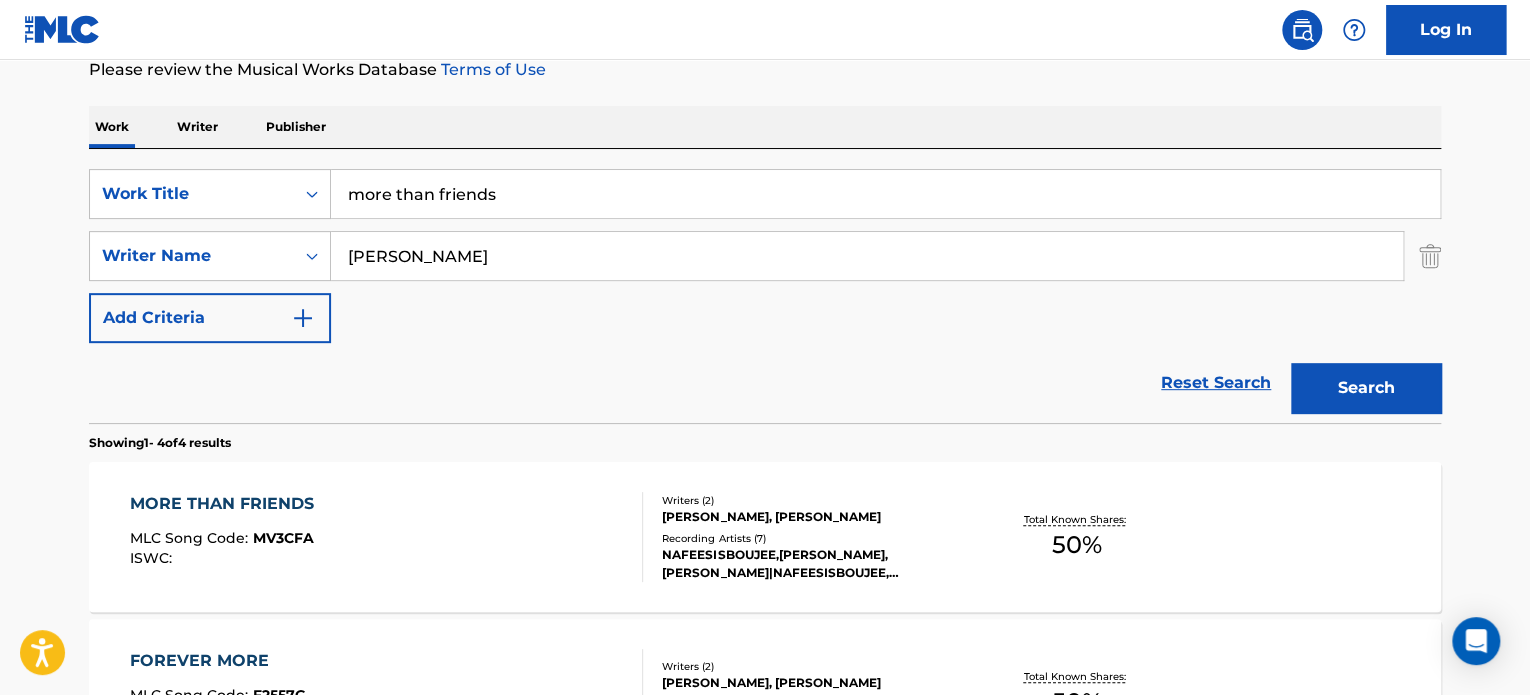 click on "more than friends" at bounding box center [885, 194] 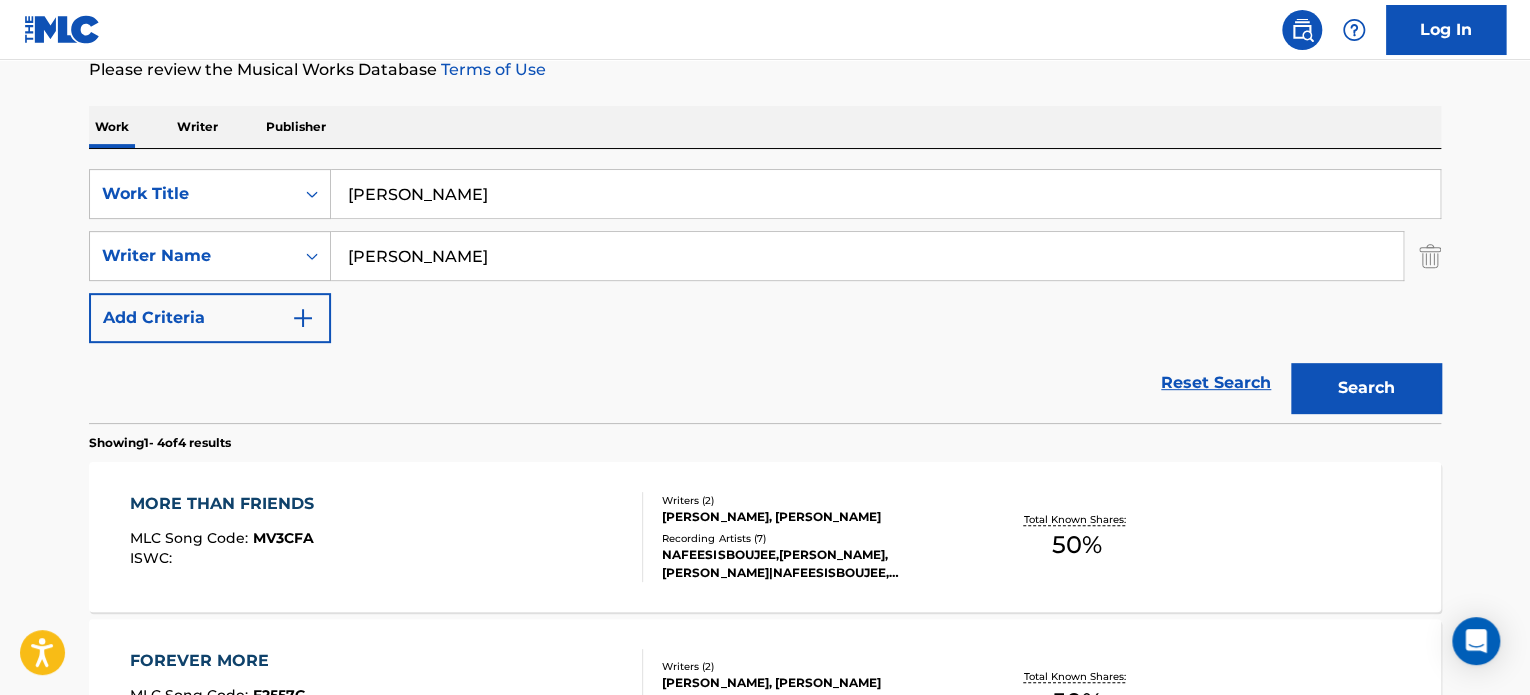 click on "Search" at bounding box center [1366, 388] 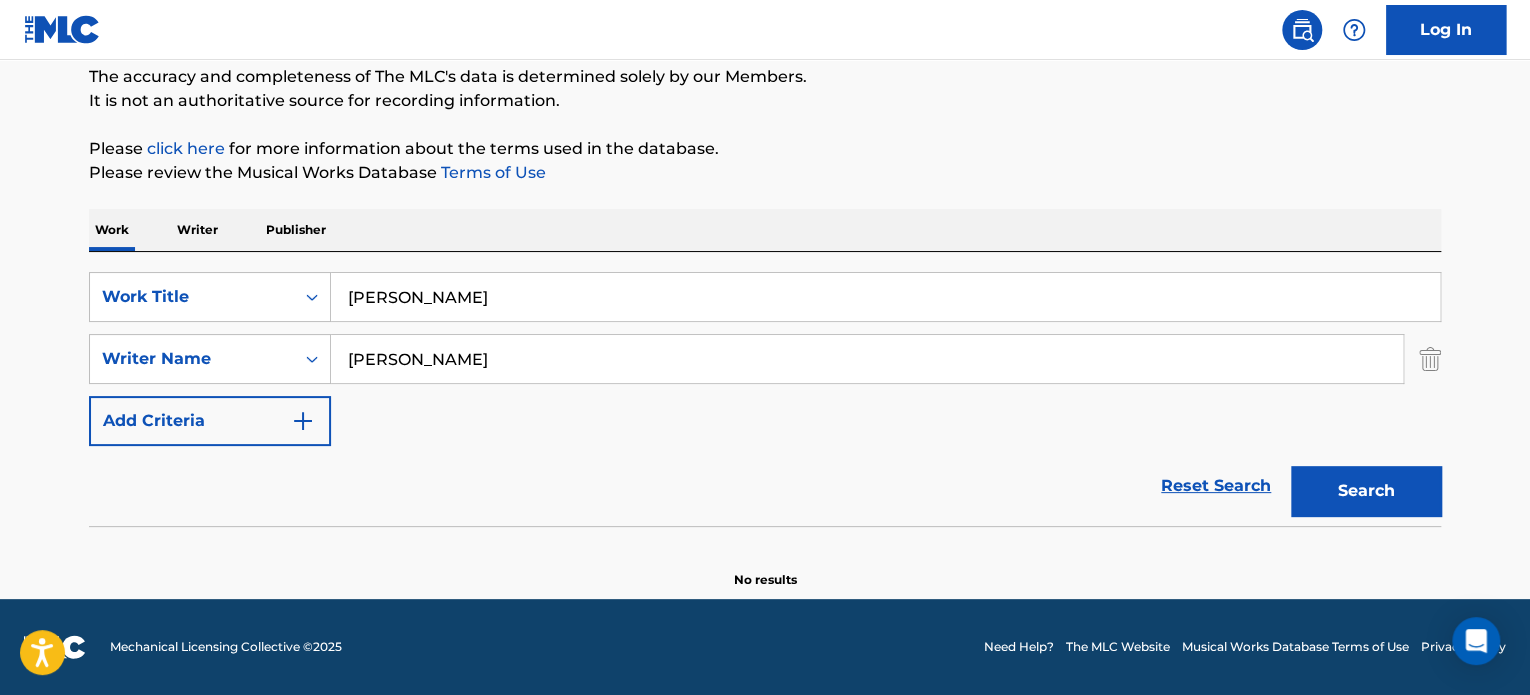 scroll, scrollTop: 172, scrollLeft: 0, axis: vertical 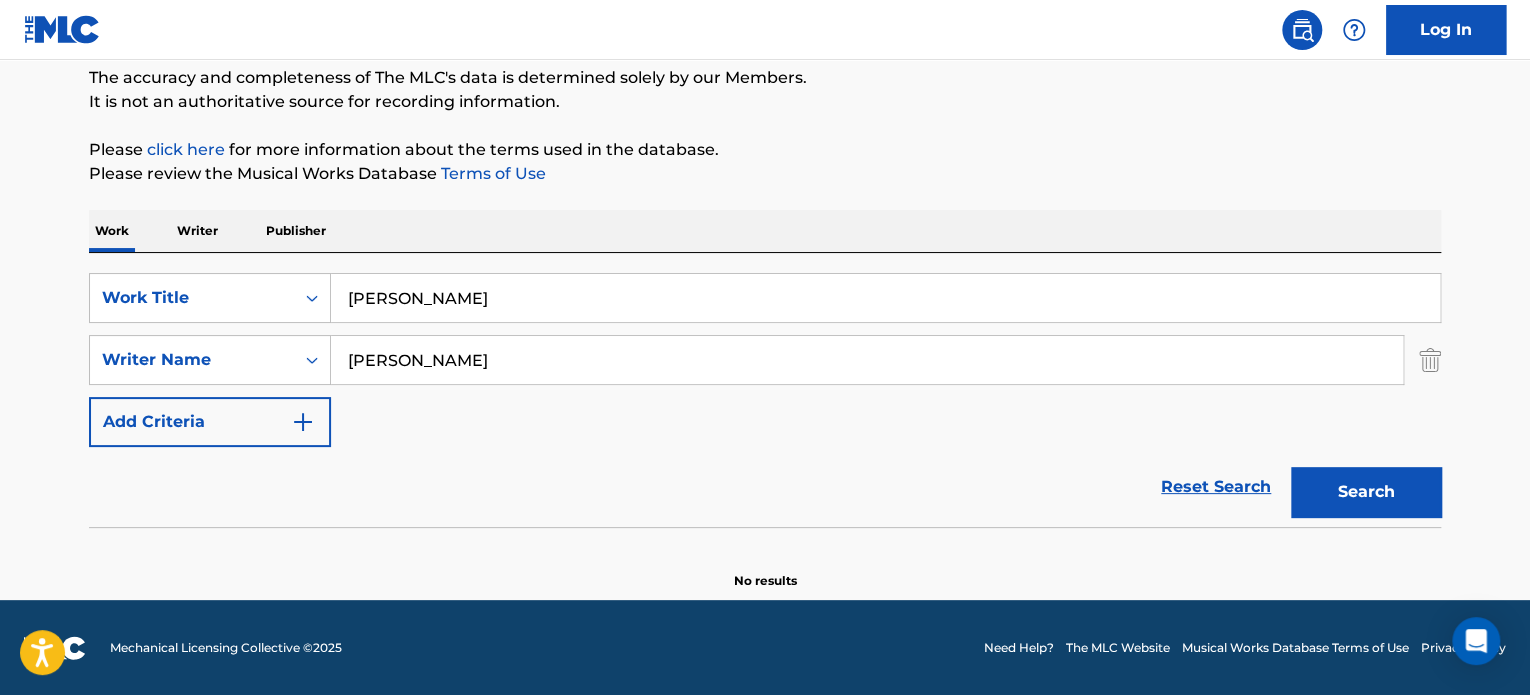 click on "stan smiths" at bounding box center (885, 298) 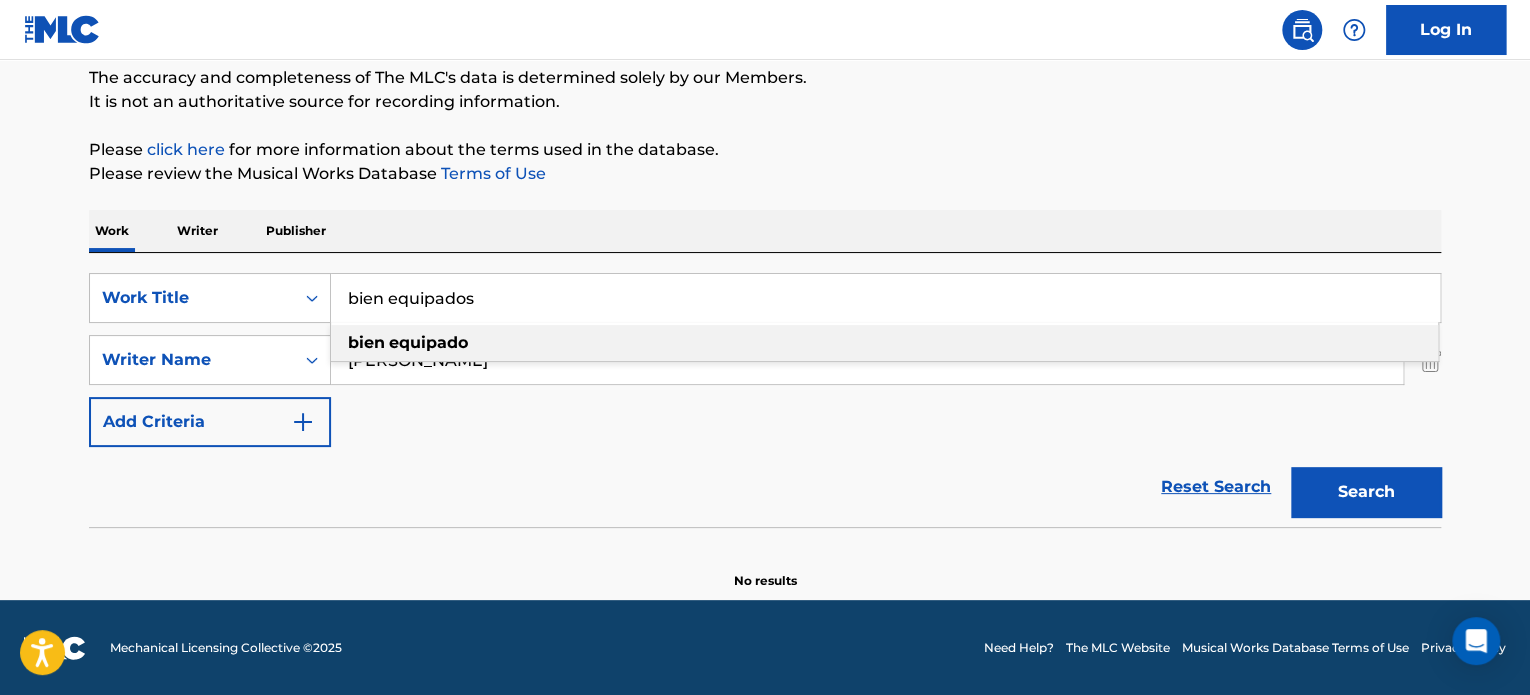 type on "bien equipados" 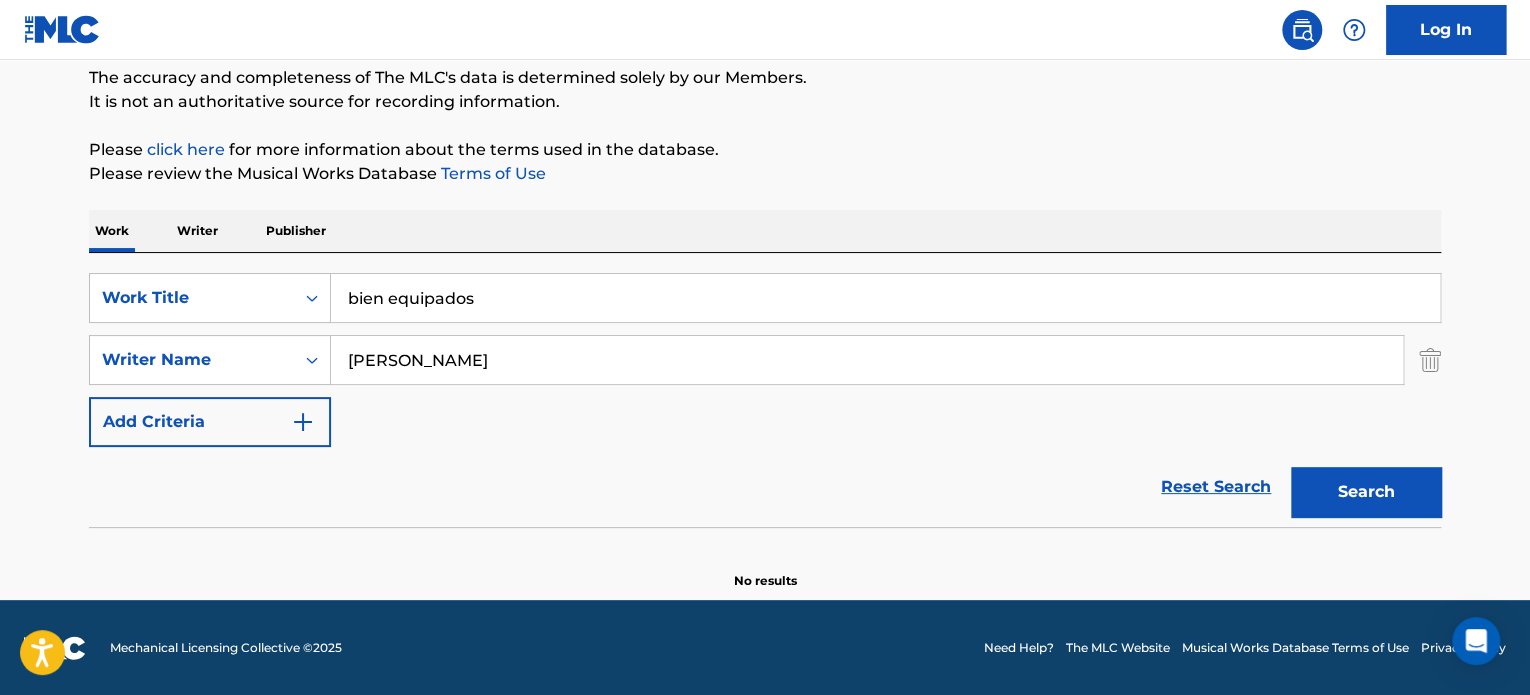 type on "aguirre" 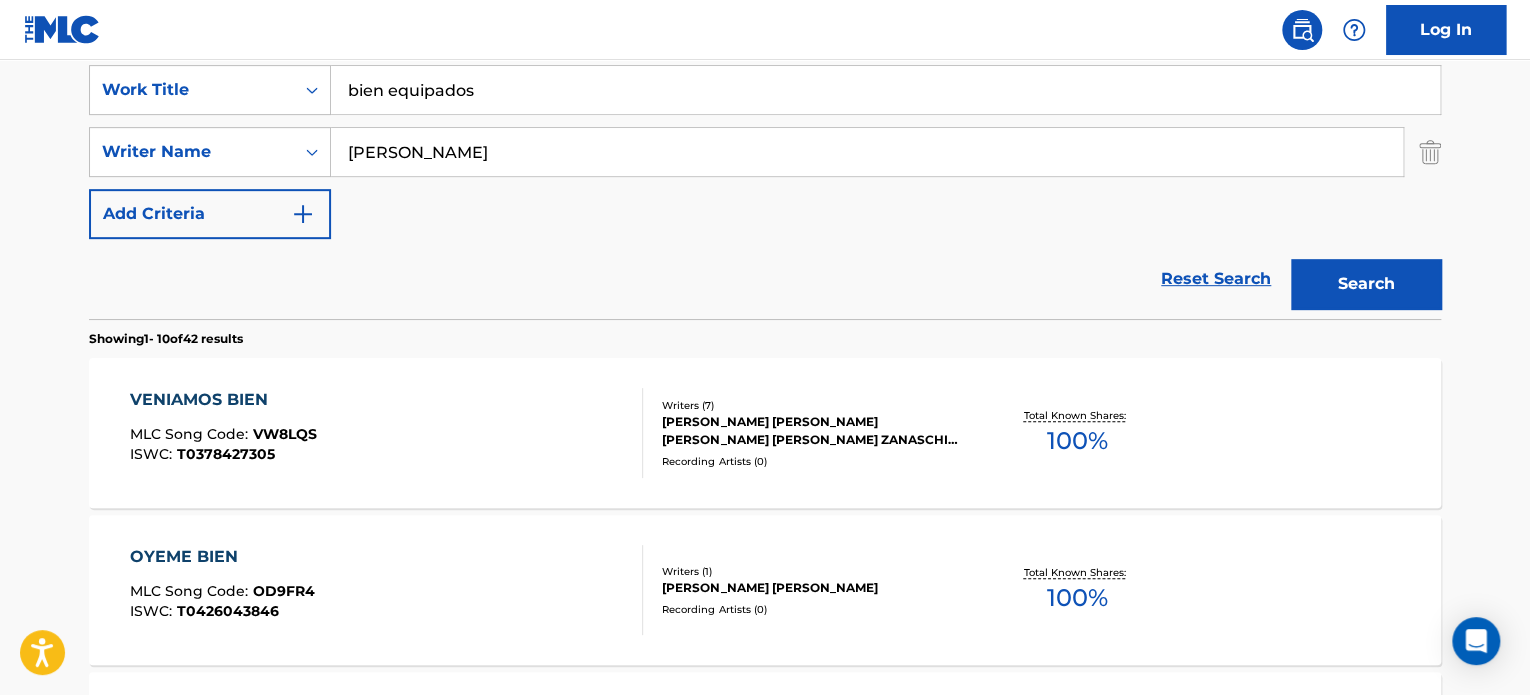scroll, scrollTop: 381, scrollLeft: 0, axis: vertical 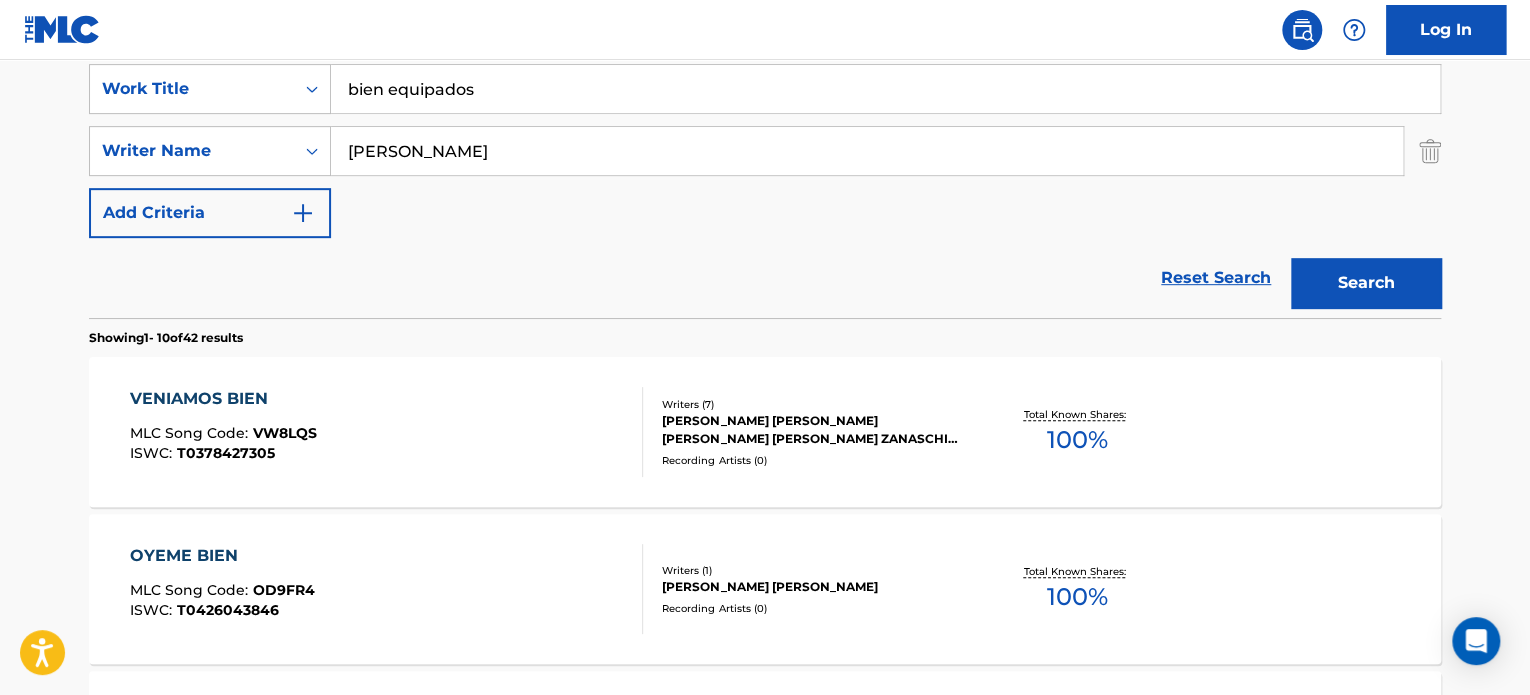 click on "bien equipados" at bounding box center [885, 89] 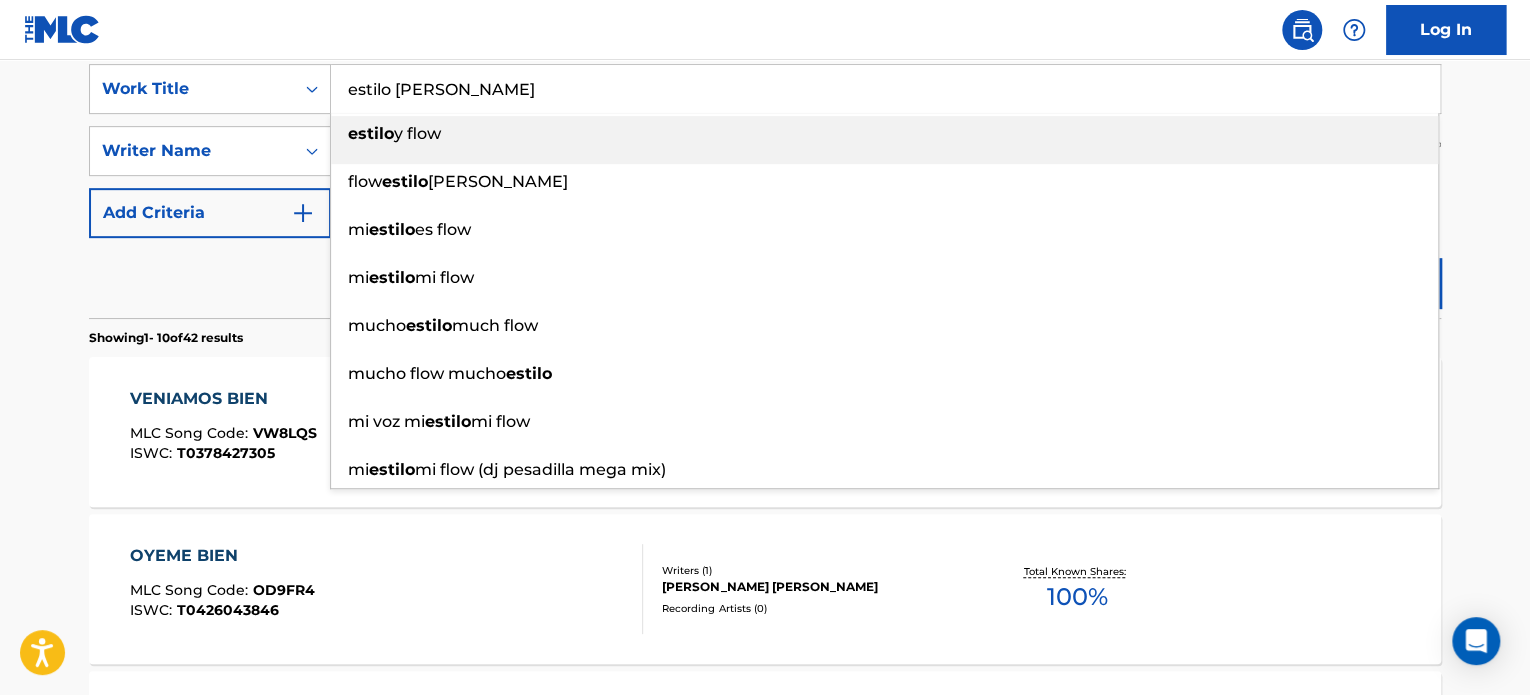 click on "Search" at bounding box center [1366, 283] 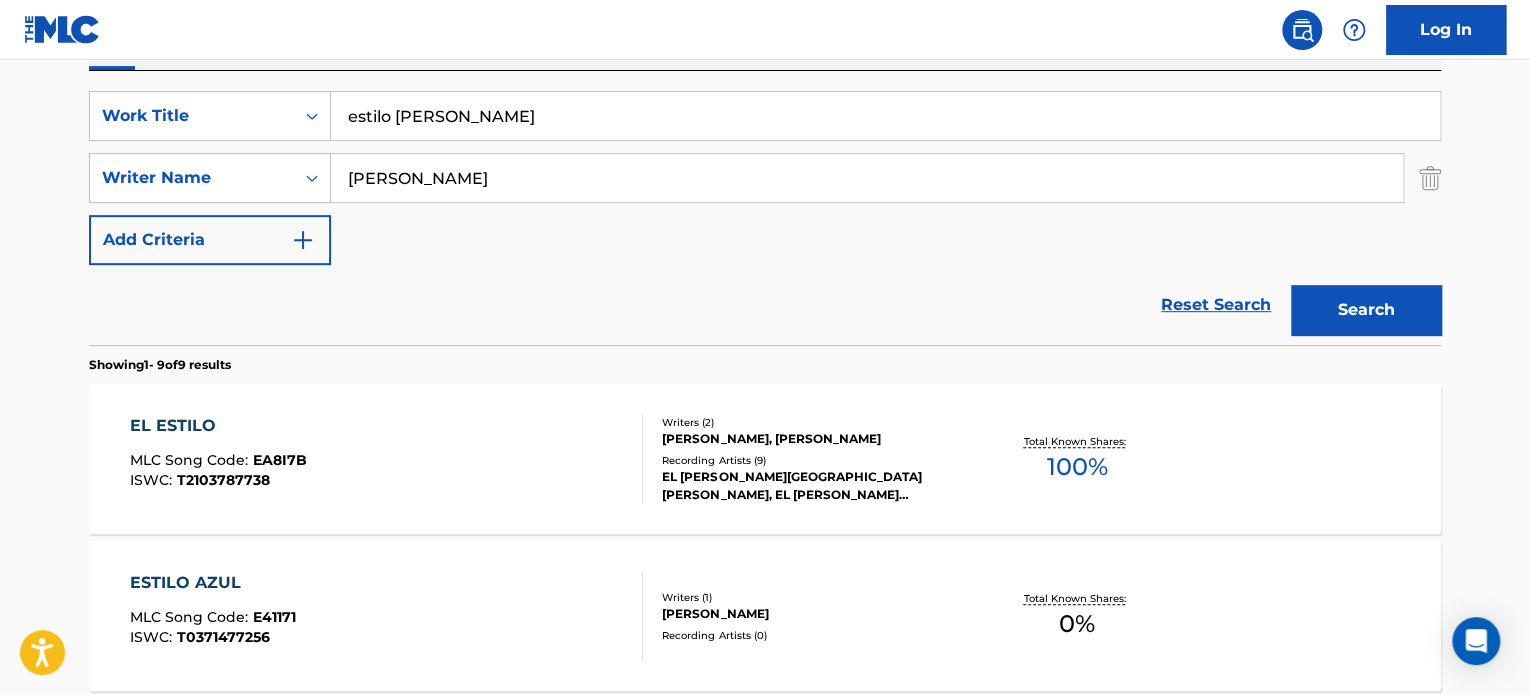 scroll, scrollTop: 353, scrollLeft: 0, axis: vertical 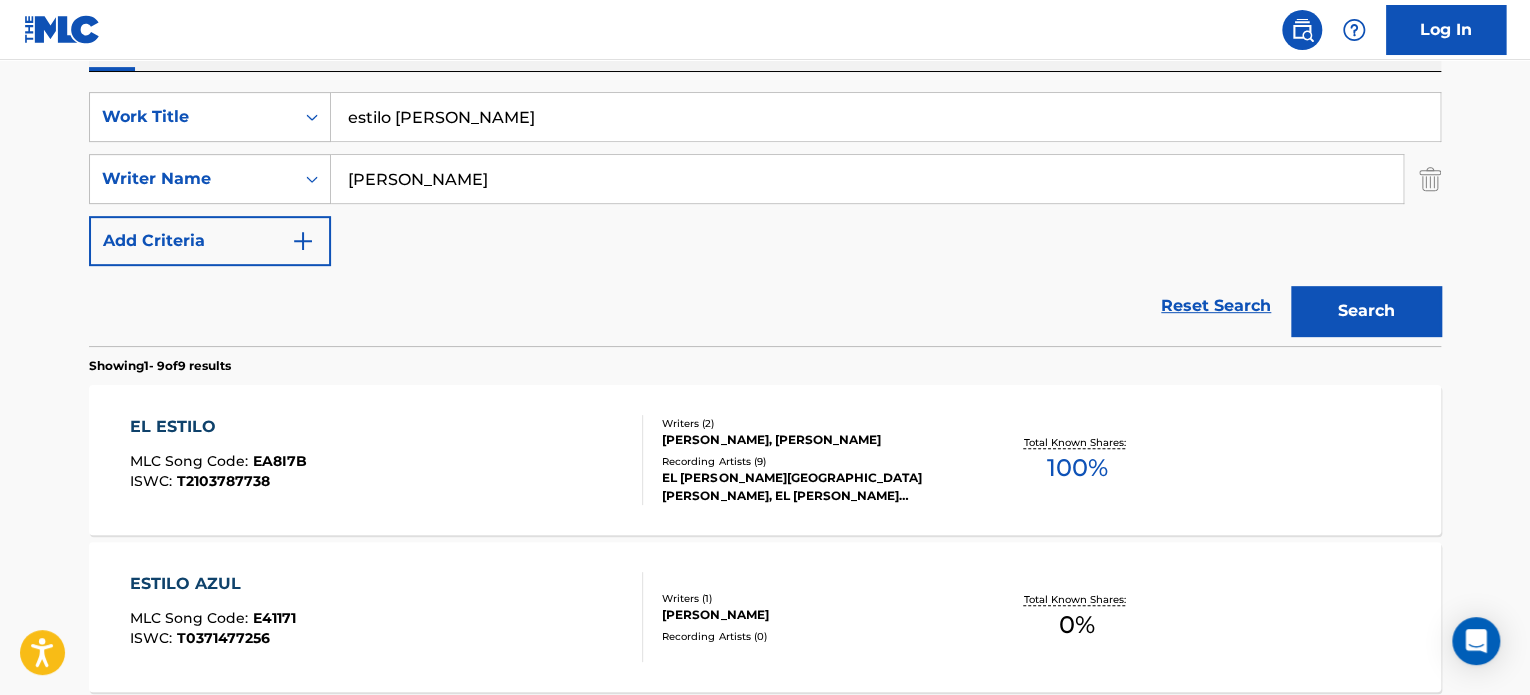 click on "estilo floyd" at bounding box center (885, 117) 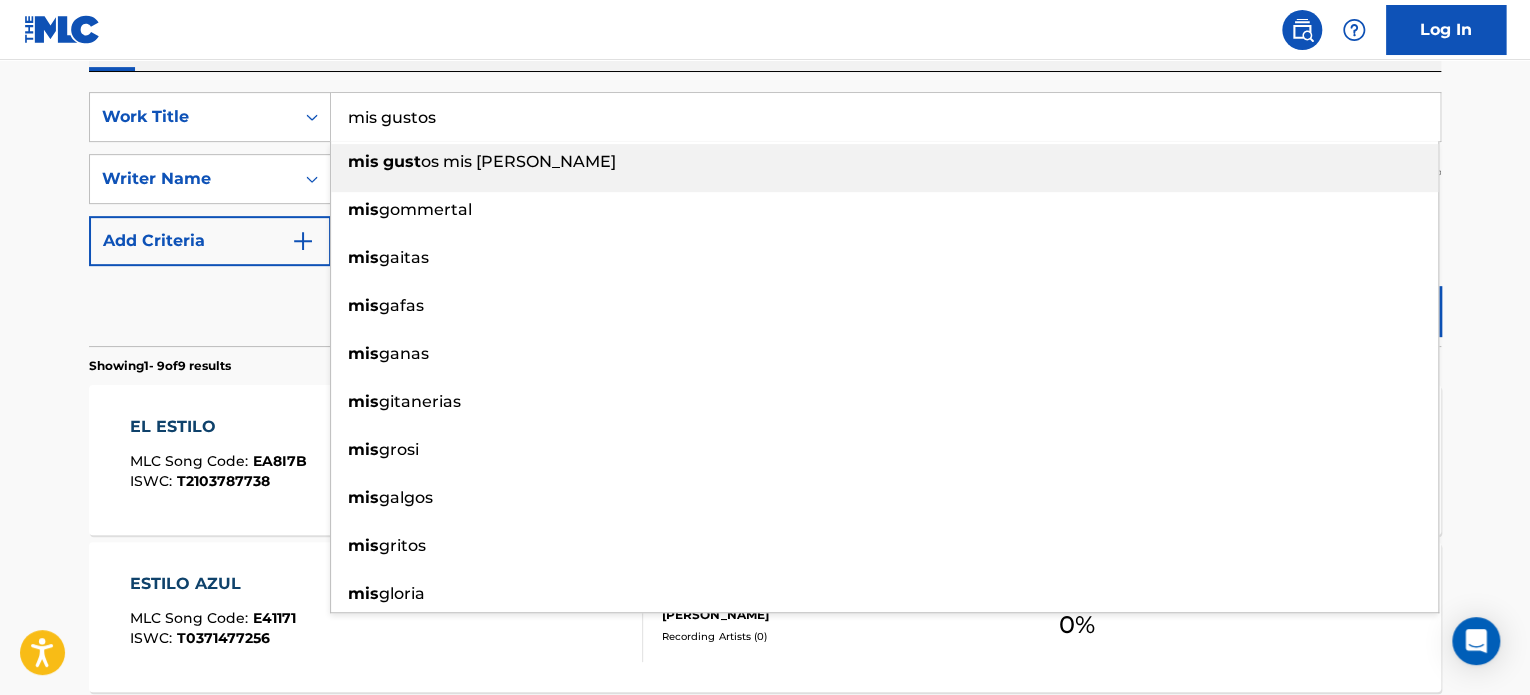 type on "mis gustos" 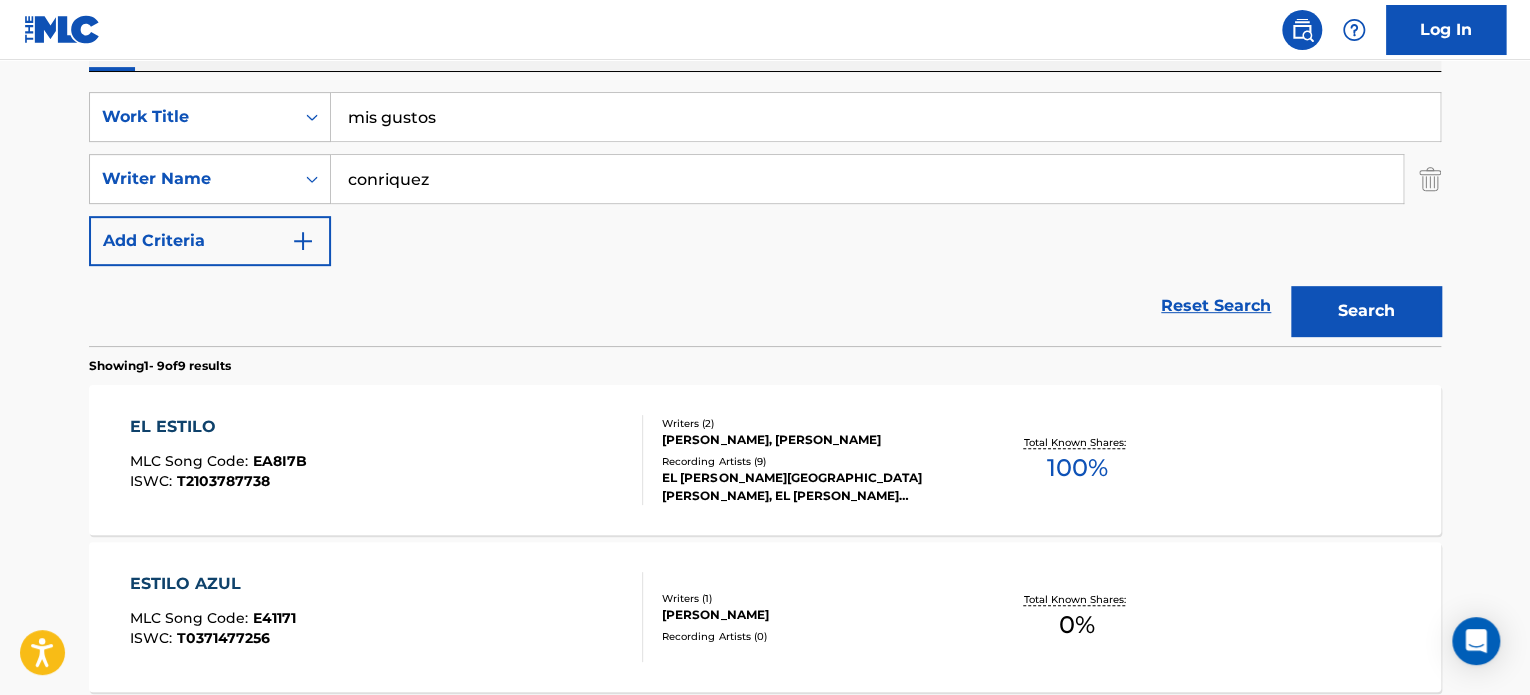 type on "conriquez" 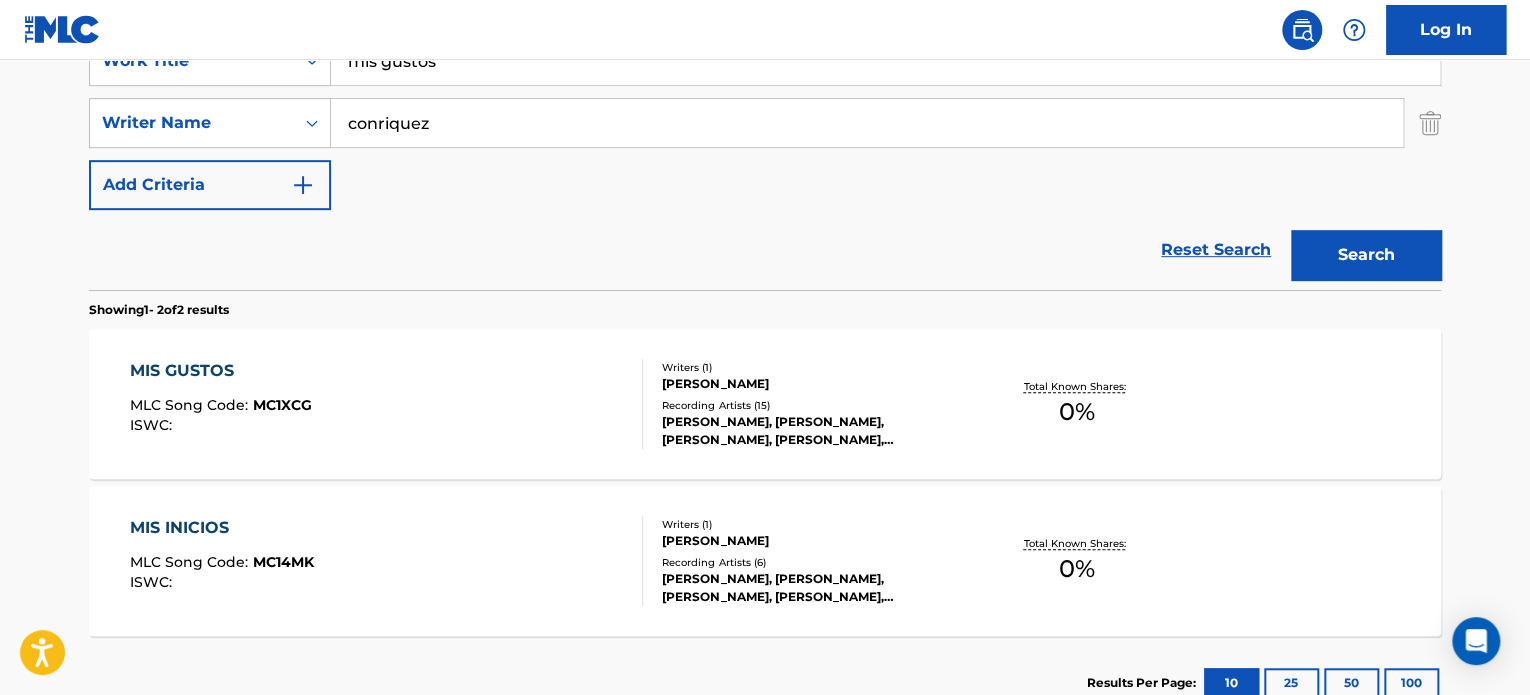 scroll, scrollTop: 413, scrollLeft: 0, axis: vertical 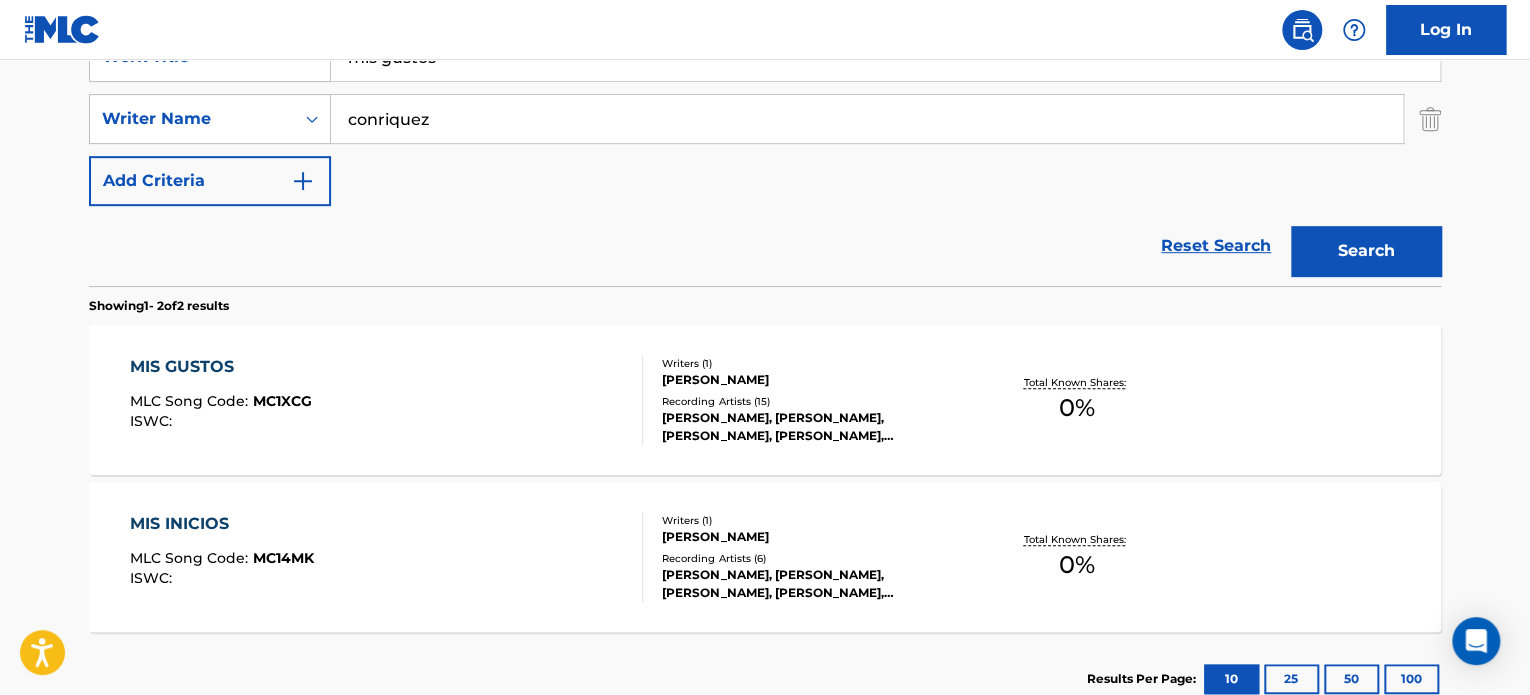 click on "MIS GUSTOS MLC Song Code : MC1XCG ISWC :" at bounding box center (387, 400) 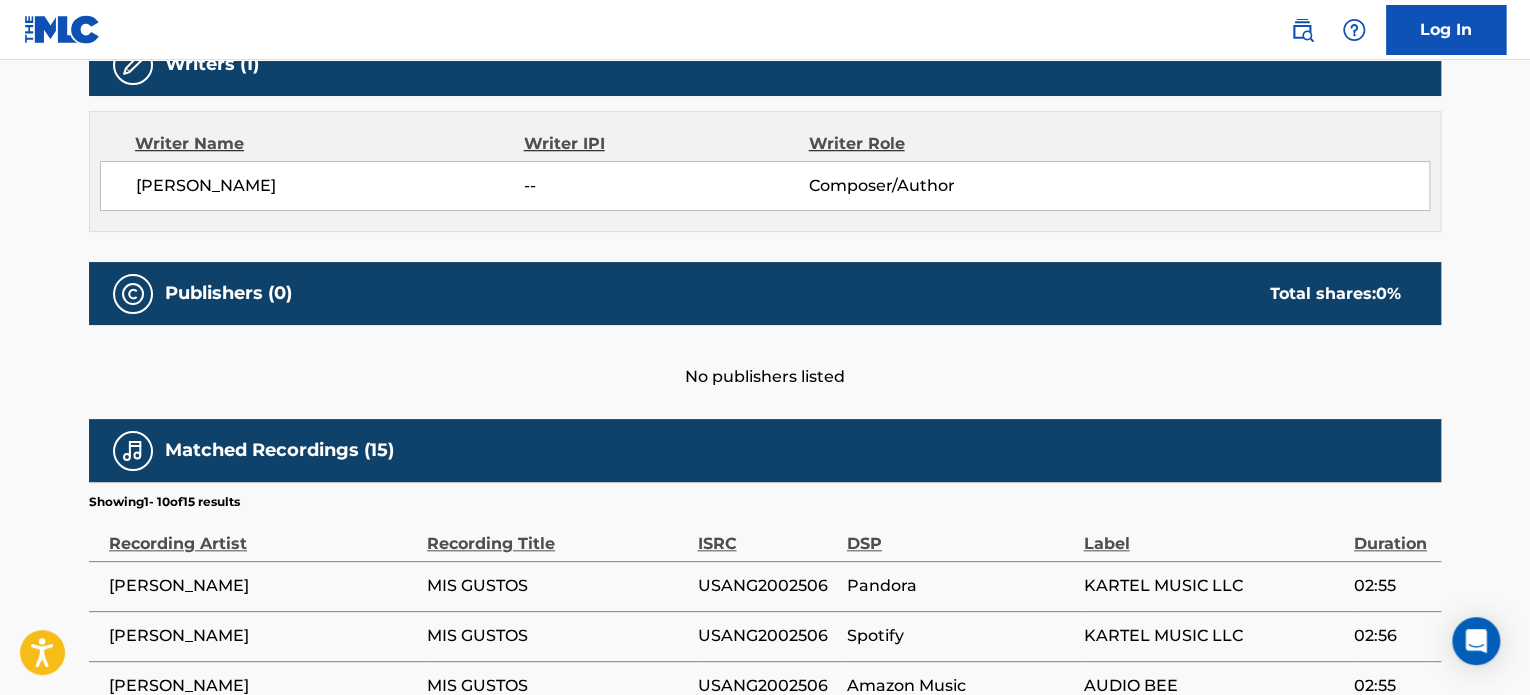 scroll, scrollTop: 668, scrollLeft: 0, axis: vertical 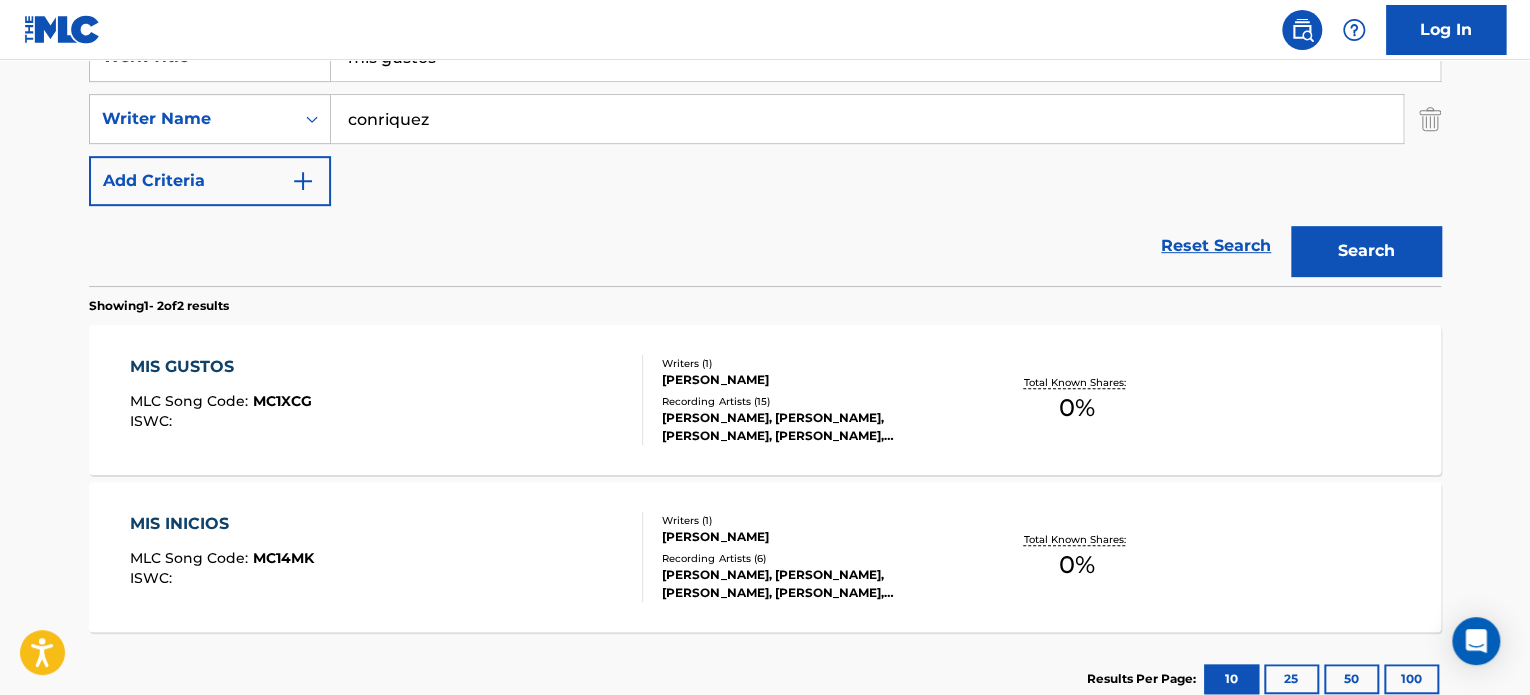 drag, startPoint x: 501, startPoint y: 399, endPoint x: 444, endPoint y: 399, distance: 57 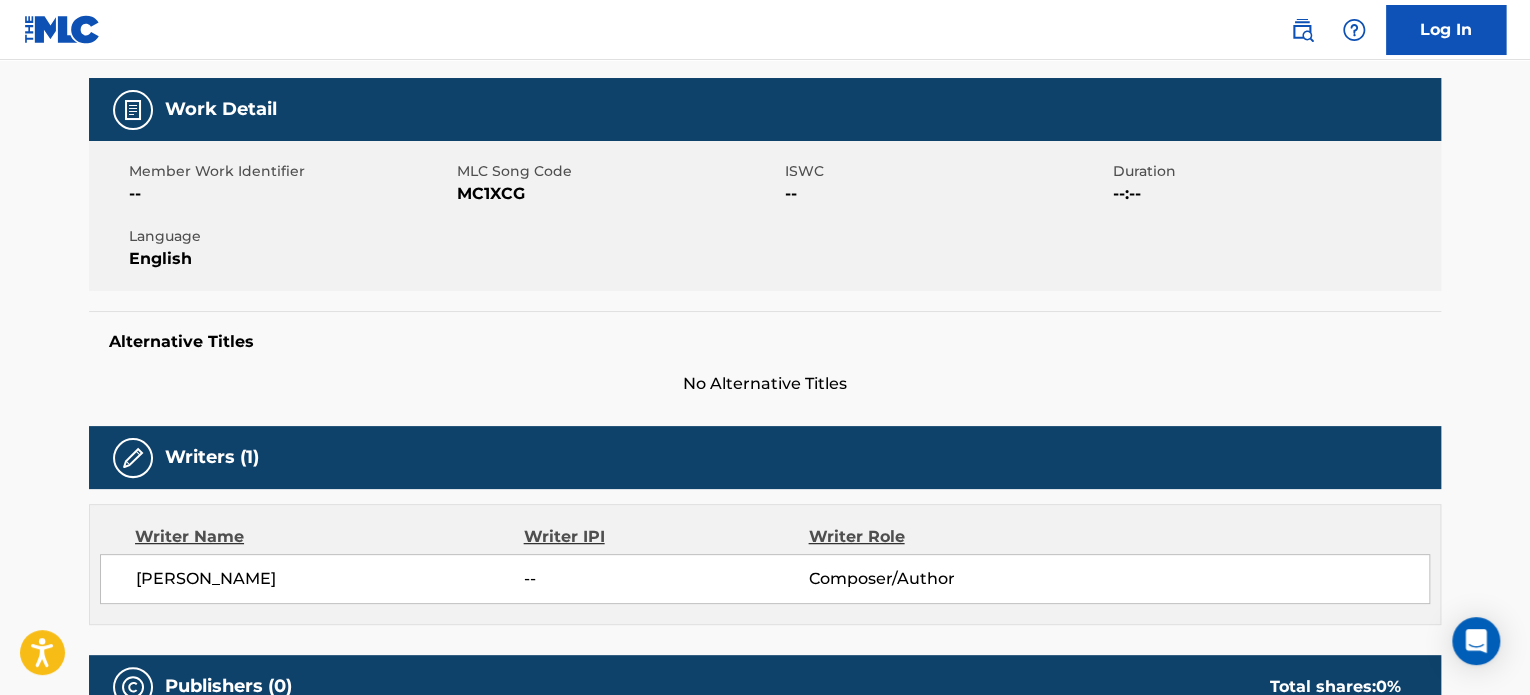 scroll, scrollTop: 240, scrollLeft: 0, axis: vertical 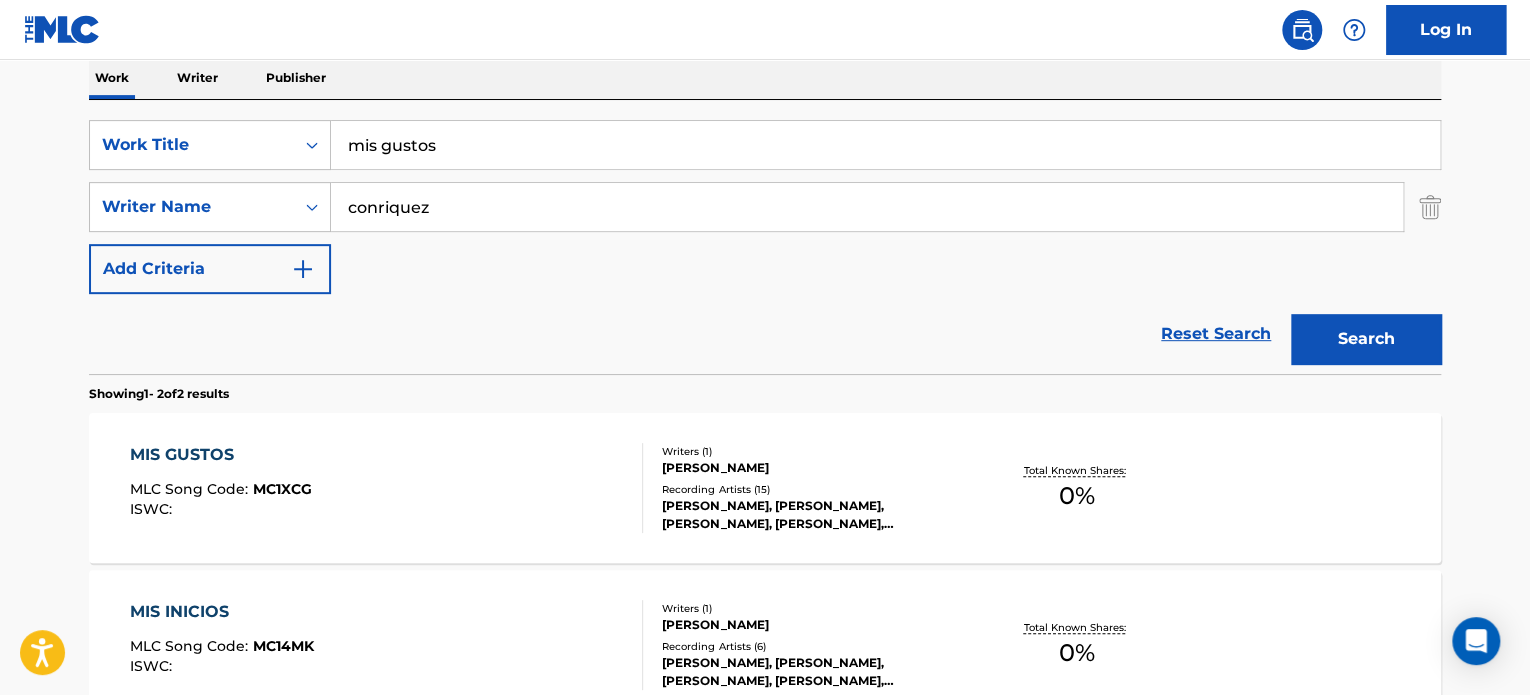 click on "mis gustos" at bounding box center [885, 145] 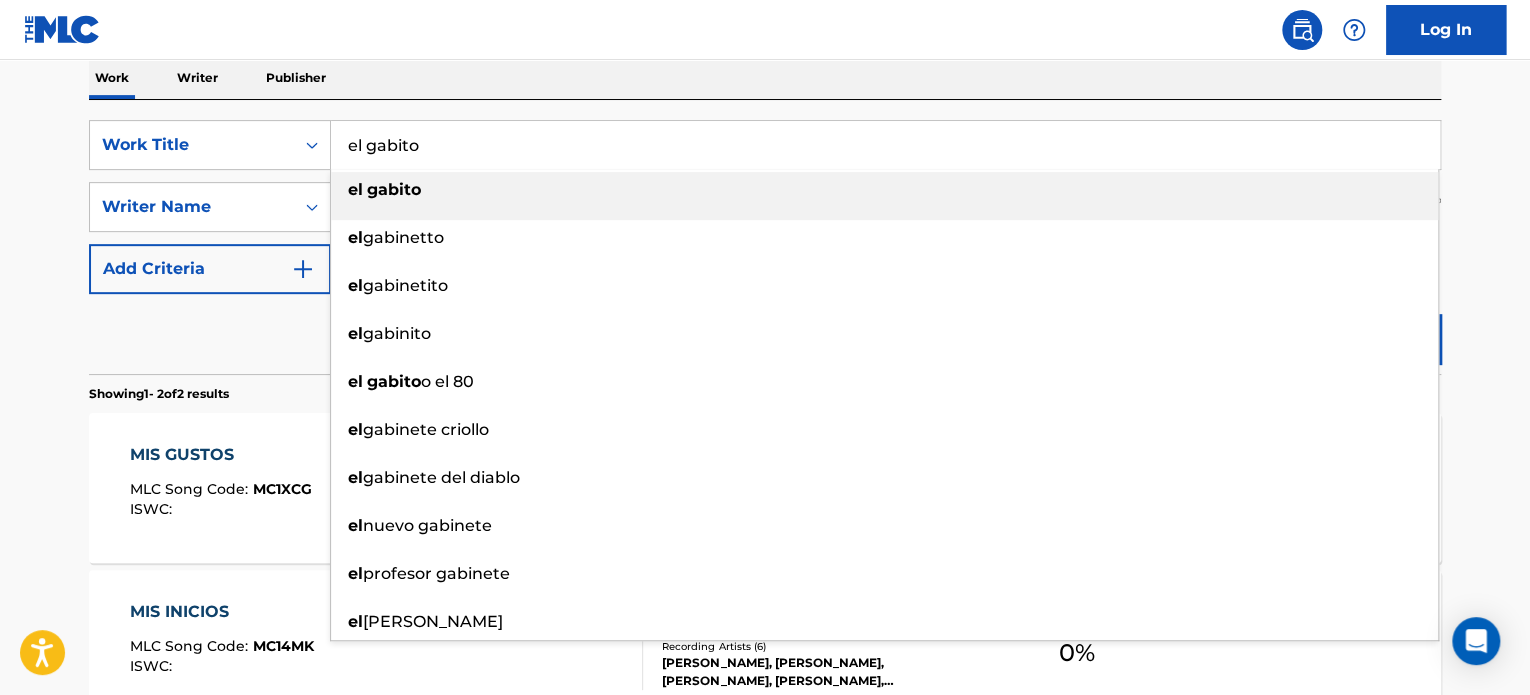 type on "el gabito" 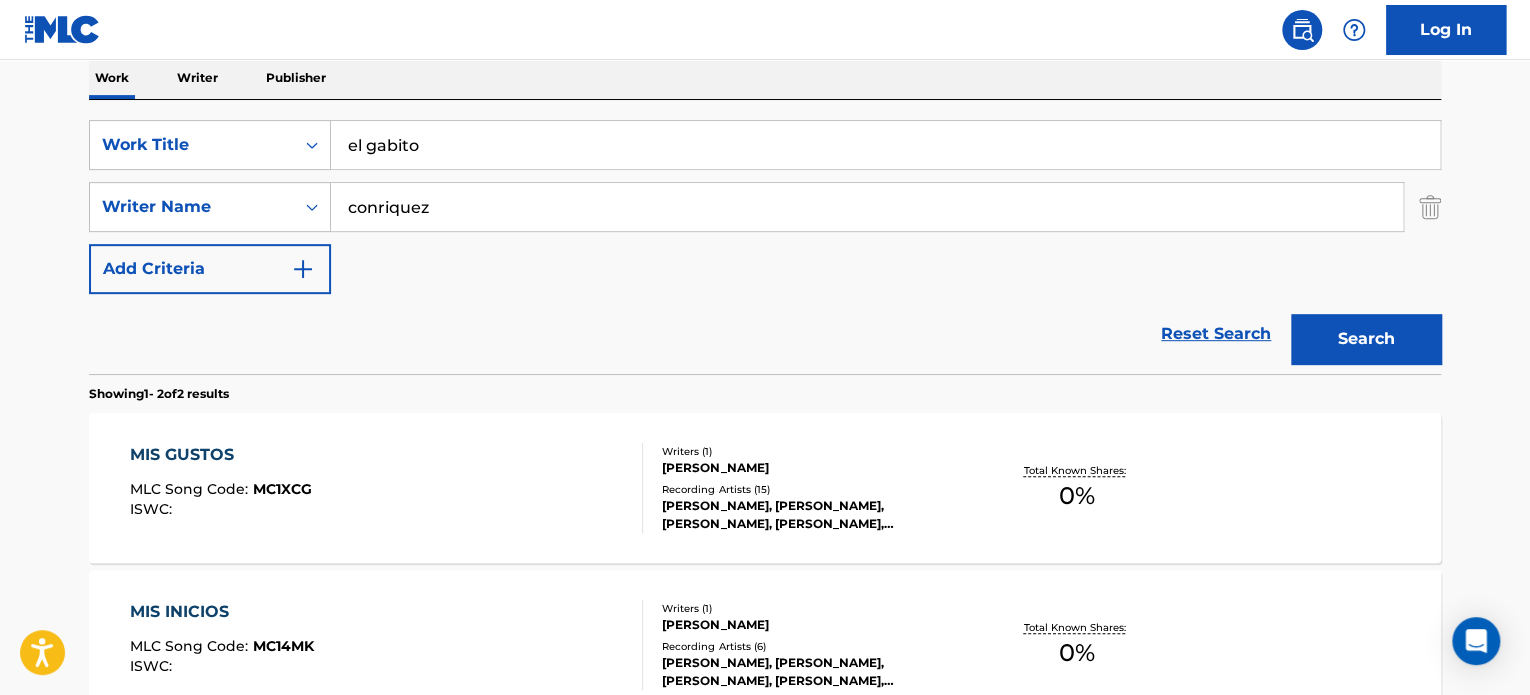 click on "Search" at bounding box center [1366, 339] 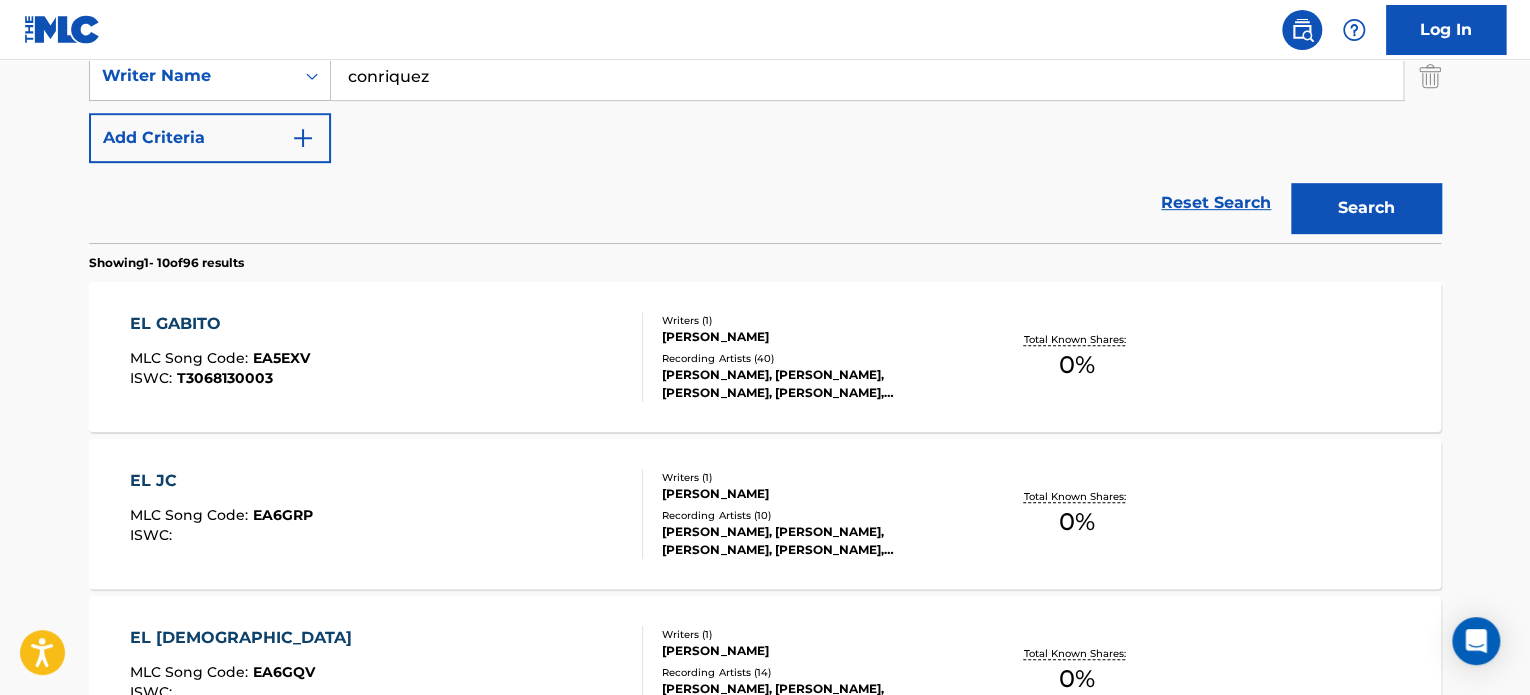 scroll, scrollTop: 465, scrollLeft: 0, axis: vertical 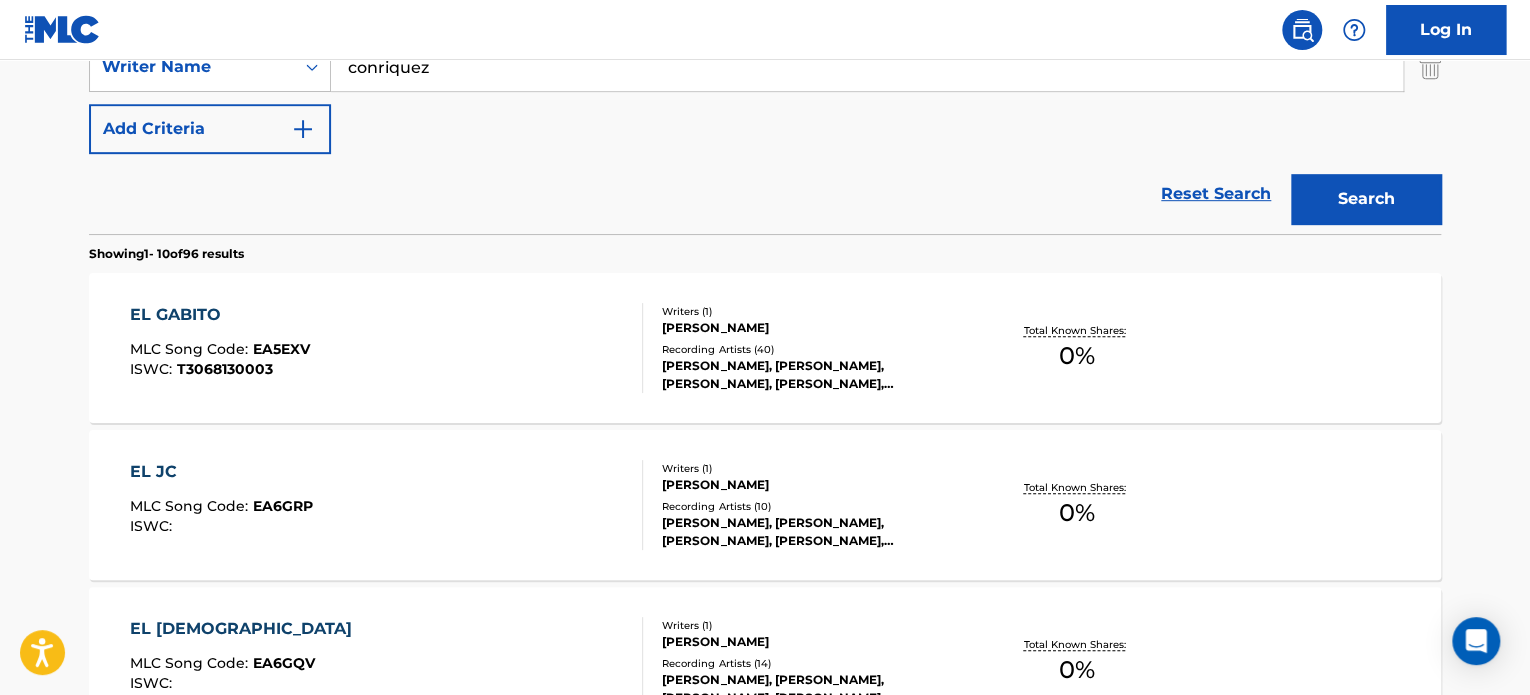 click on "EL GABITO MLC Song Code : EA5EXV ISWC : T3068130003" at bounding box center [387, 348] 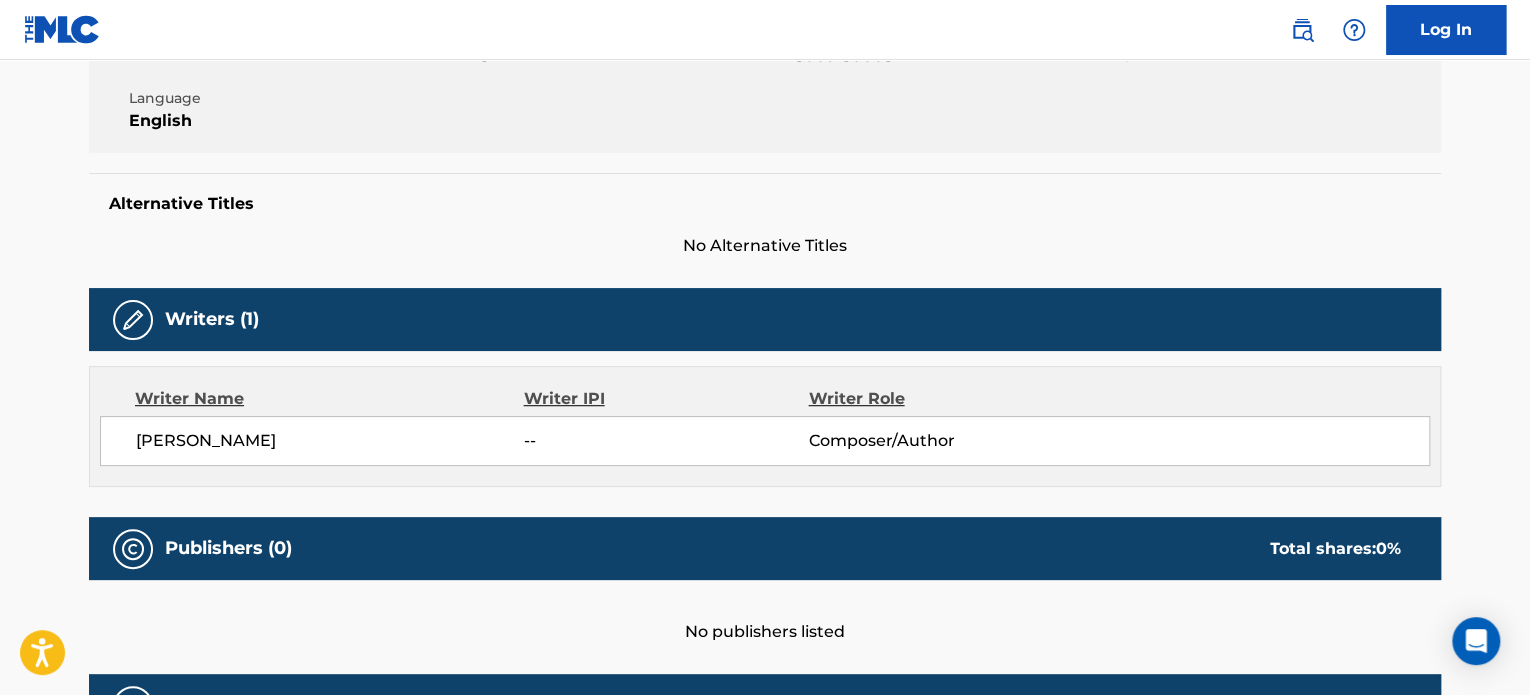scroll, scrollTop: 379, scrollLeft: 0, axis: vertical 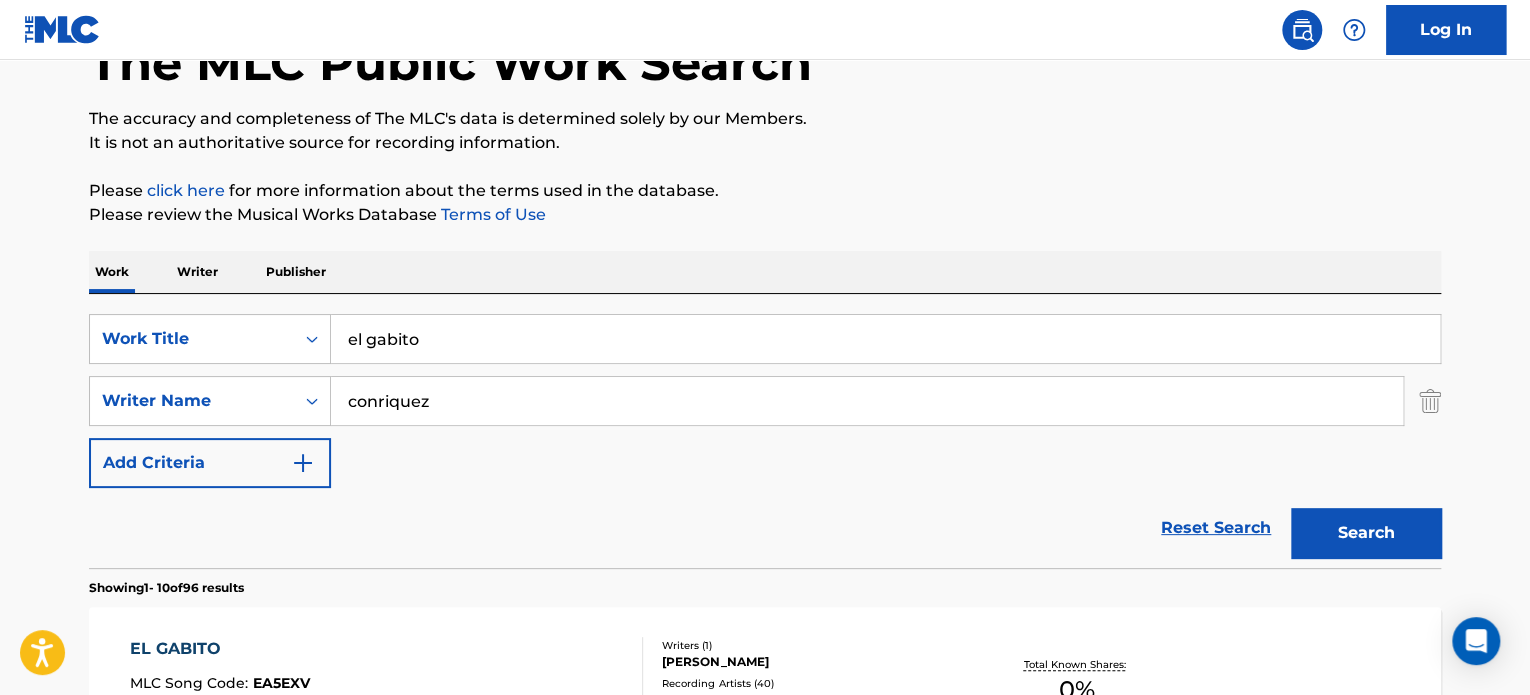 click on "el gabito" at bounding box center [885, 339] 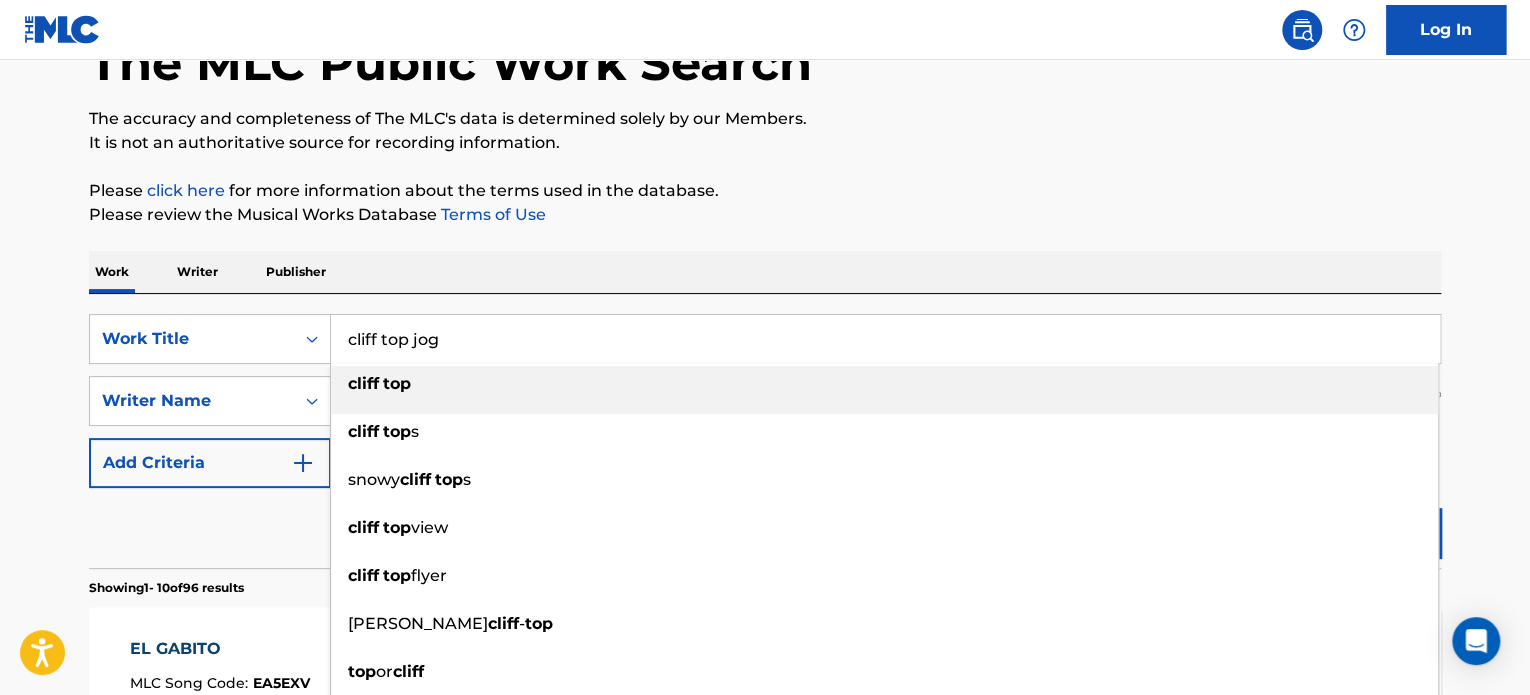 type on "cliff top jog" 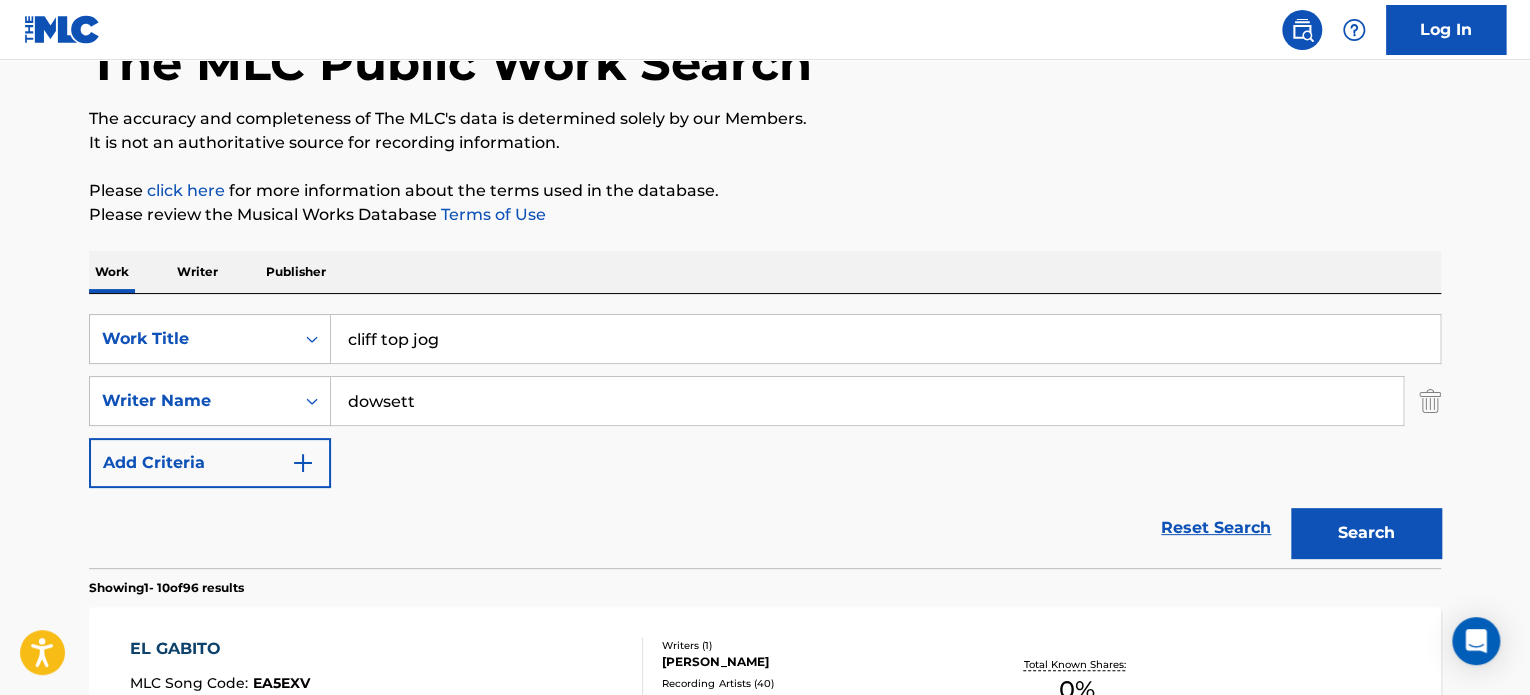 type on "dowsett" 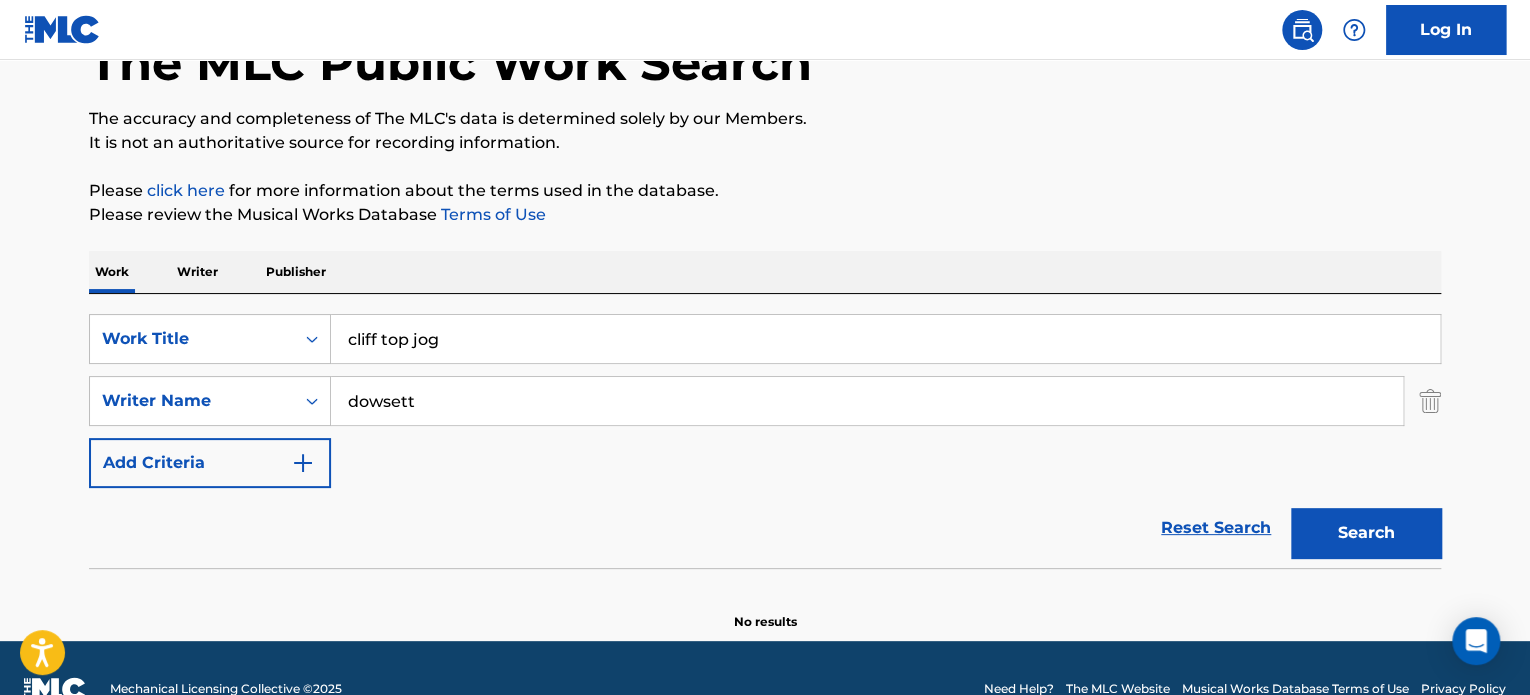 scroll, scrollTop: 172, scrollLeft: 0, axis: vertical 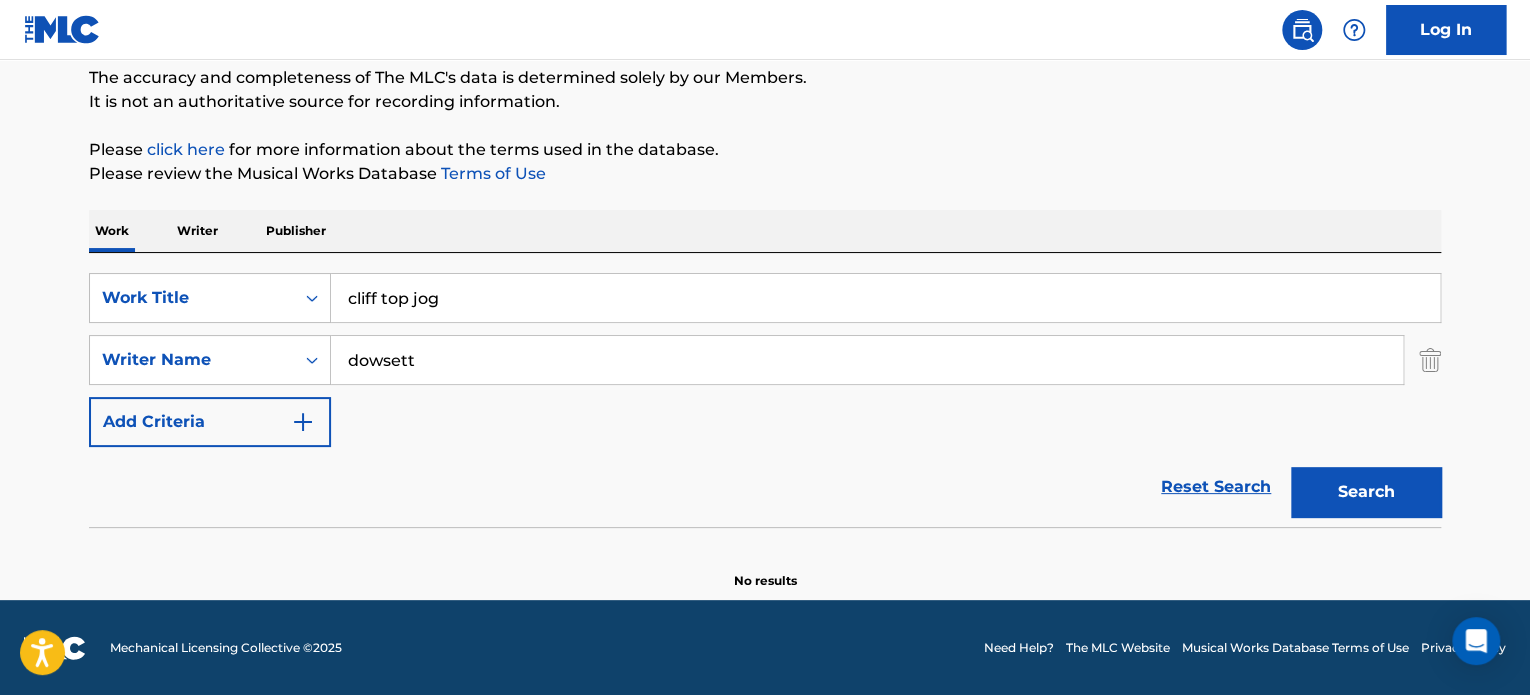 click on "cliff top jog" at bounding box center [885, 298] 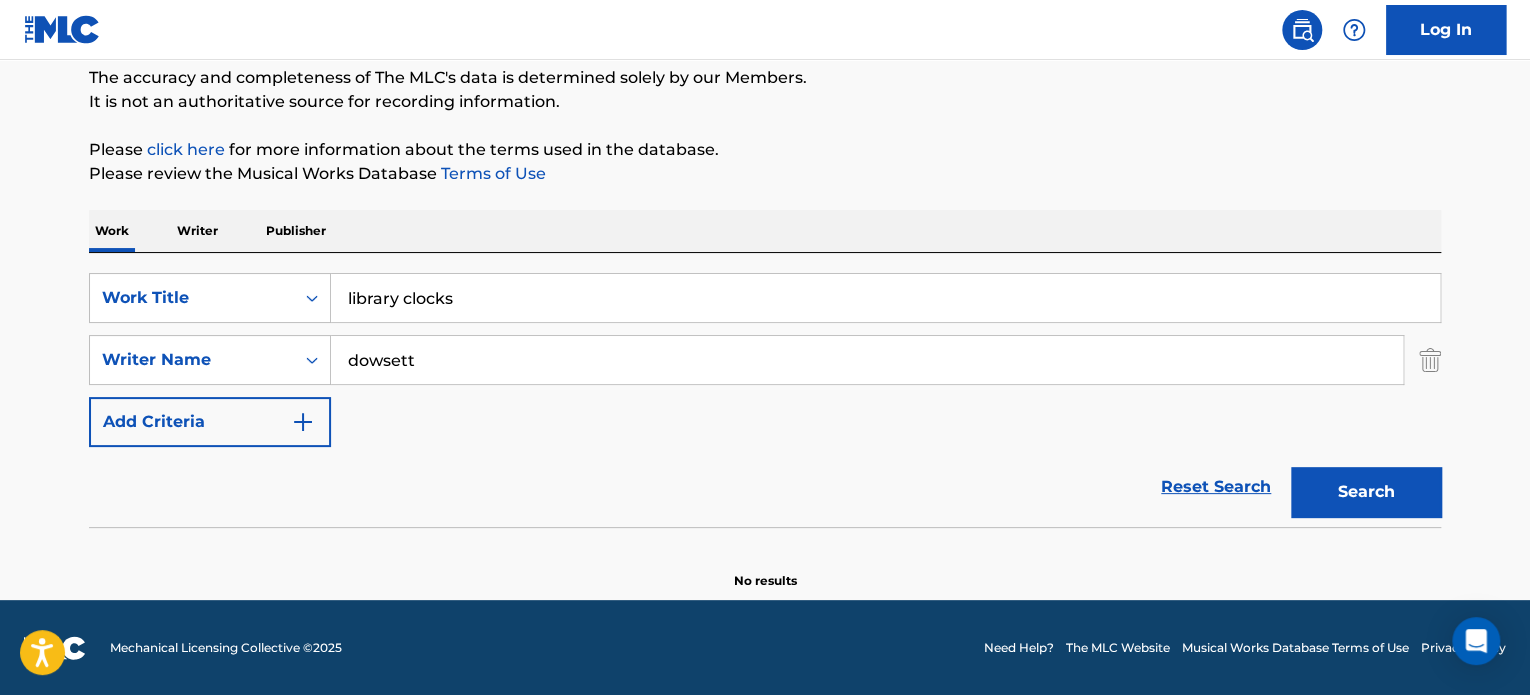 click on "Search" at bounding box center [1366, 492] 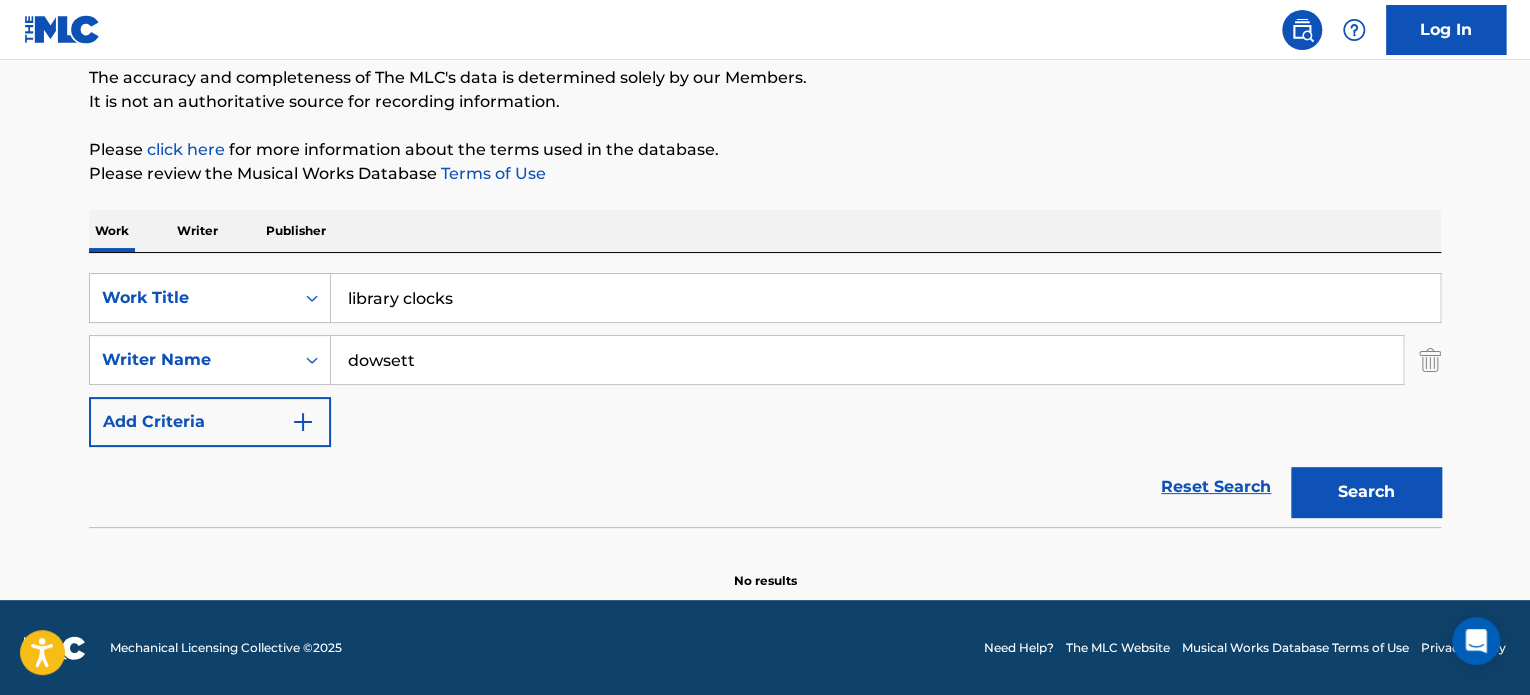 click on "library clocks" at bounding box center (885, 298) 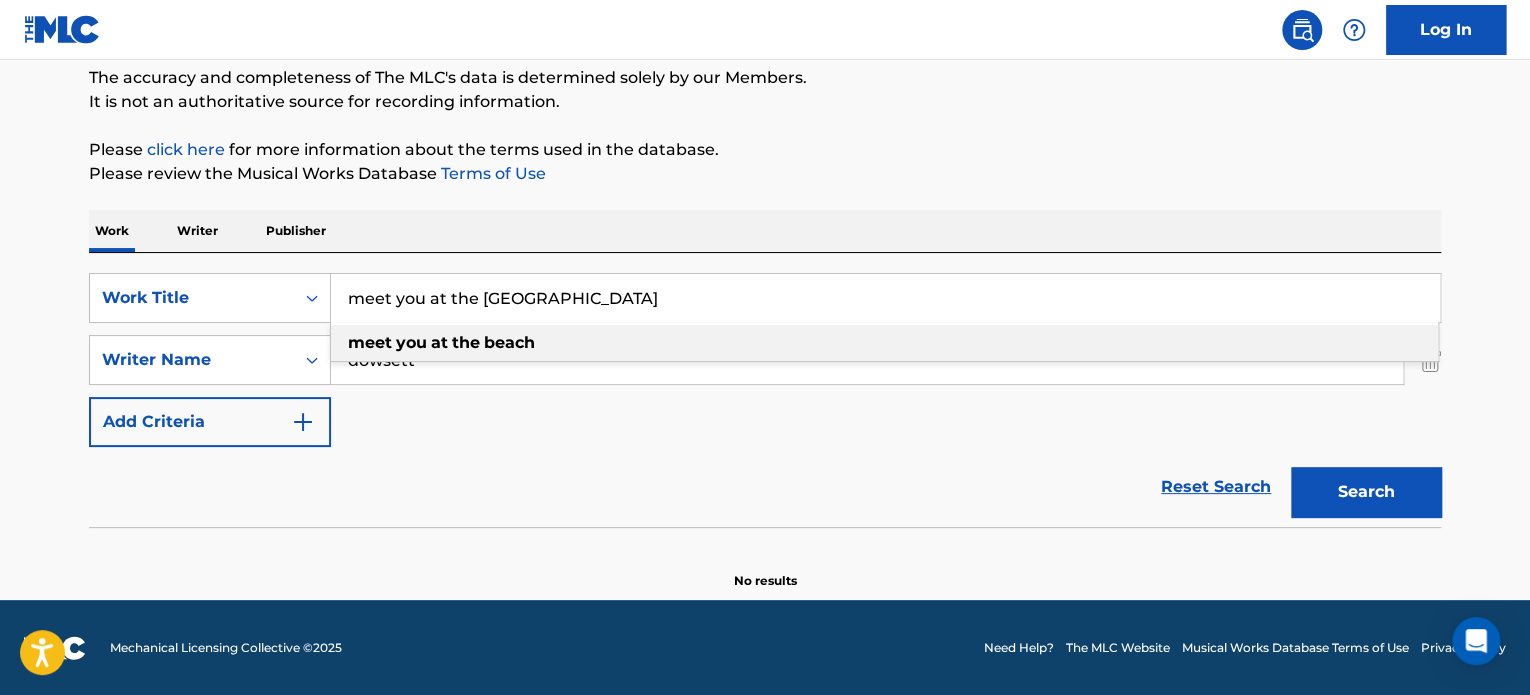 type on "meet you at the beach hut" 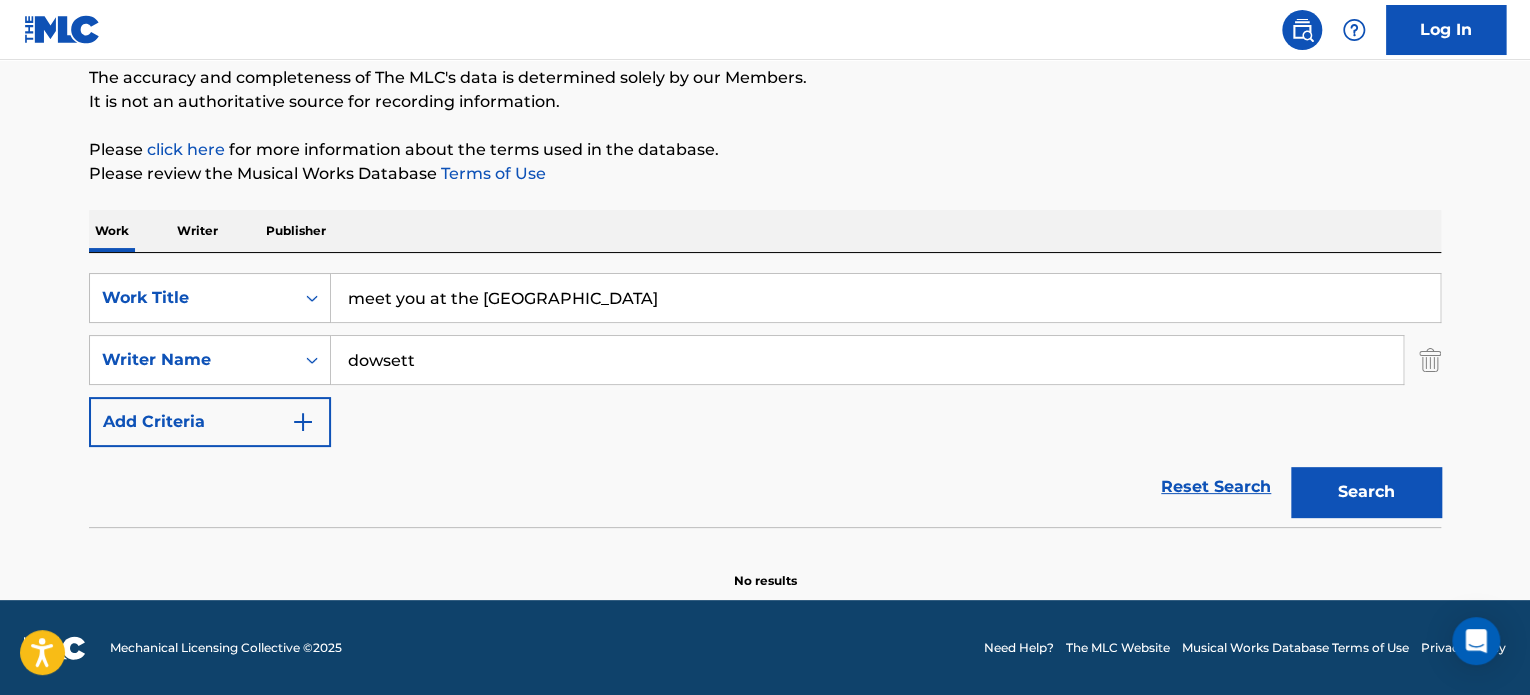 click on "Search" at bounding box center [1366, 492] 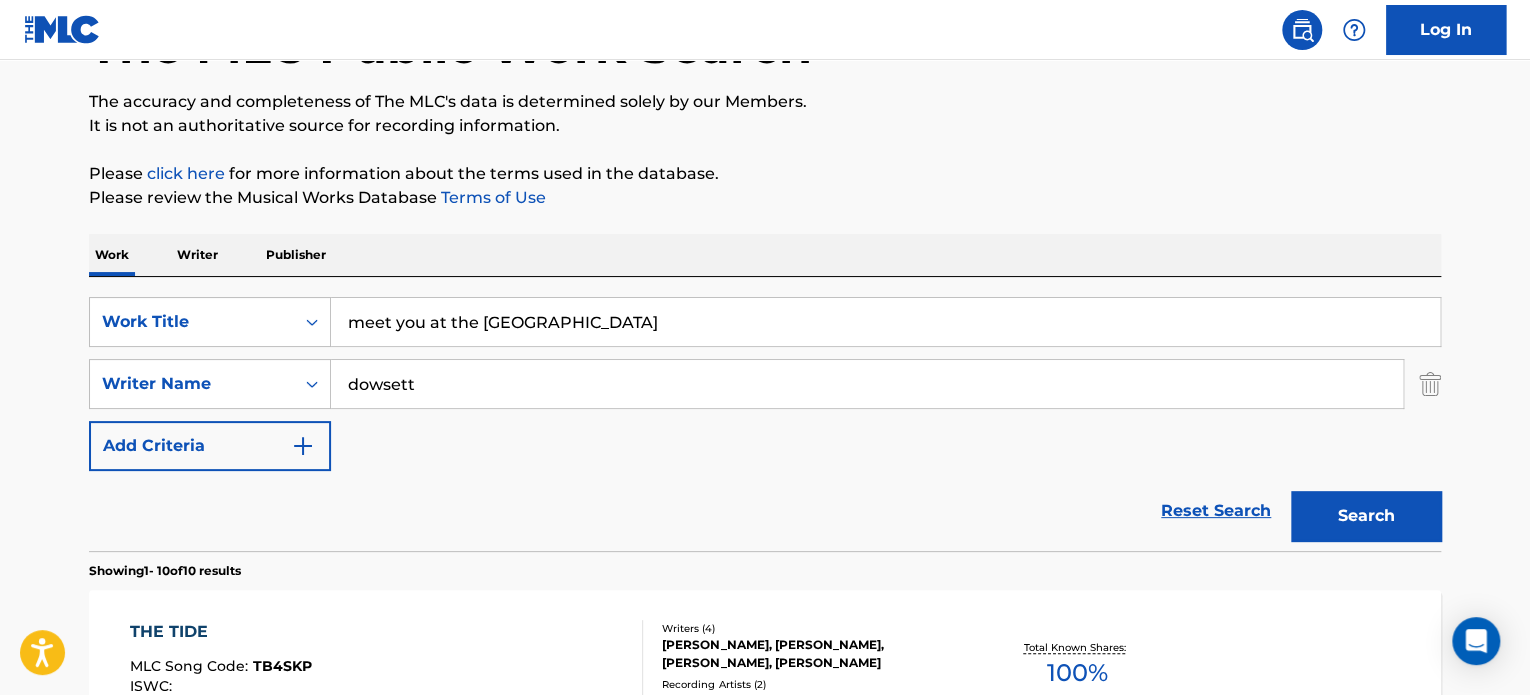 scroll, scrollTop: 136, scrollLeft: 0, axis: vertical 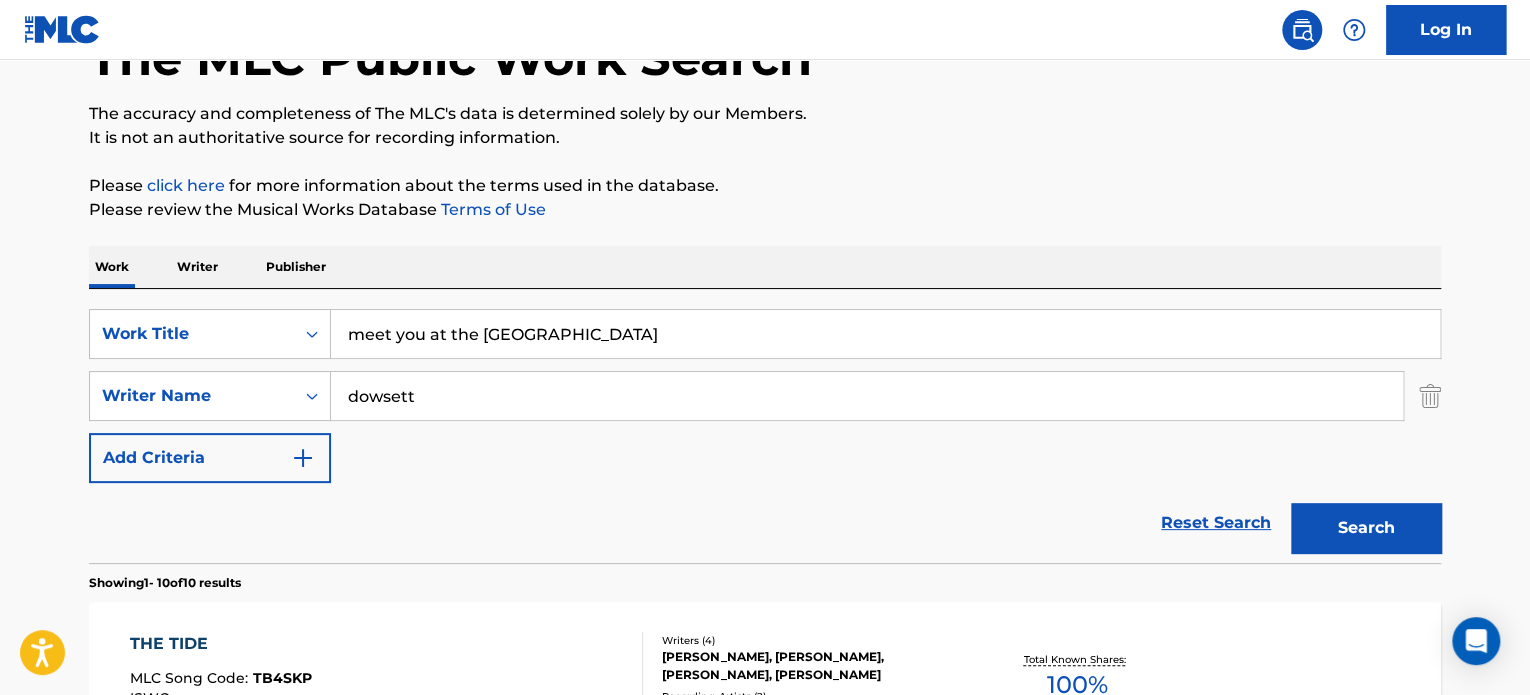 click on "SearchWithCriteria23f68b49-af47-4465-bfa0-f73560b52cbf Work Title meet you at the beach hut SearchWithCriteriae05ed1e7-2b8e-4bae-99d1-d81b56adc38d Writer Name dowsett Add Criteria" at bounding box center (765, 396) 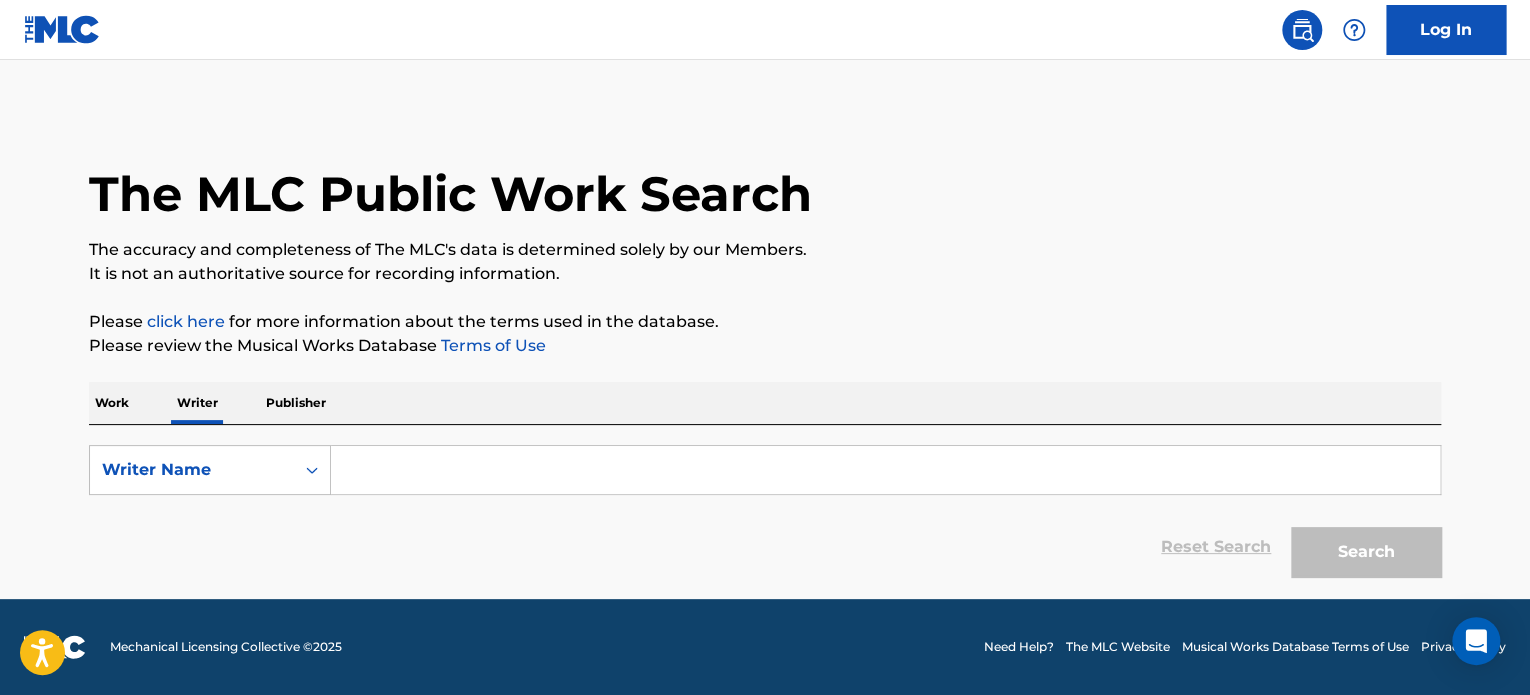 click at bounding box center [885, 470] 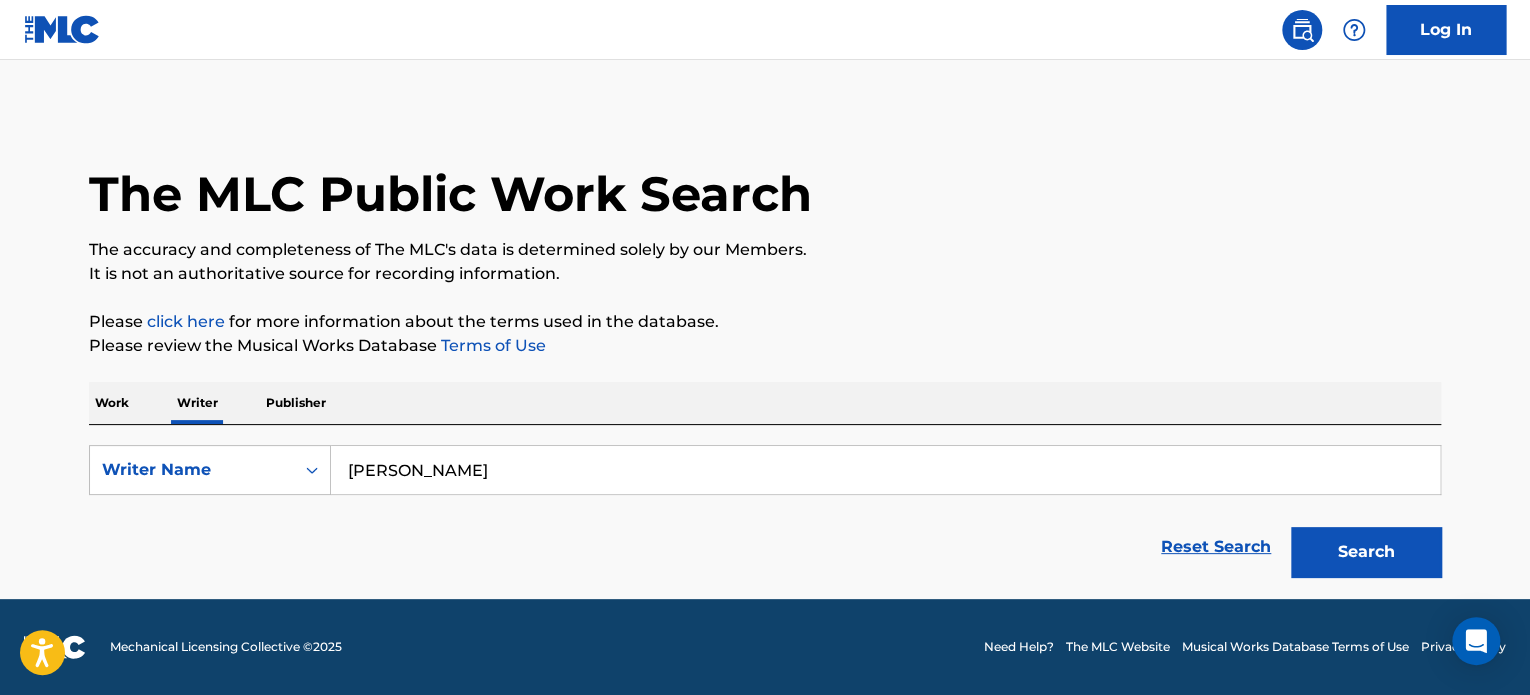 type on "guy dowsett" 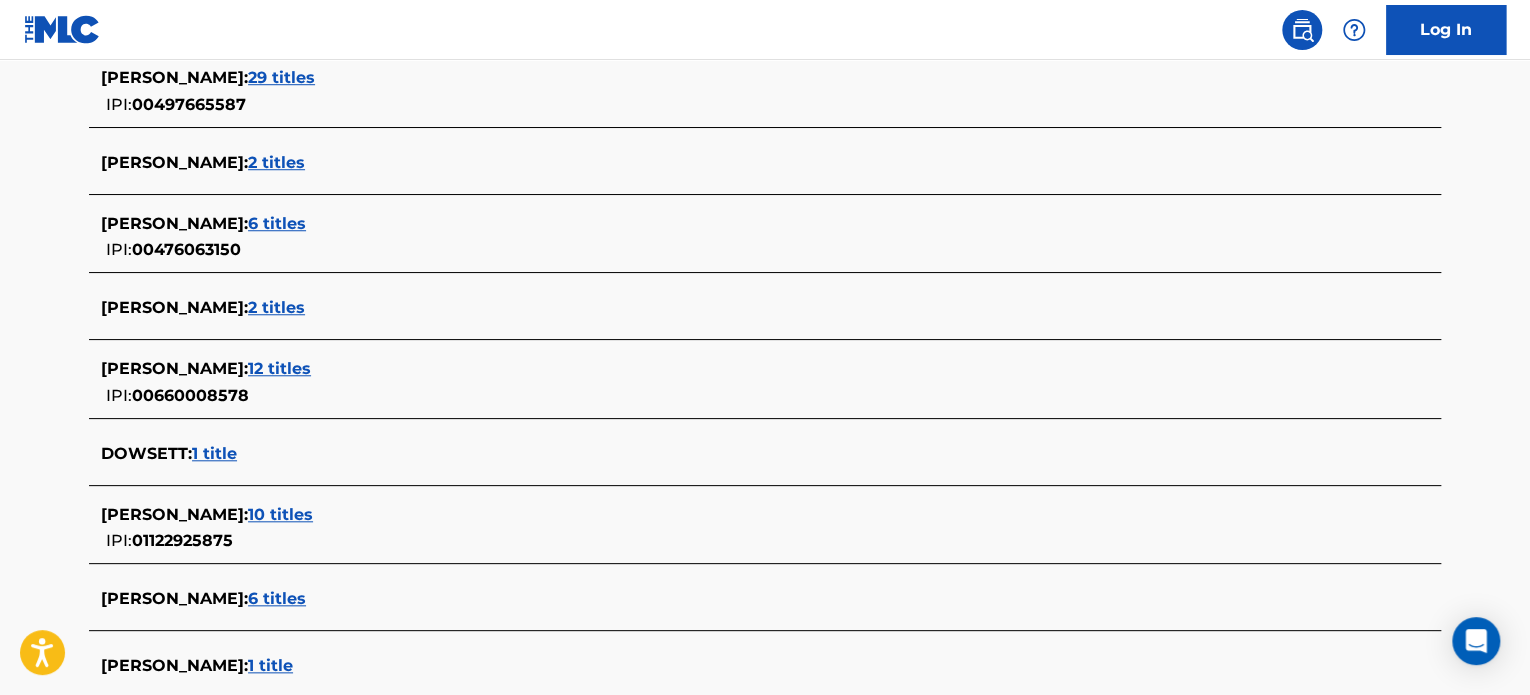 scroll, scrollTop: 683, scrollLeft: 0, axis: vertical 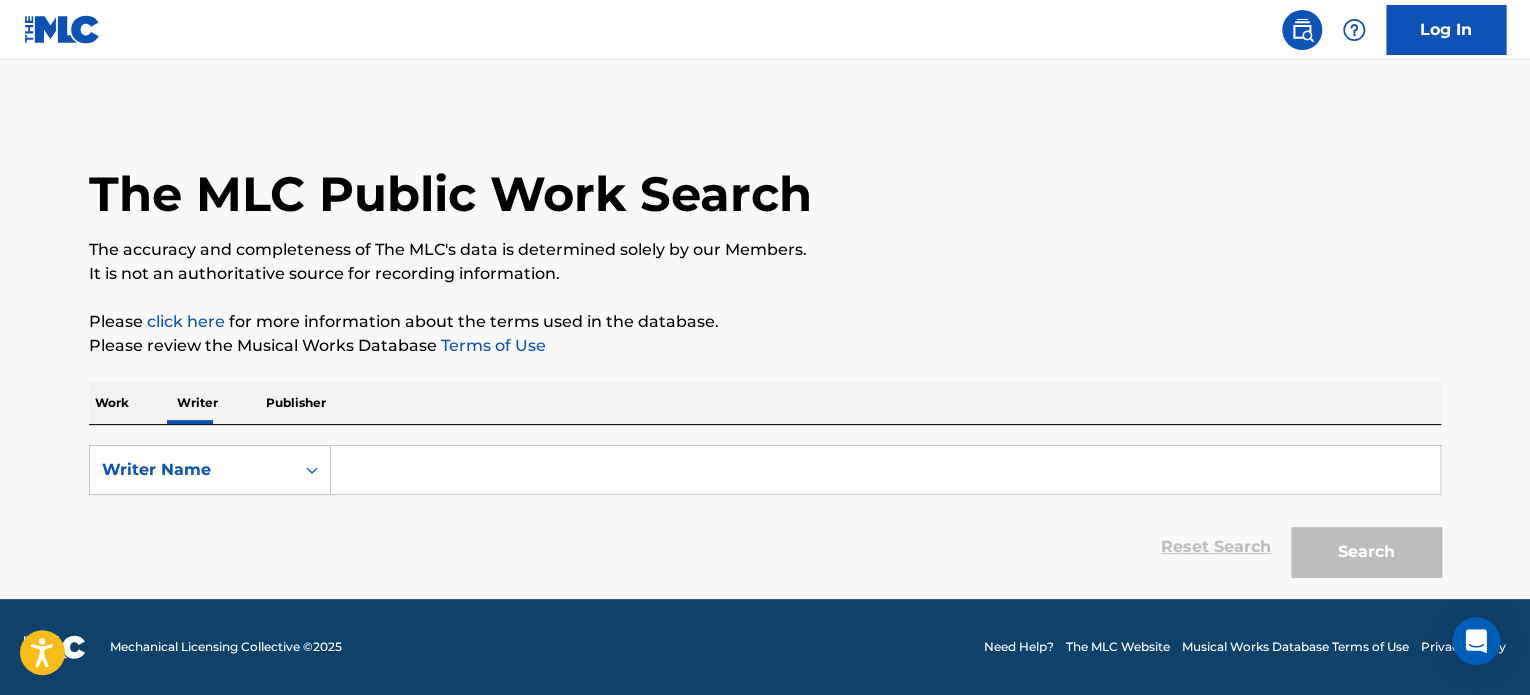 click on "Work" at bounding box center (112, 403) 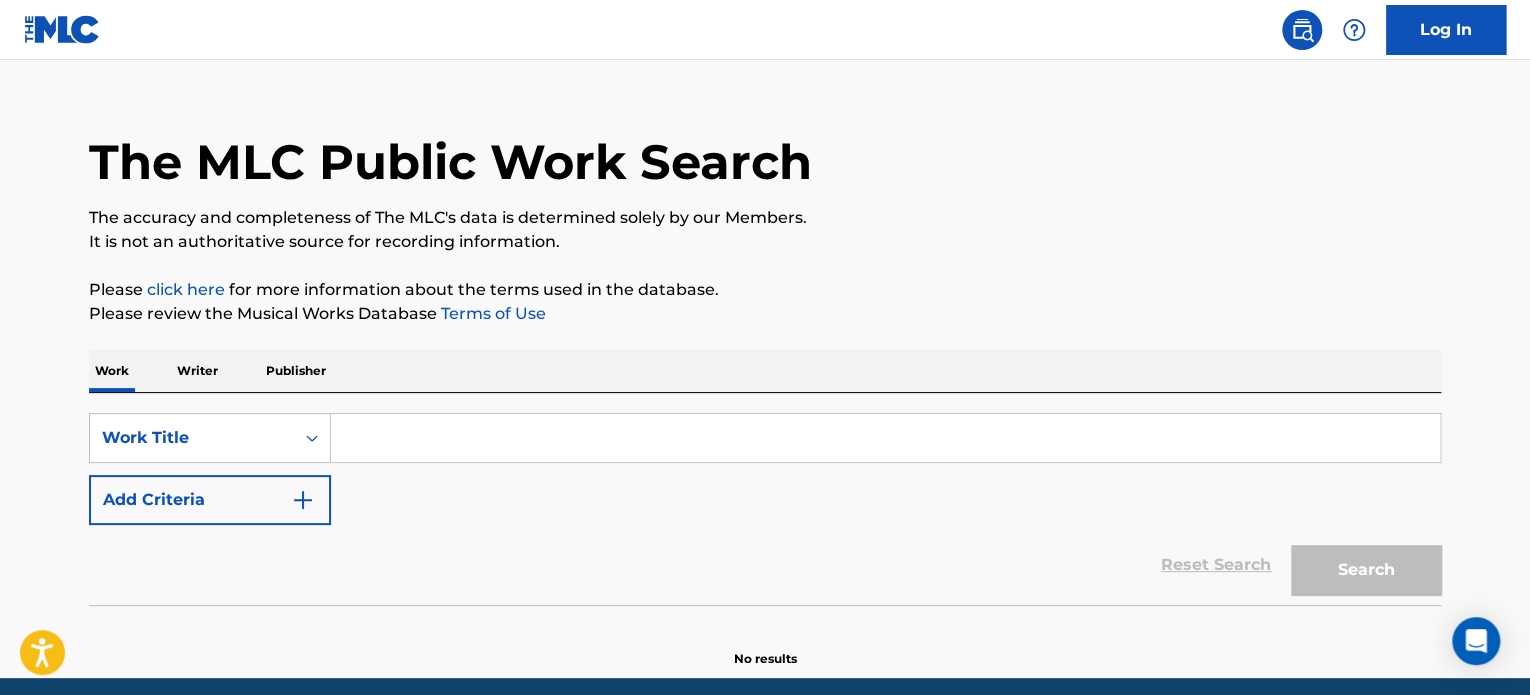 scroll, scrollTop: 110, scrollLeft: 0, axis: vertical 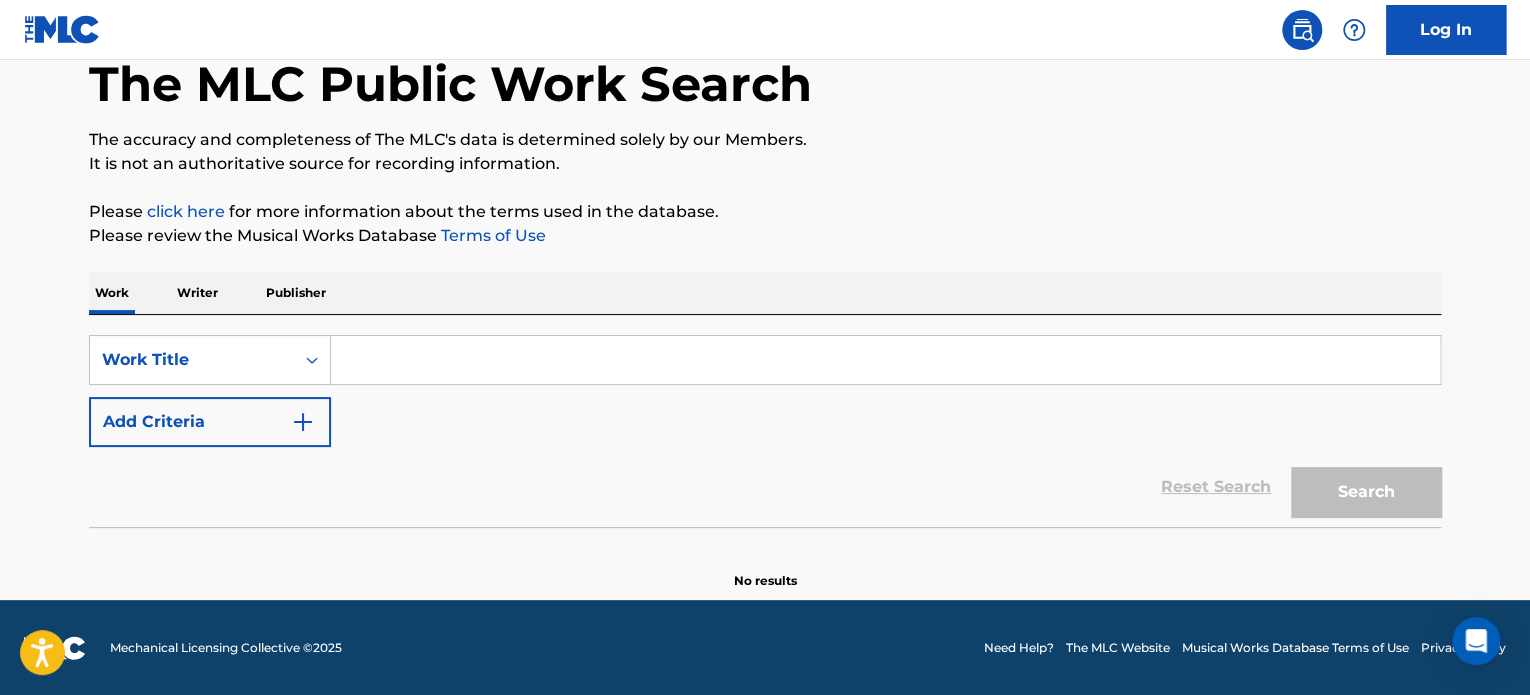 click on "Add Criteria" at bounding box center [210, 422] 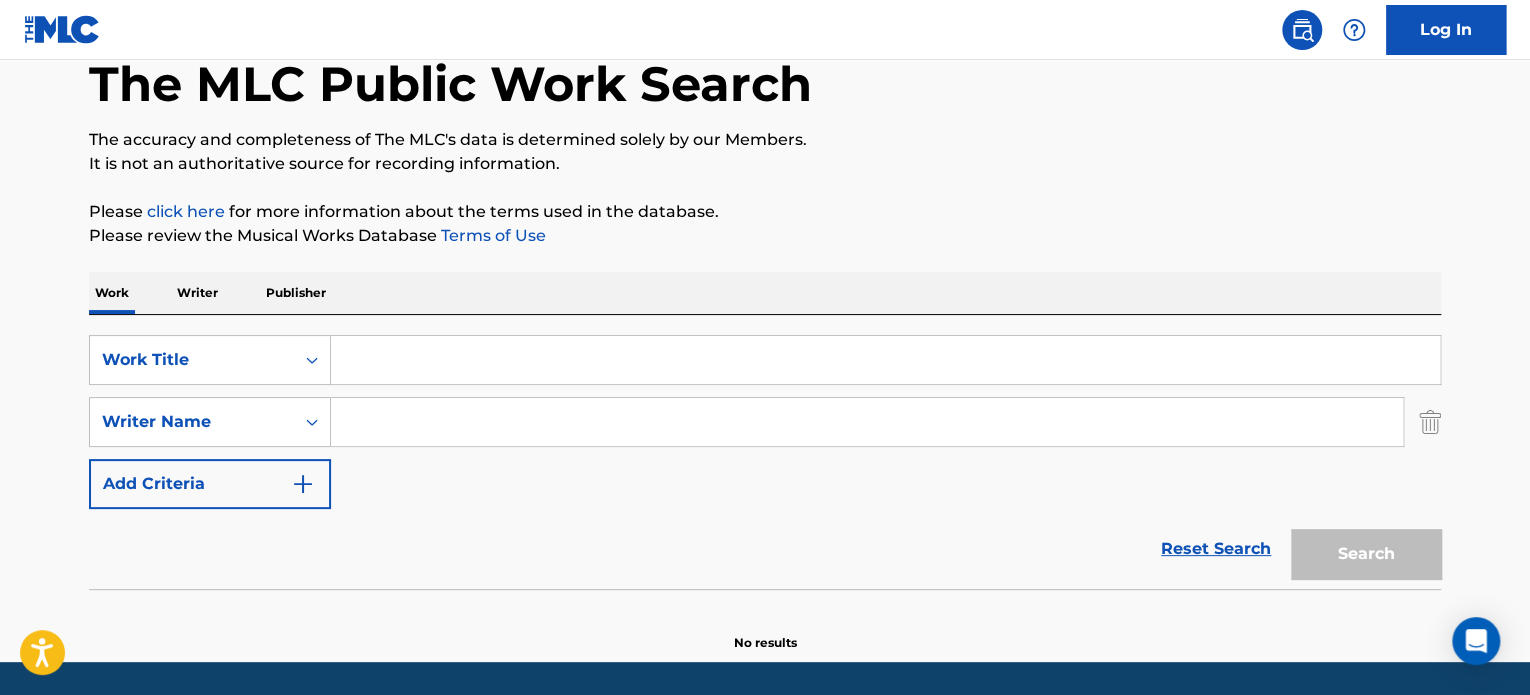 click at bounding box center (885, 360) 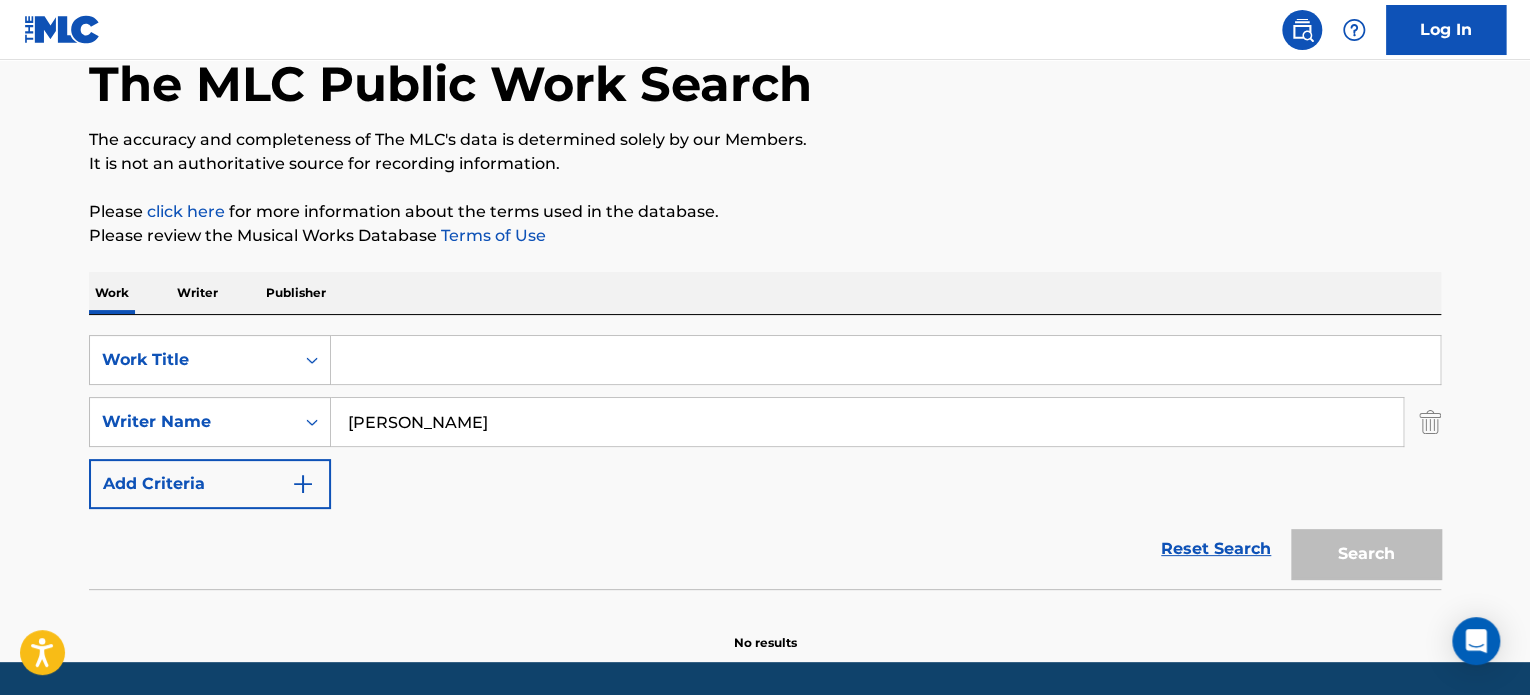 type on "[PERSON_NAME]" 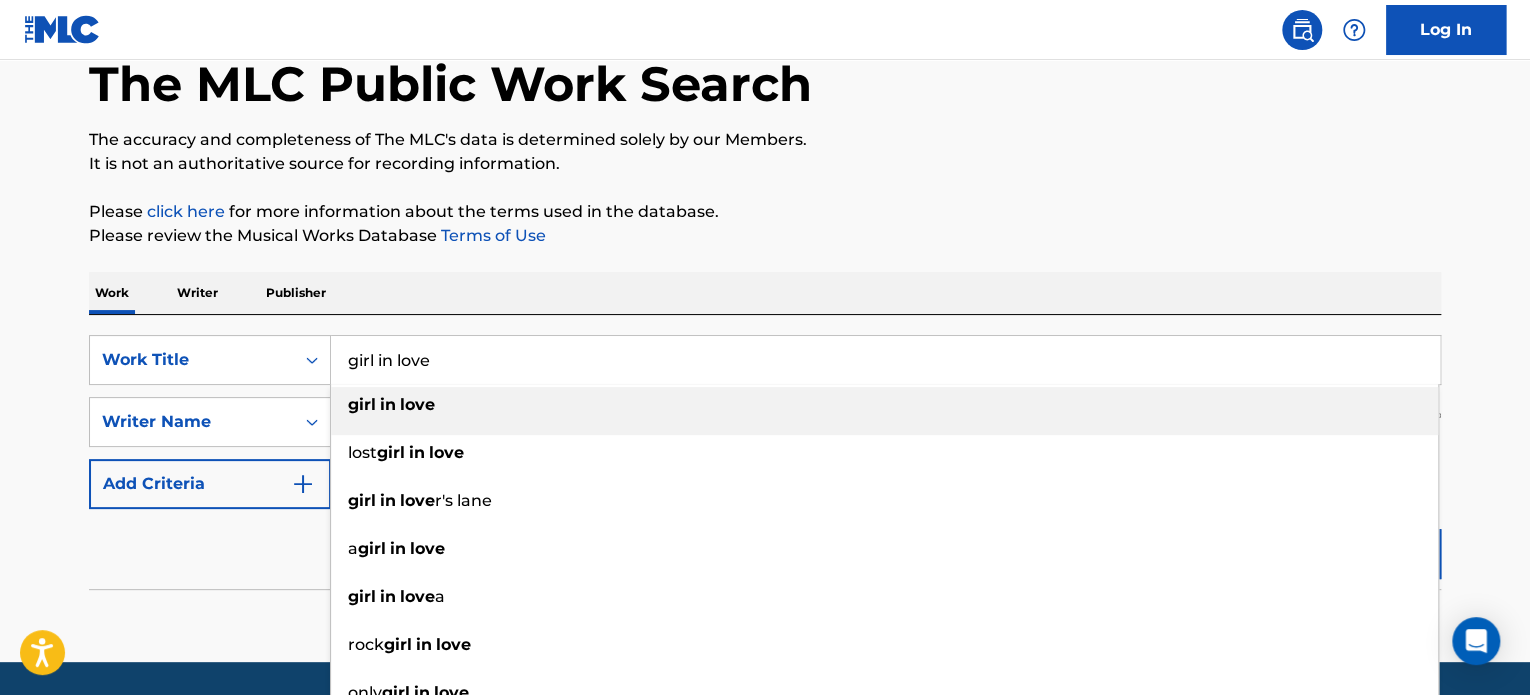 type on "girl in love" 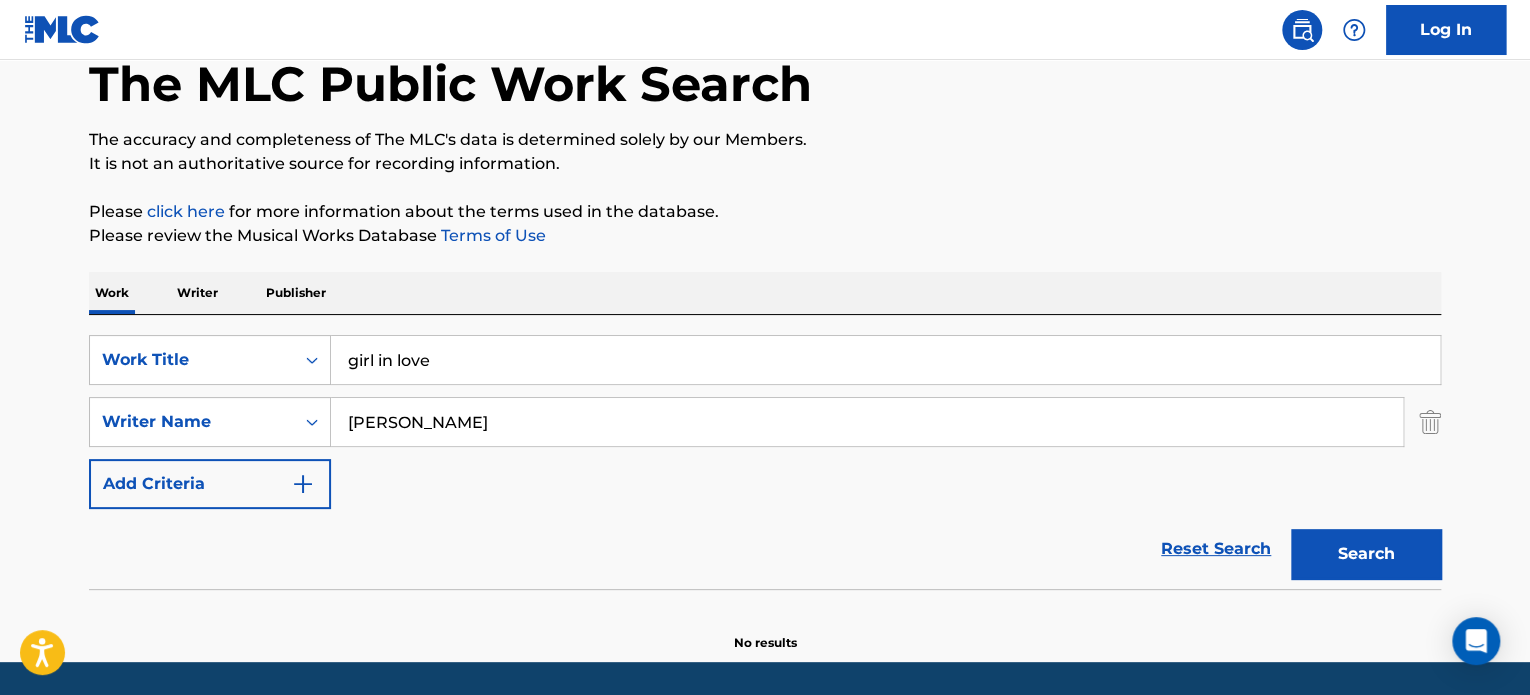 click on "Search" at bounding box center (1366, 554) 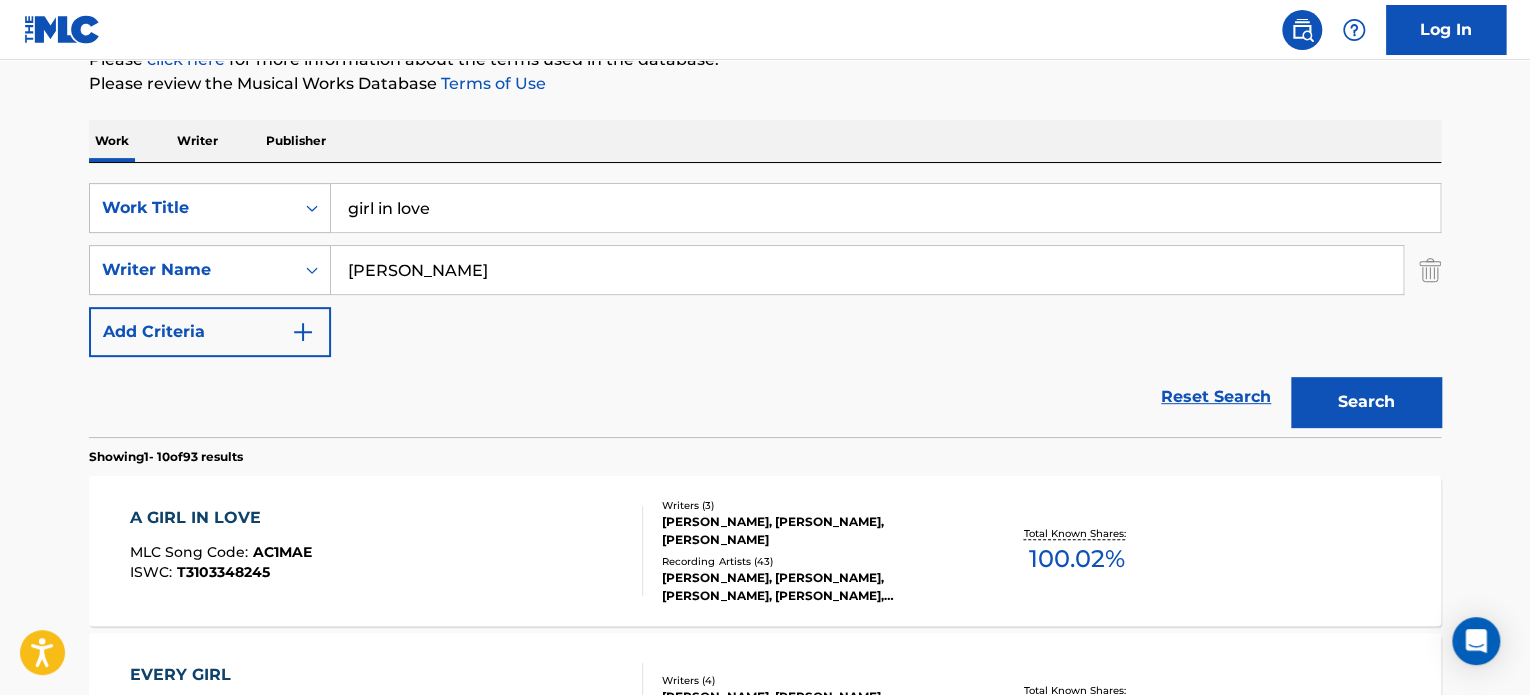 scroll, scrollTop: 302, scrollLeft: 0, axis: vertical 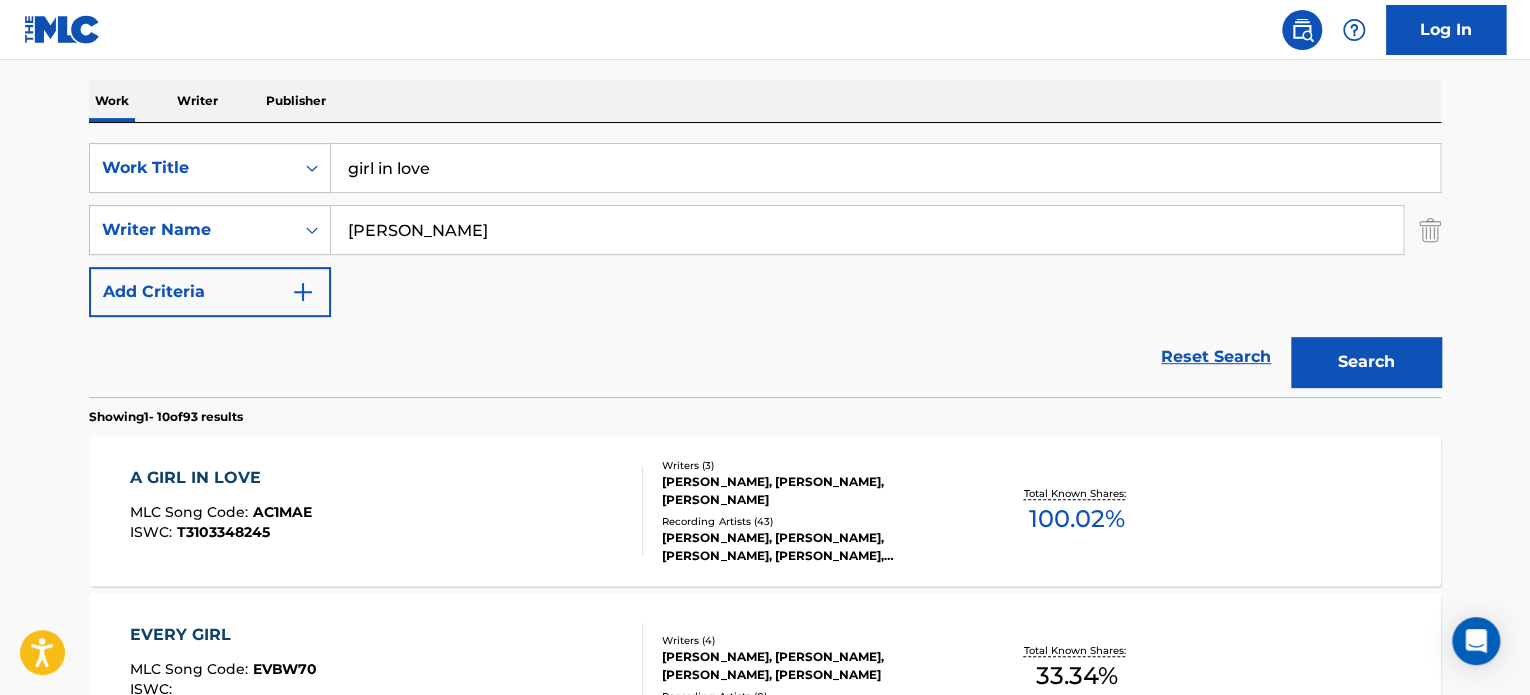 click on "A GIRL IN LOVE MLC Song Code : AC1MAE ISWC : T3103348245" at bounding box center [387, 511] 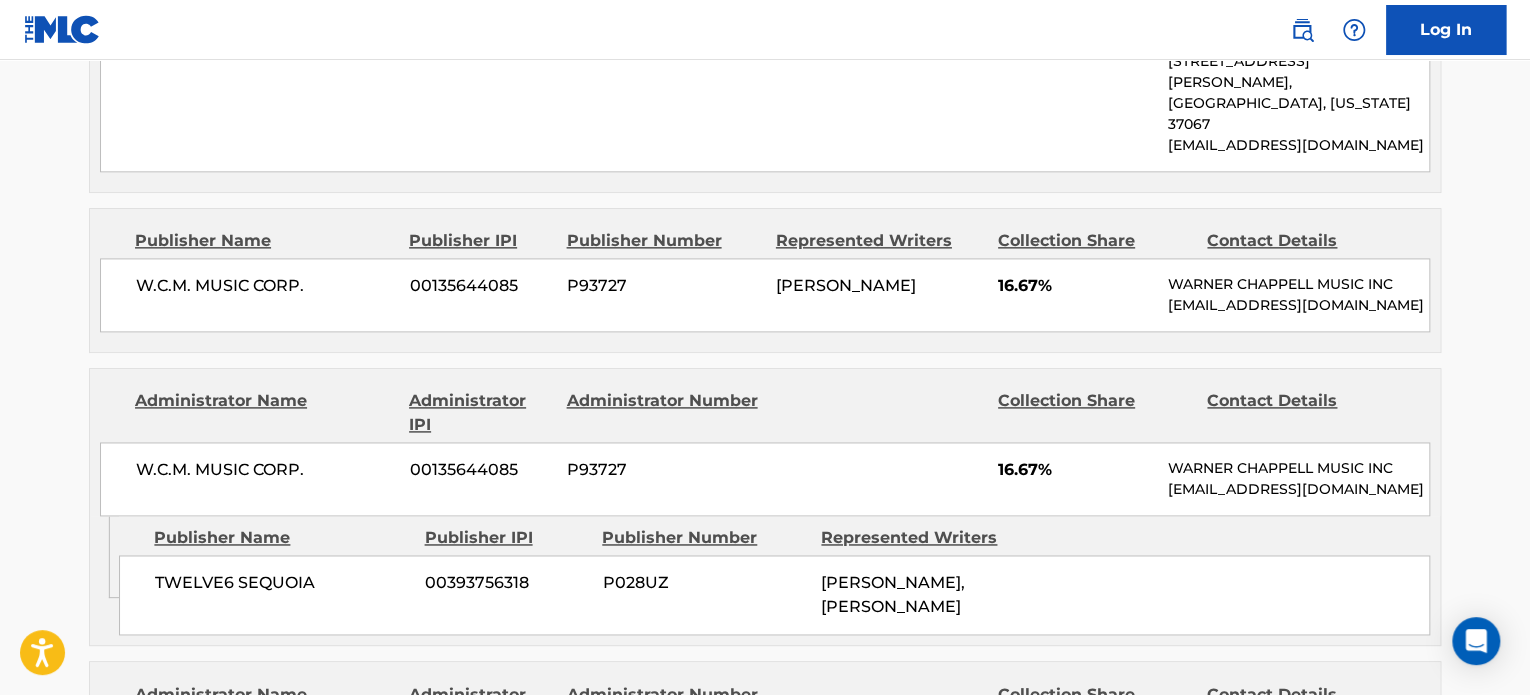scroll, scrollTop: 302, scrollLeft: 0, axis: vertical 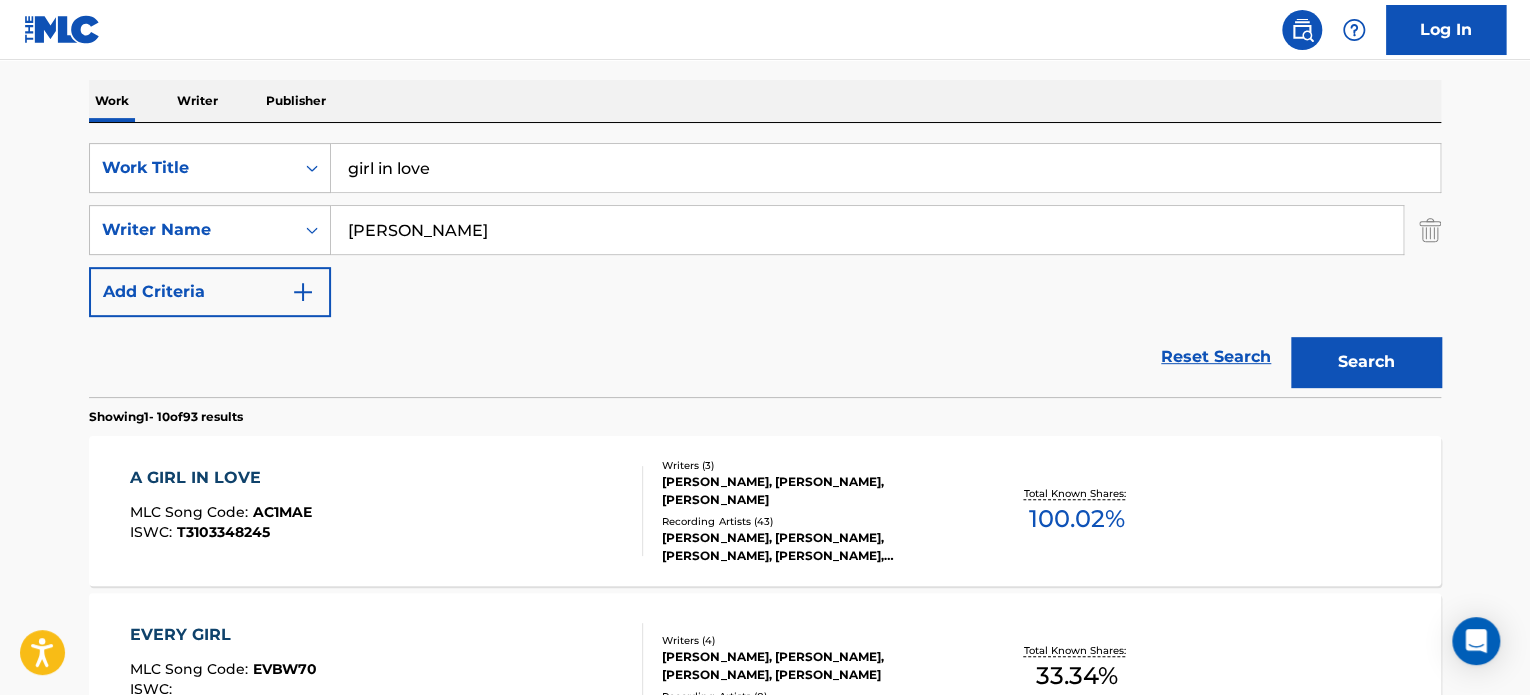 click on "girl in love" at bounding box center (885, 168) 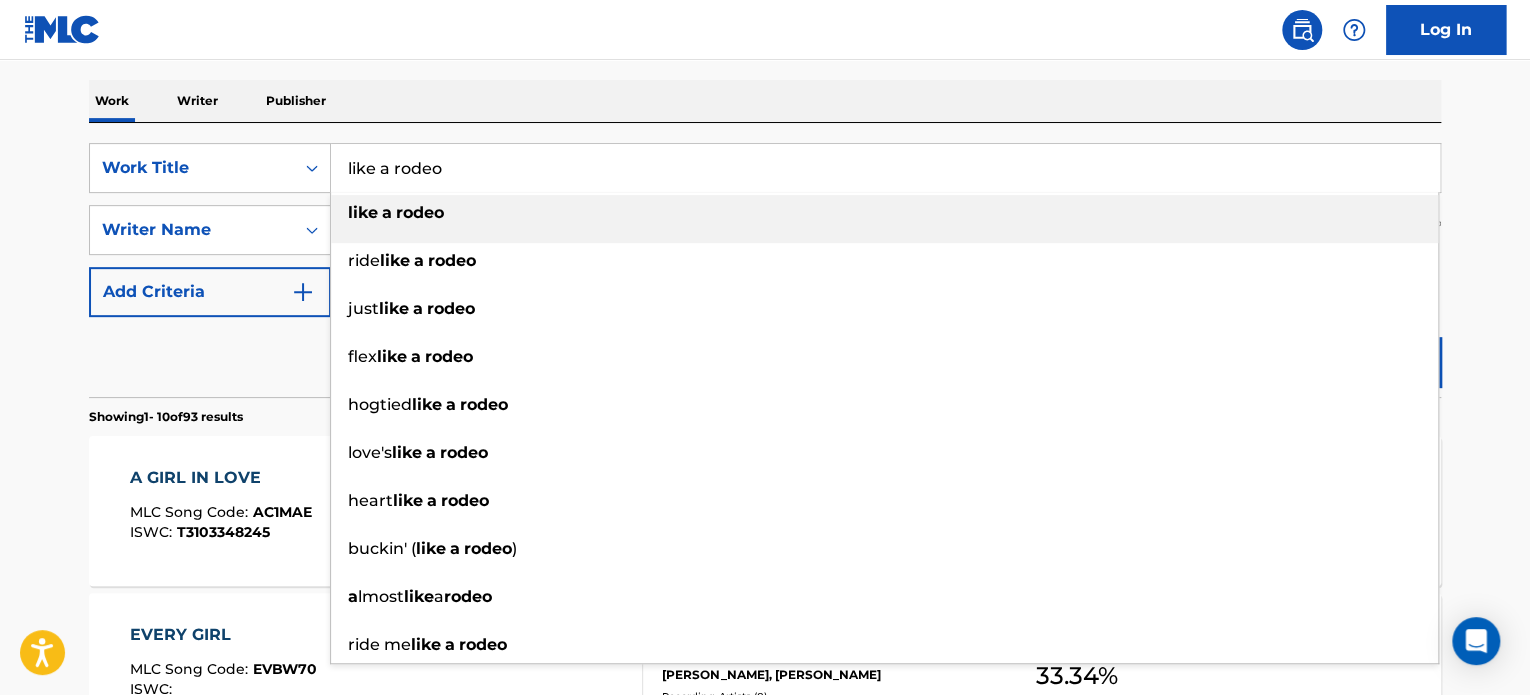 type on "like a rodeo" 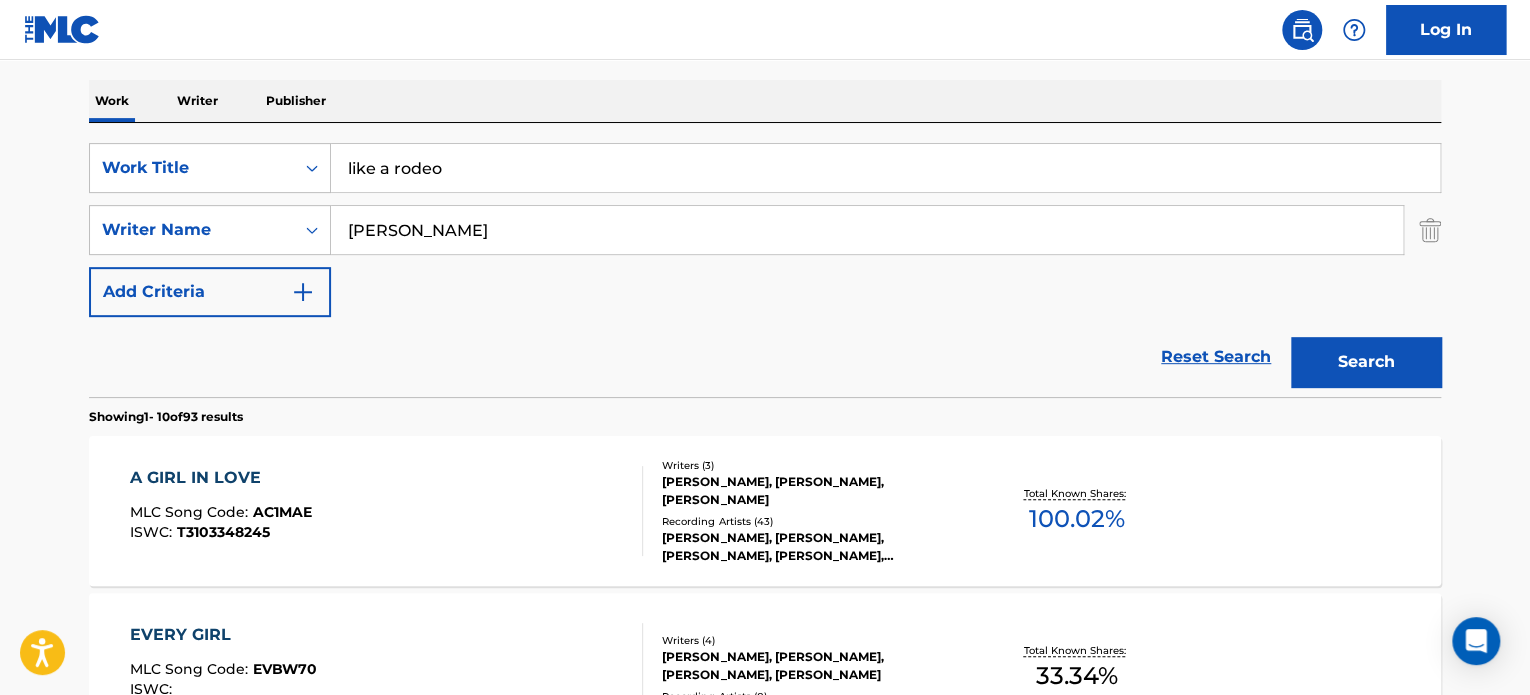 click on "Search" at bounding box center [1366, 362] 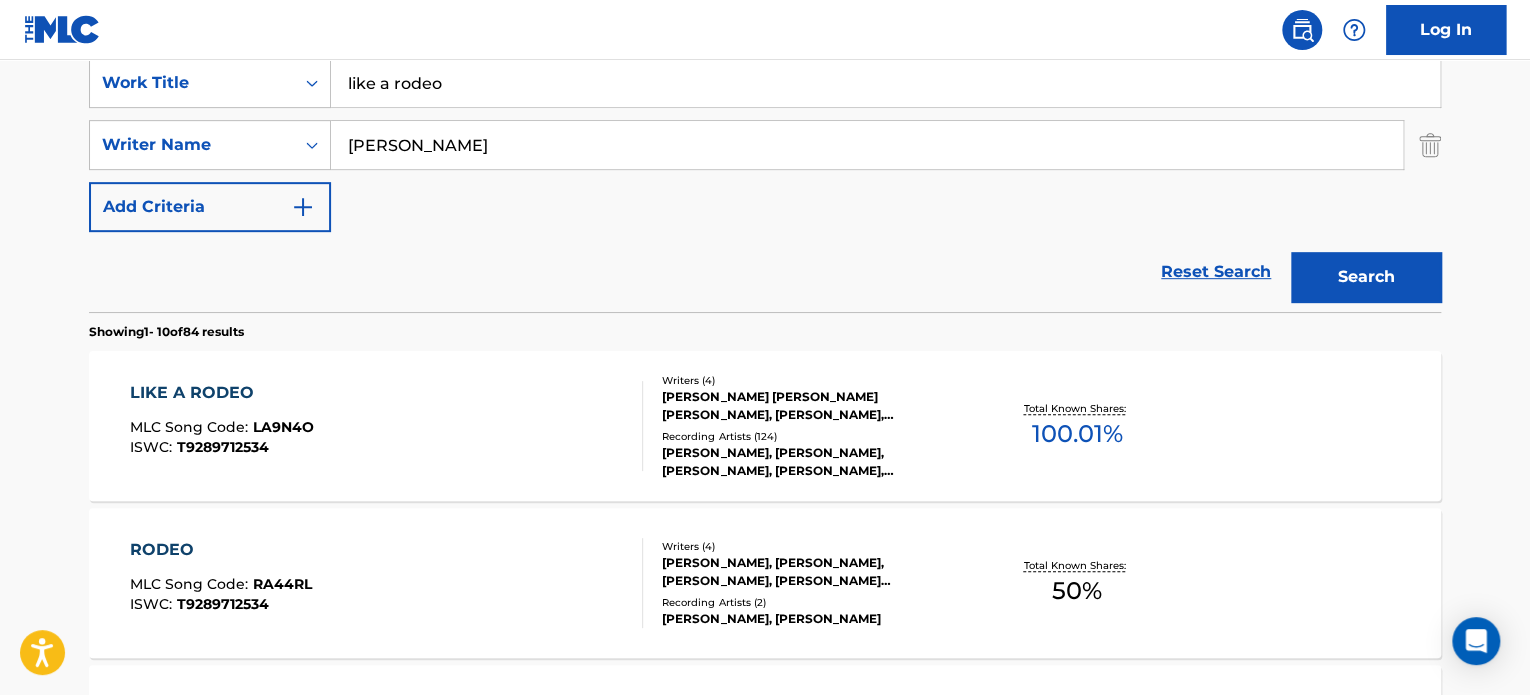scroll, scrollTop: 395, scrollLeft: 0, axis: vertical 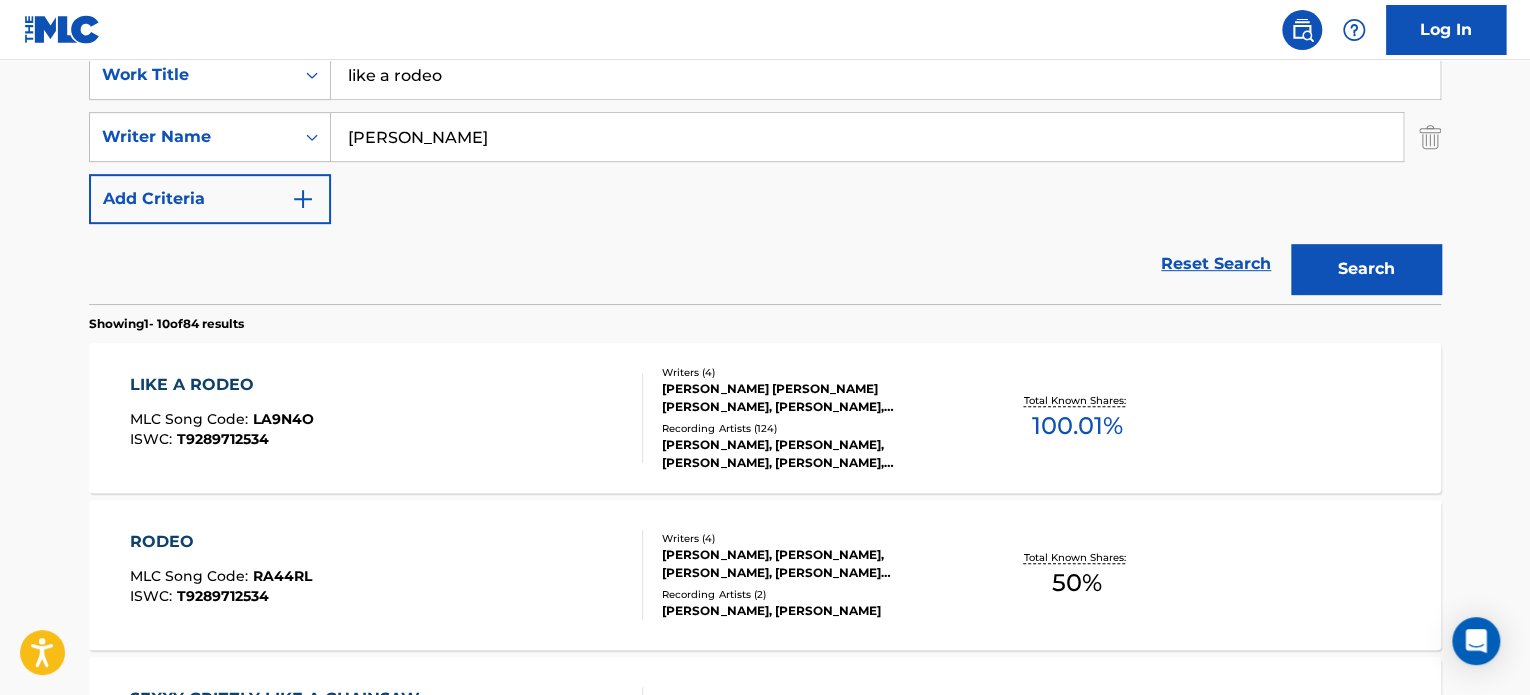 click on "LIKE A RODEO MLC Song Code : LA9N4O ISWC : T9289712534" at bounding box center (387, 418) 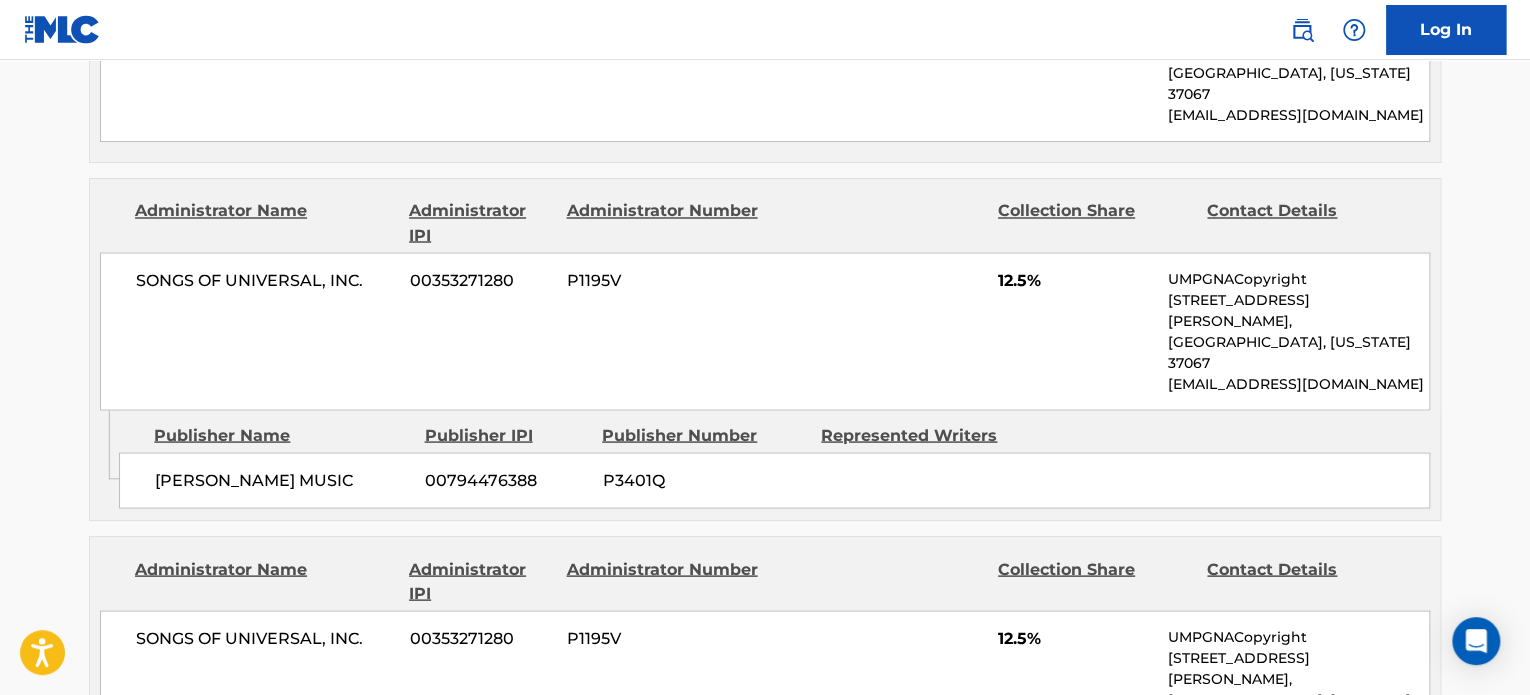 scroll, scrollTop: 1676, scrollLeft: 0, axis: vertical 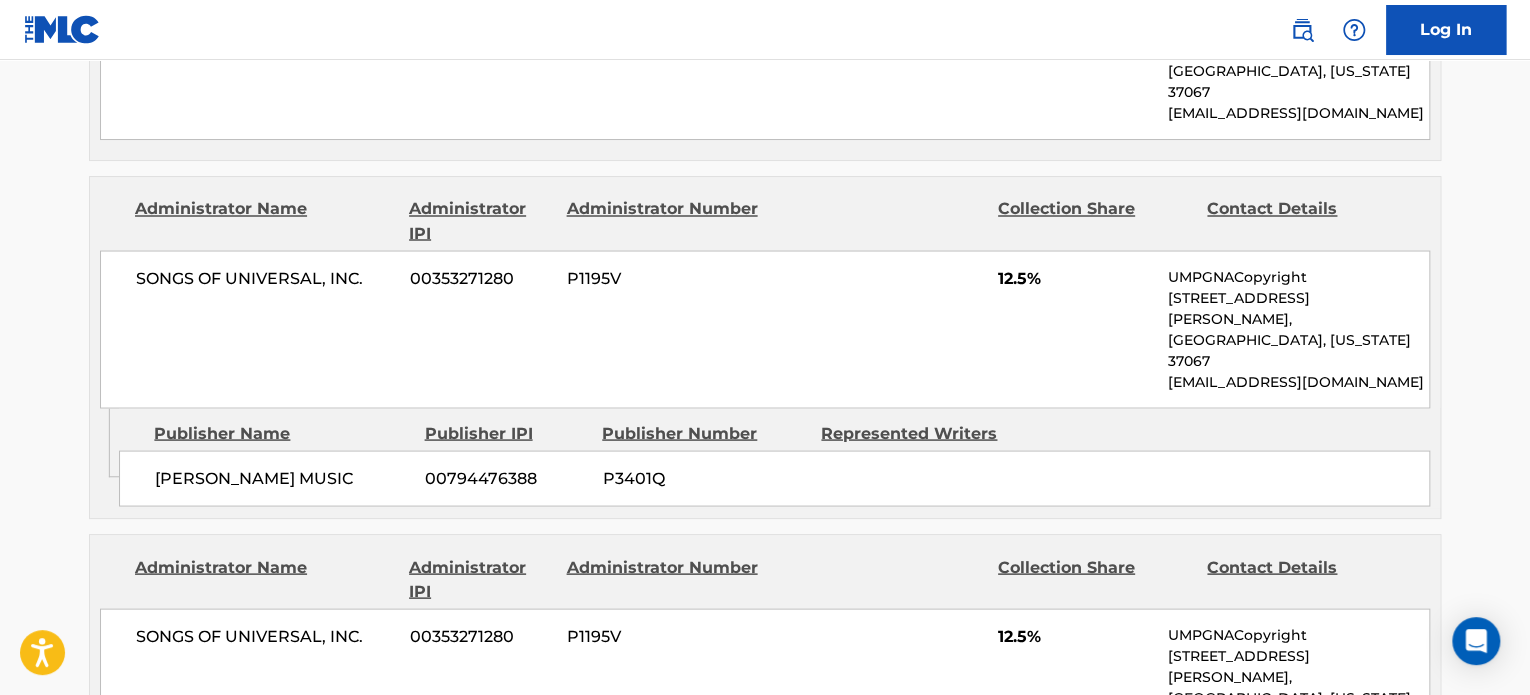 click on "< Back to public search results Copy work link LIKE A RODEO     Work Detail   Member Work Identifier -- MLC Song Code LA9N4O ISWC T9289712534 Duration --:-- Language English Alternative Titles Alternative Title Alternative Title Type Language RODEO Alternative Title -- Writers   (4) Writer Name Writer IPI Writer Role [PERSON_NAME] 00525772147 Composer/Author [PERSON_NAME] 00691090147 Composer/Author [PERSON_NAME] 00748243623 Composer/Author [PERSON_NAME] -- Composer/Author Publishers   (7) Total shares:  100.01 % Publisher Name Publisher IPI Publisher Number Represented Writers Collection Share Contact Details WC MUSIC CORP. 00392888203 P93725 [PERSON_NAME] 12.5% [PERSON_NAME] MUSIC INC [EMAIL_ADDRESS][DOMAIN_NAME] Administrator Name Administrator IPI Administrator Number Collection Share Contact Details WC MUSIC CORP. 00392888203 P93725 12.5% [PERSON_NAME] MUSIC INC [EMAIL_ADDRESS][DOMAIN_NAME] Admin Original Publisher Connecting Line Publisher Name Publisher IPI Publisher Number" at bounding box center (765, 308) 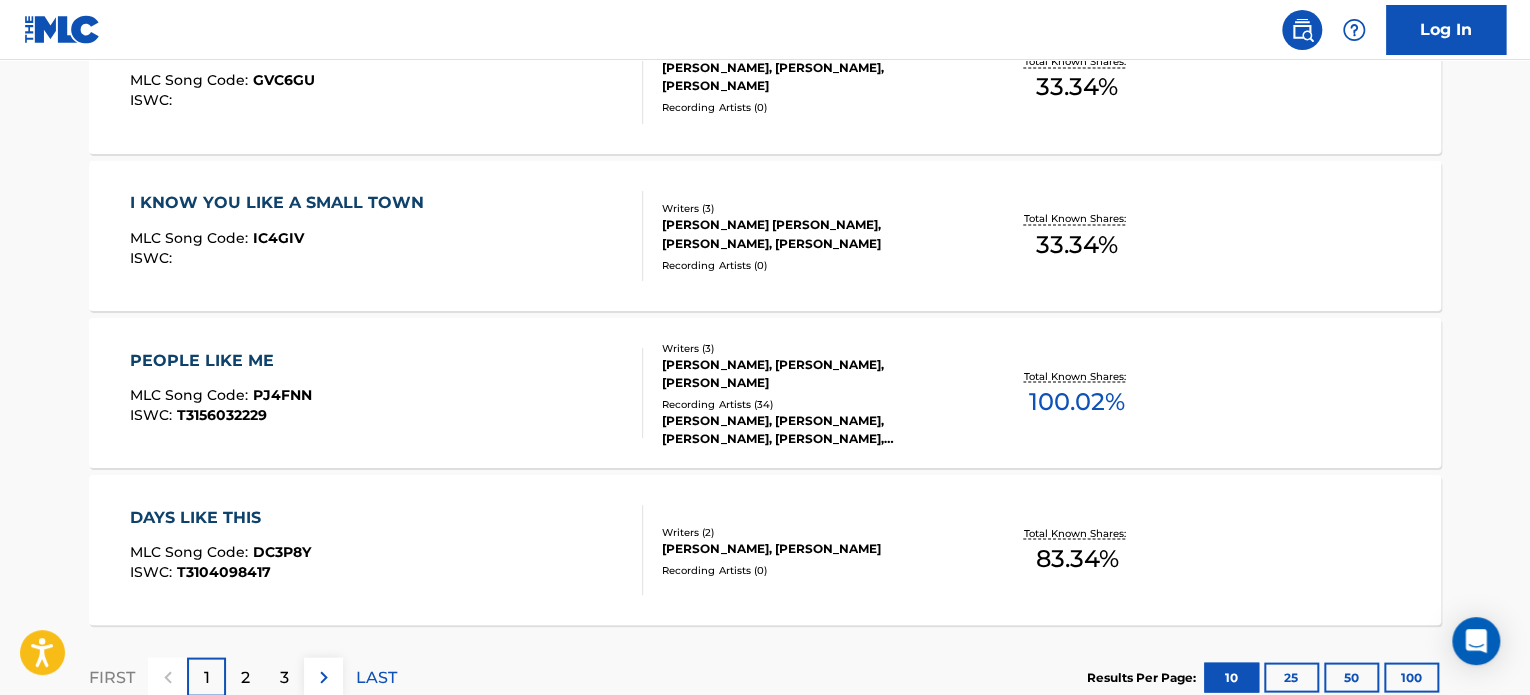 scroll, scrollTop: 395, scrollLeft: 0, axis: vertical 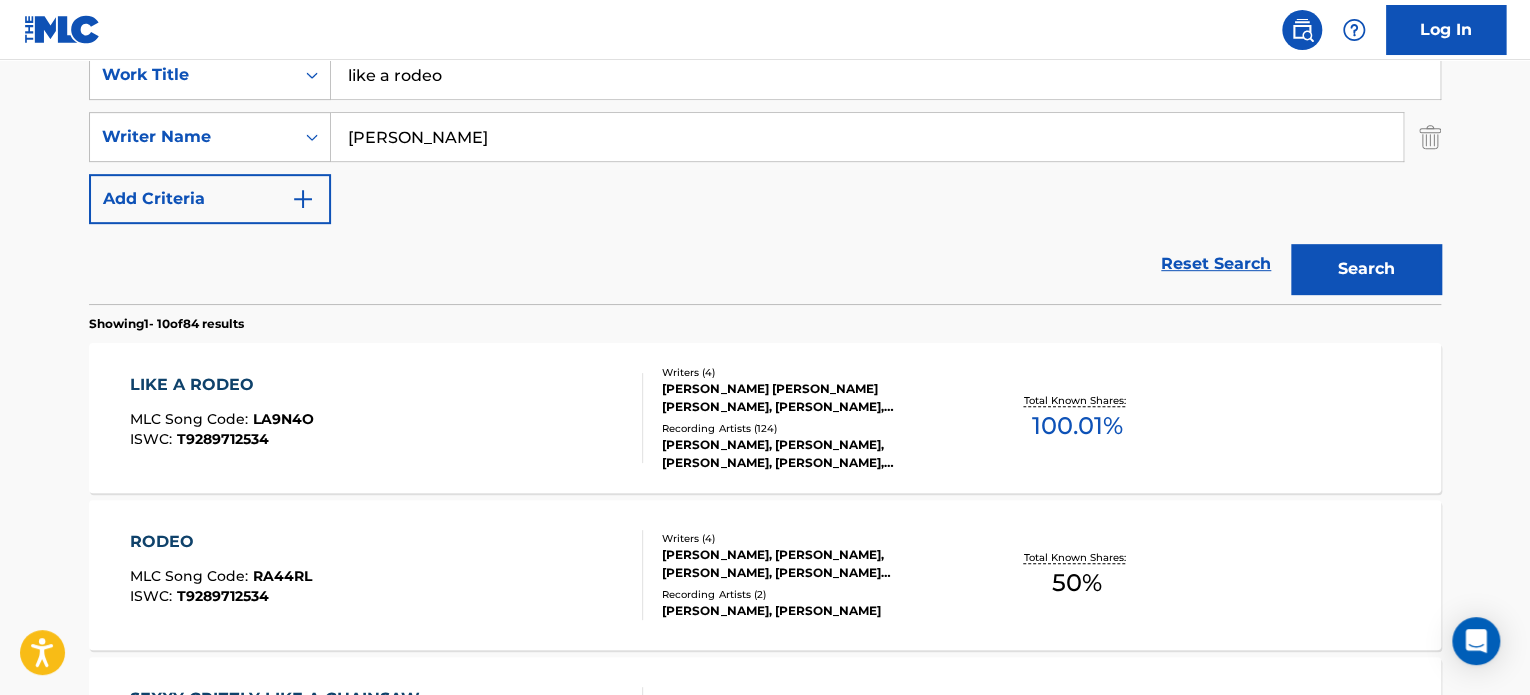 click on "like a rodeo" at bounding box center [885, 75] 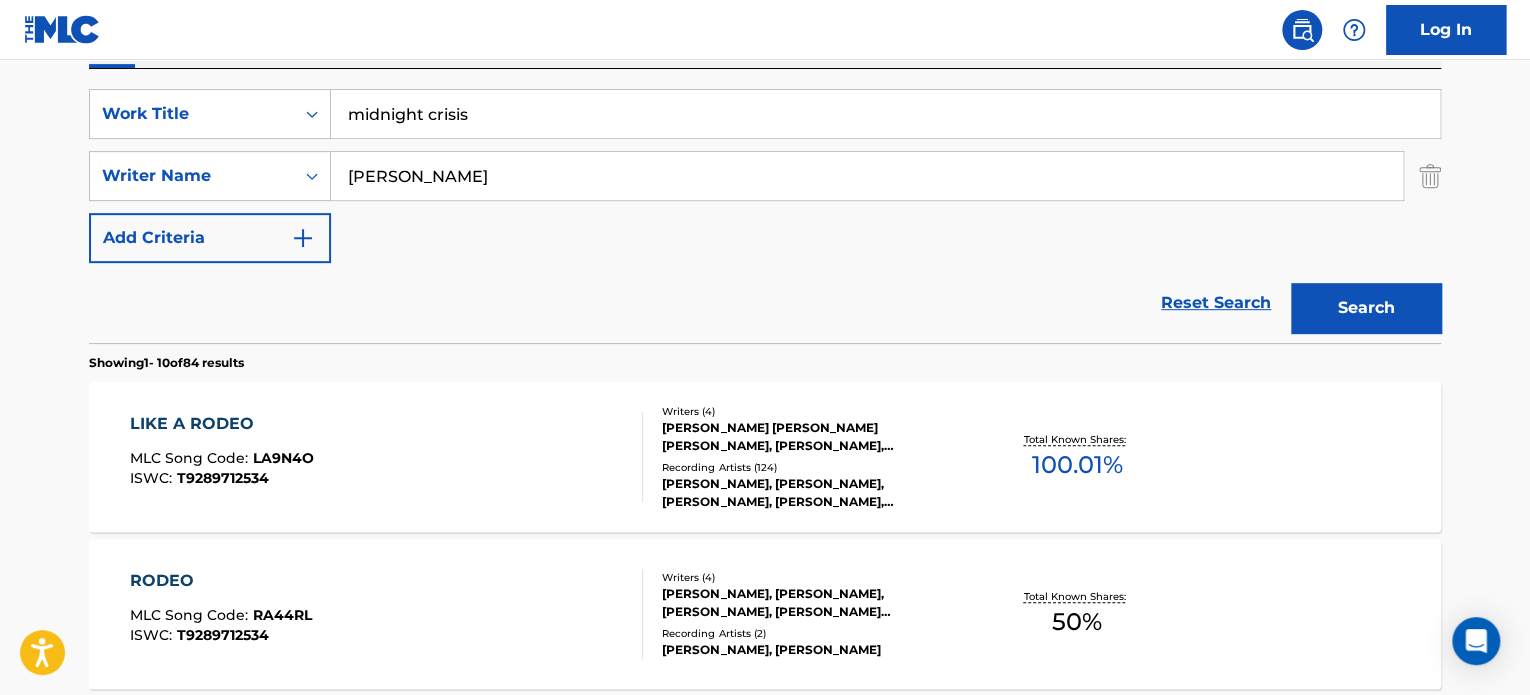type on "midnight crisis" 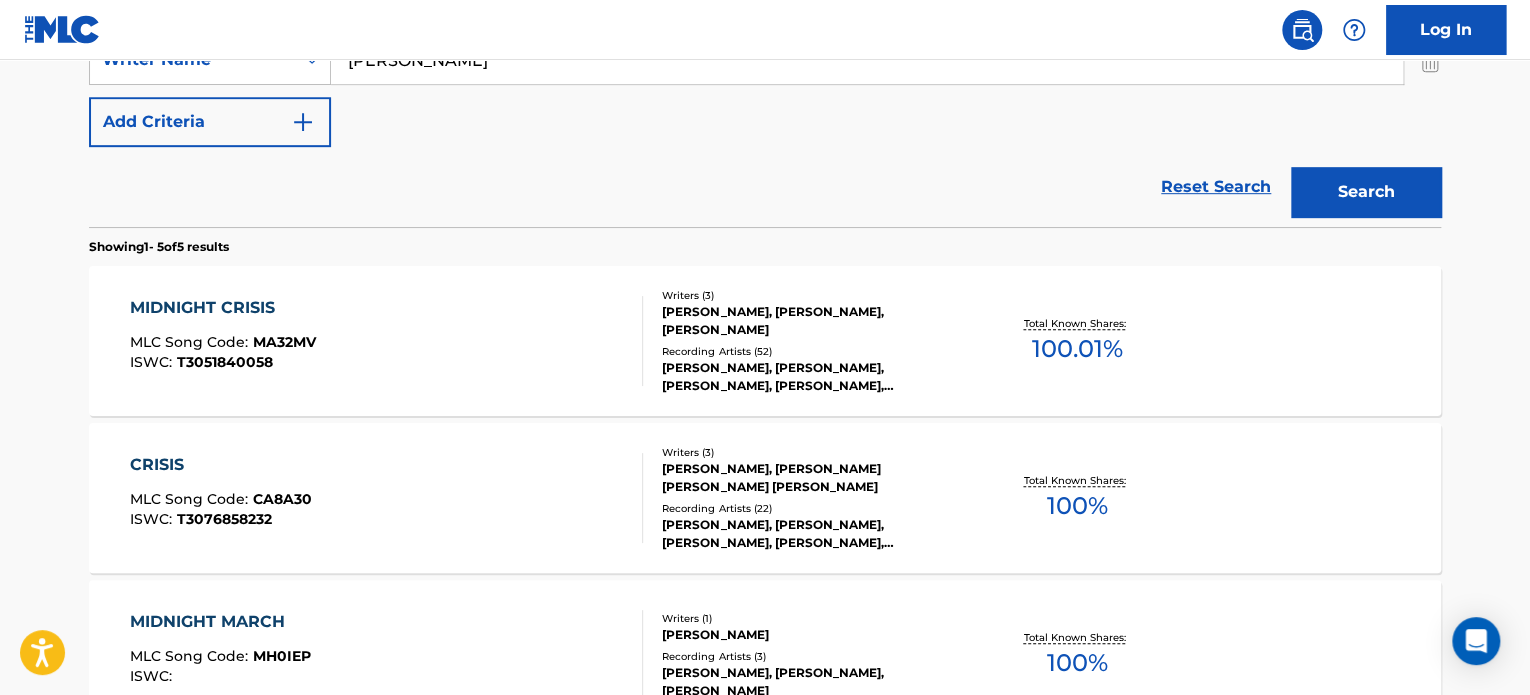 scroll, scrollTop: 475, scrollLeft: 0, axis: vertical 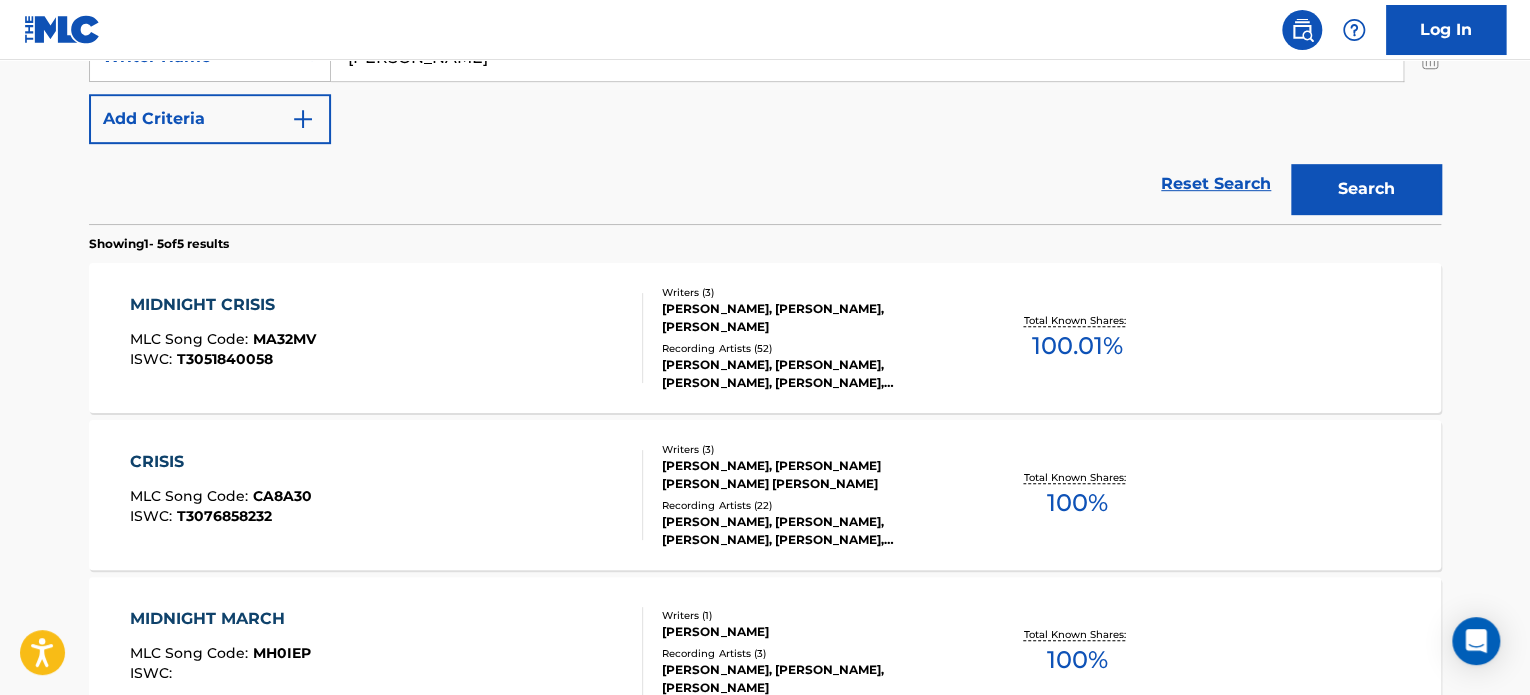 click on "MIDNIGHT CRISIS MLC Song Code : MA32MV ISWC : T3051840058" at bounding box center (387, 338) 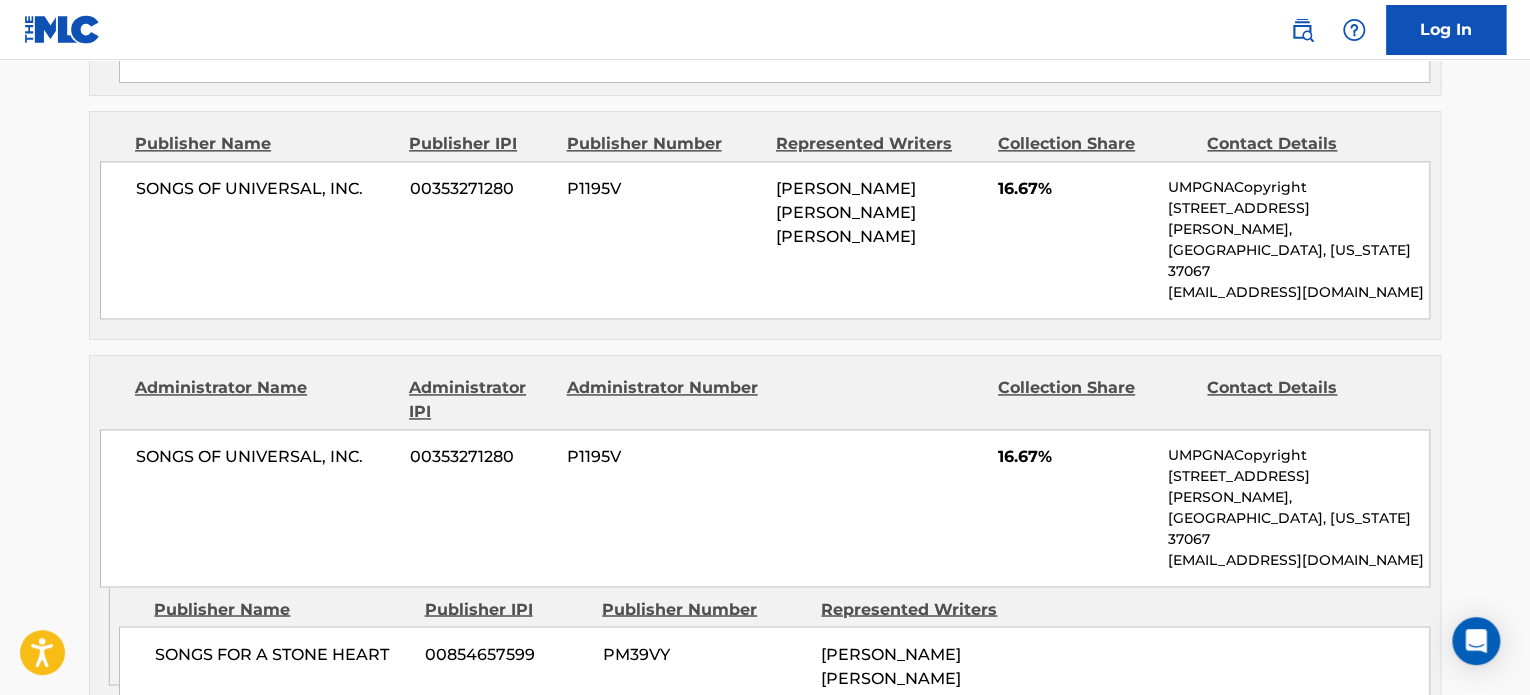 scroll, scrollTop: 1327, scrollLeft: 0, axis: vertical 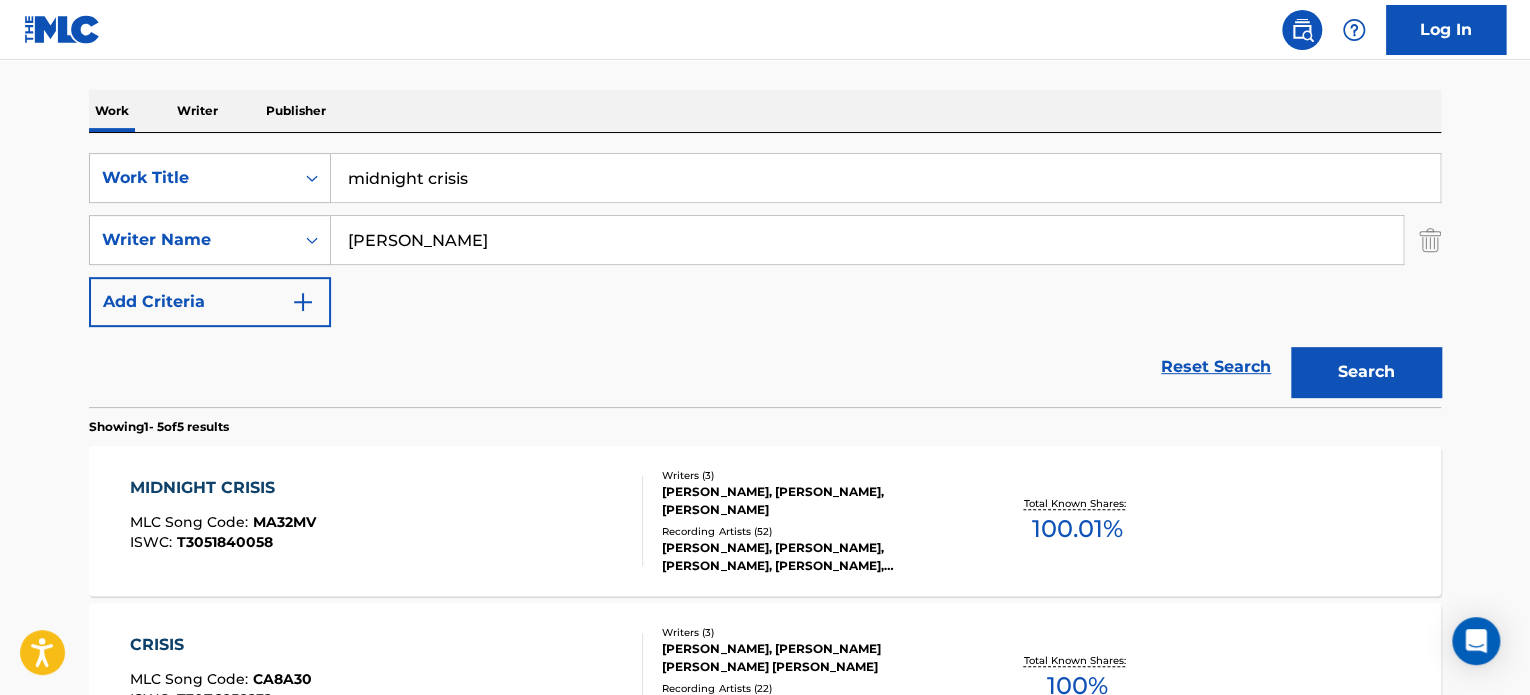 click on "midnight crisis" at bounding box center (885, 178) 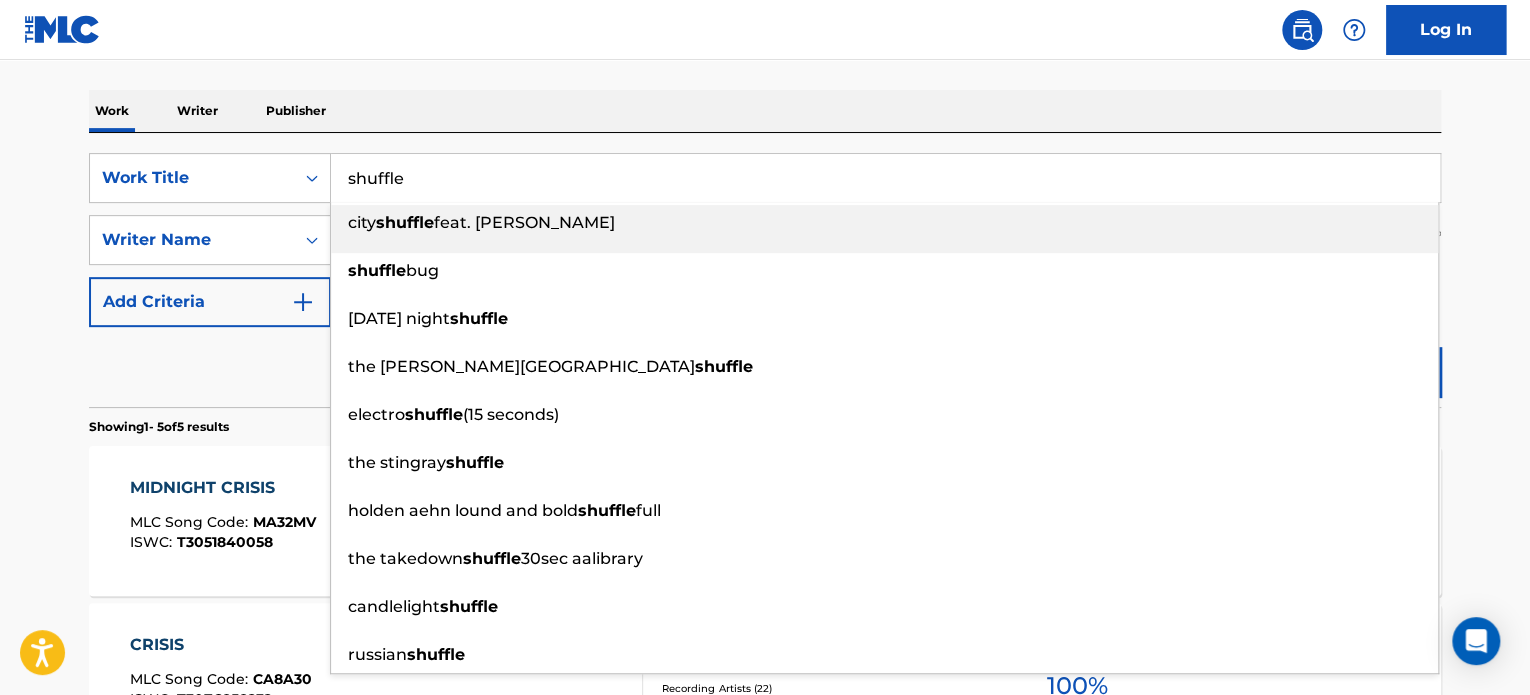 type on "shuffle" 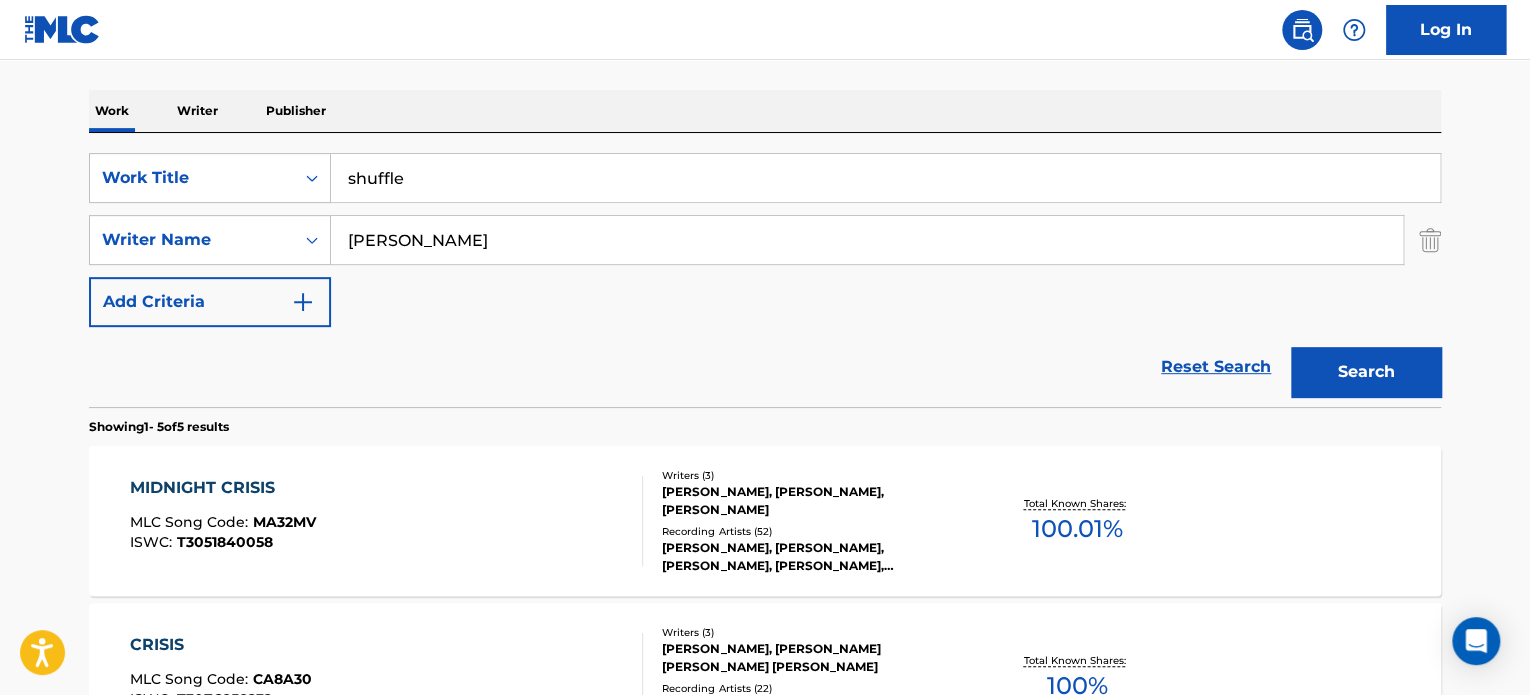 click on "Search" at bounding box center (1366, 372) 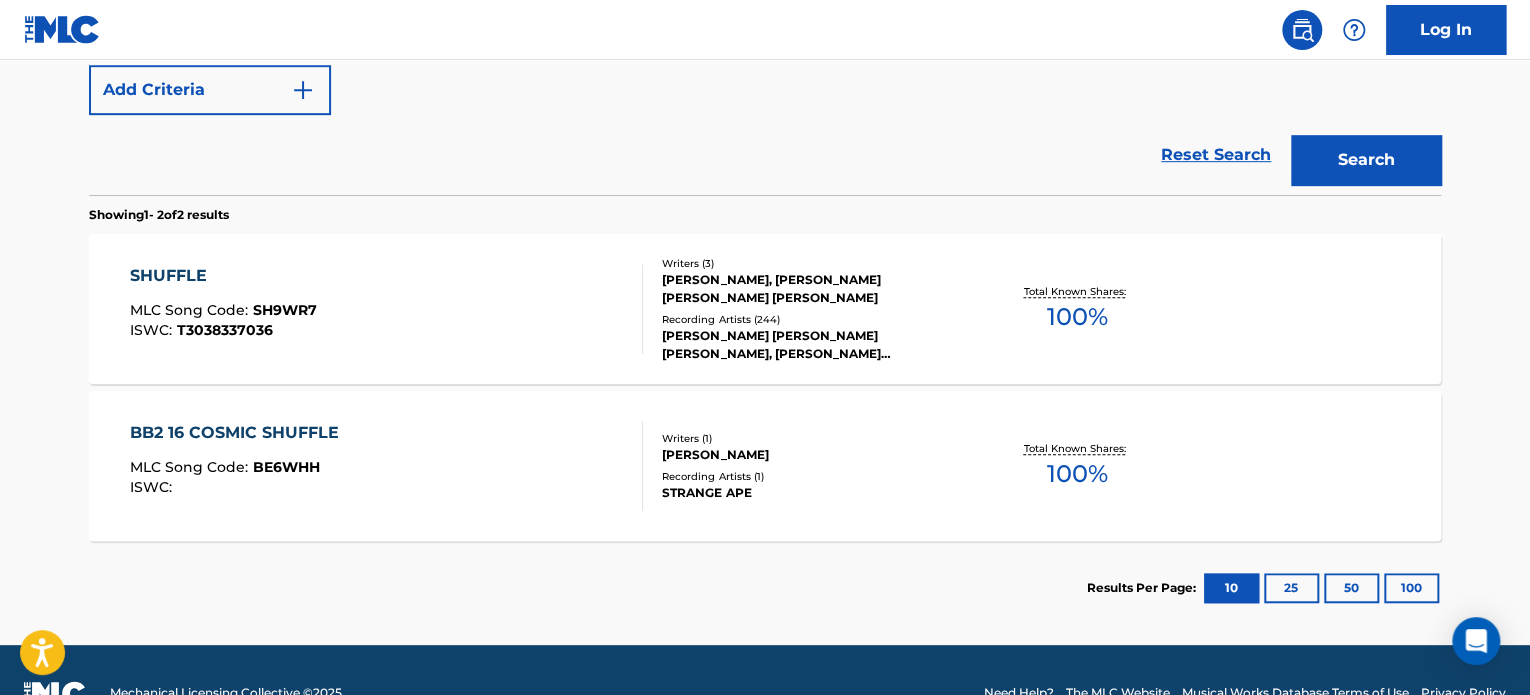 scroll, scrollTop: 516, scrollLeft: 0, axis: vertical 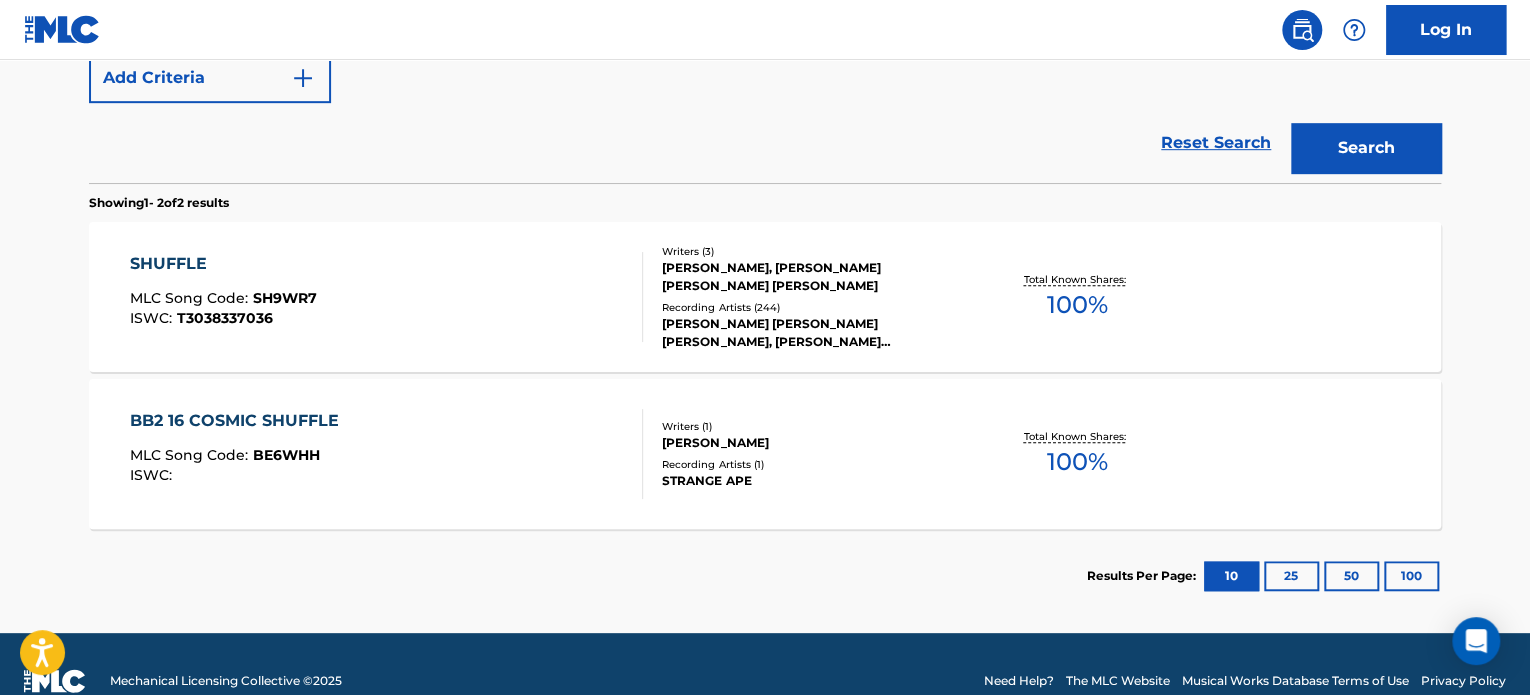 click on "SHUFFLE MLC Song Code : SH9WR7 ISWC : T3038337036" at bounding box center [387, 297] 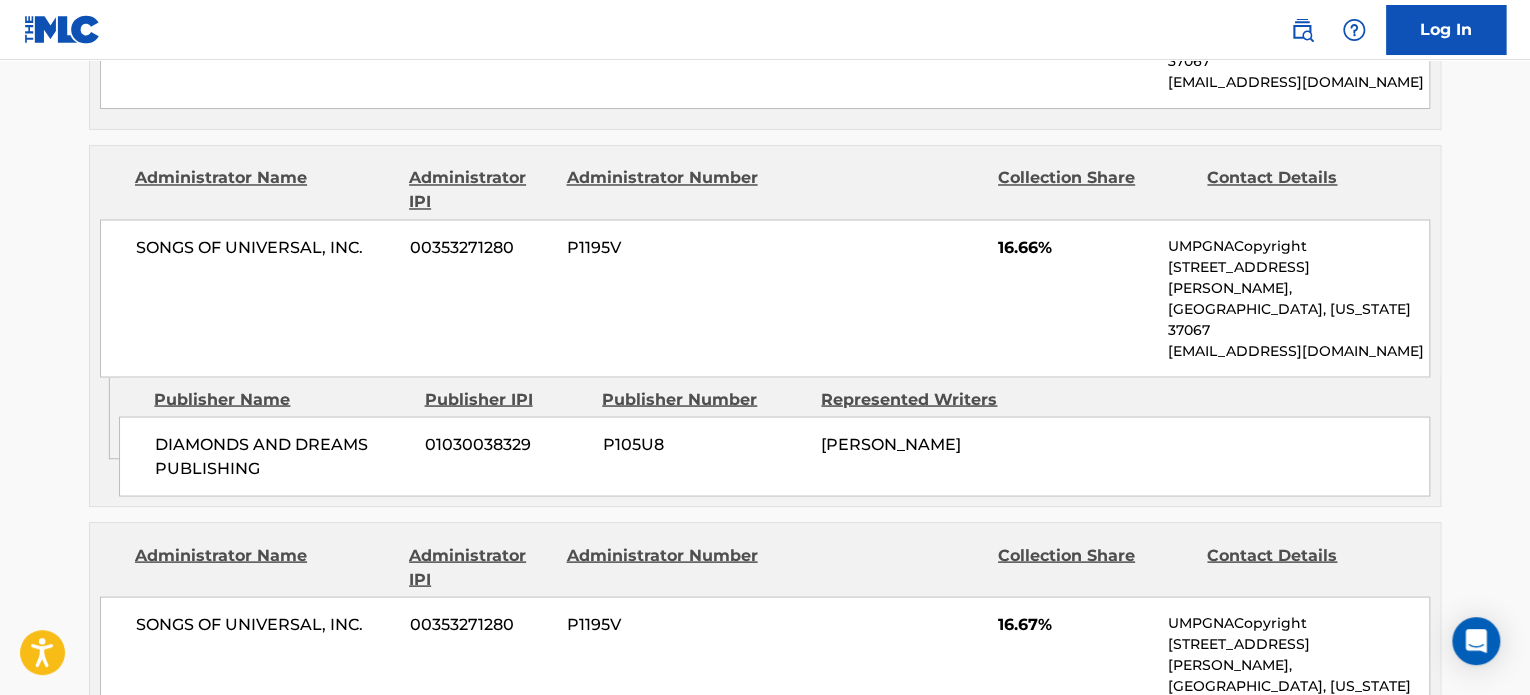 scroll, scrollTop: 1648, scrollLeft: 0, axis: vertical 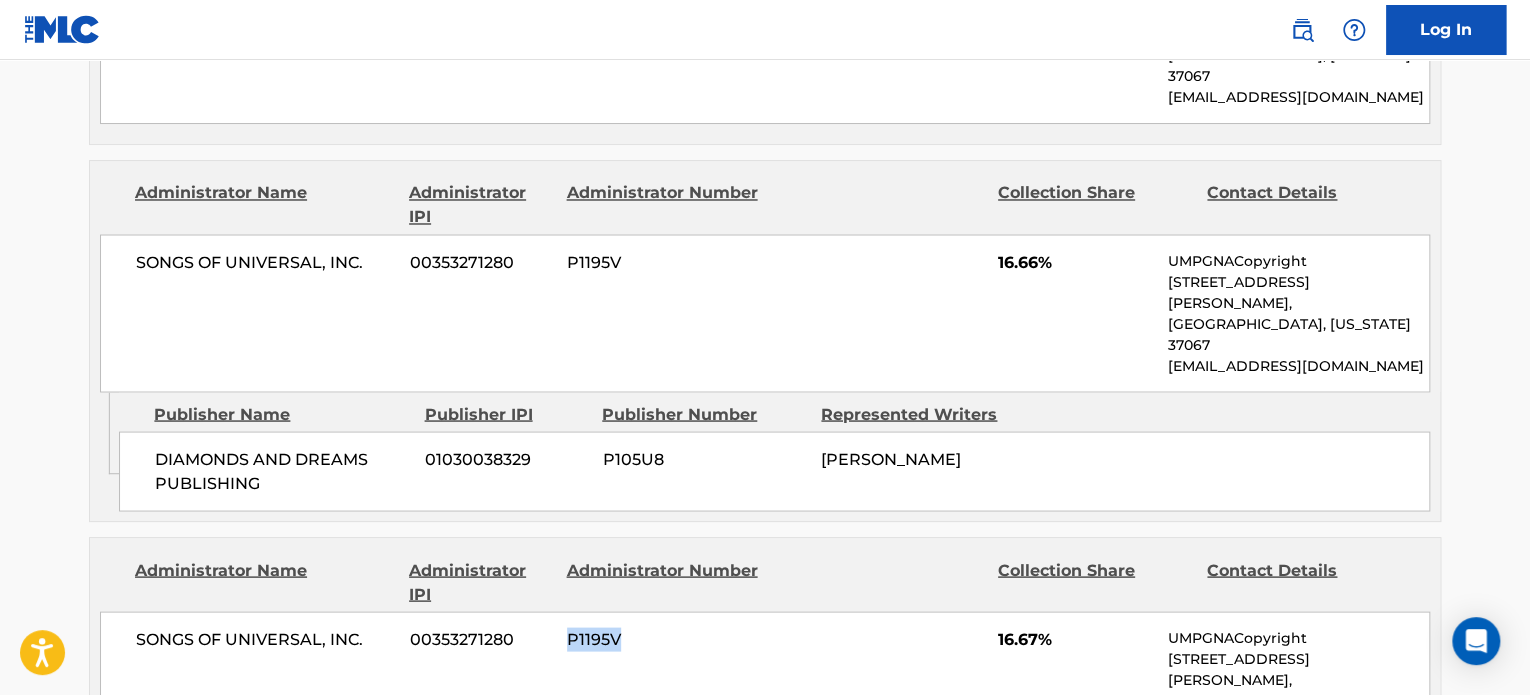 drag, startPoint x: 566, startPoint y: 487, endPoint x: 636, endPoint y: 487, distance: 70 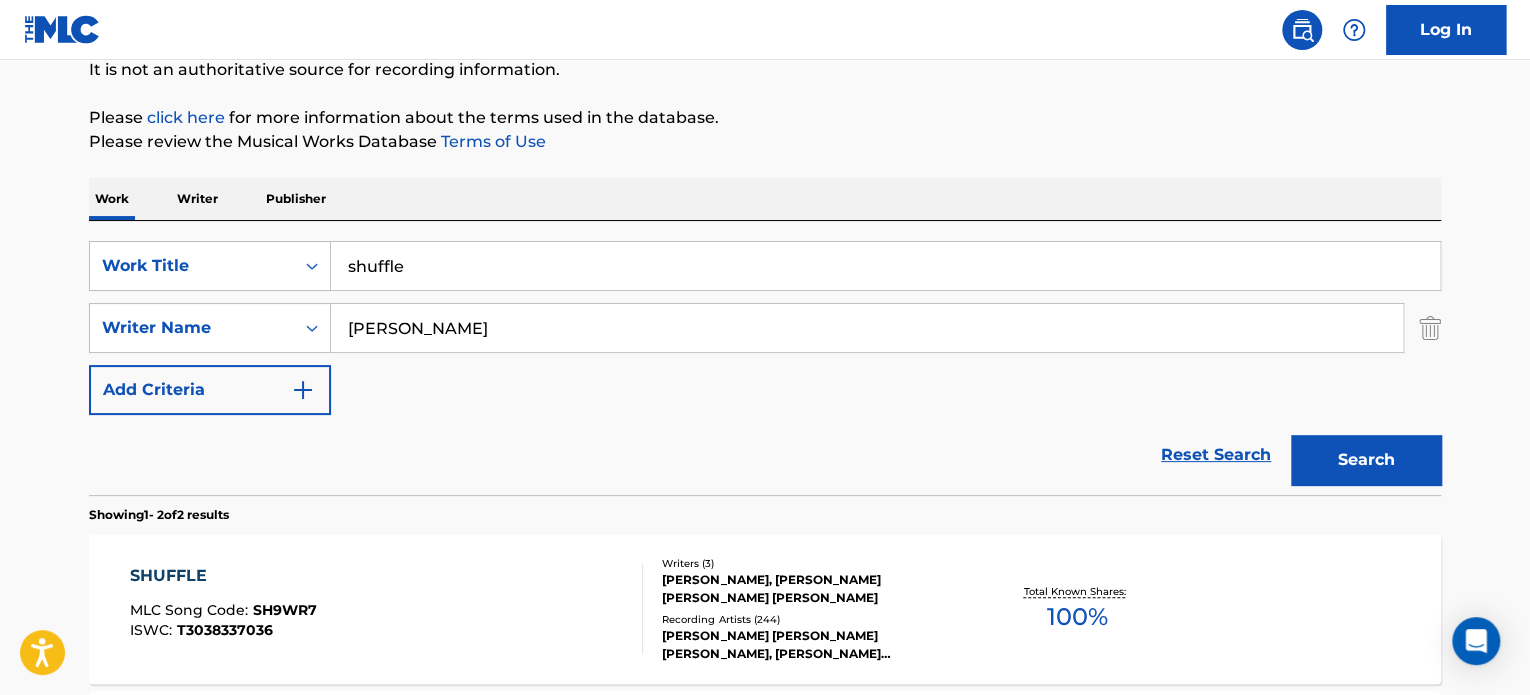 scroll, scrollTop: 202, scrollLeft: 0, axis: vertical 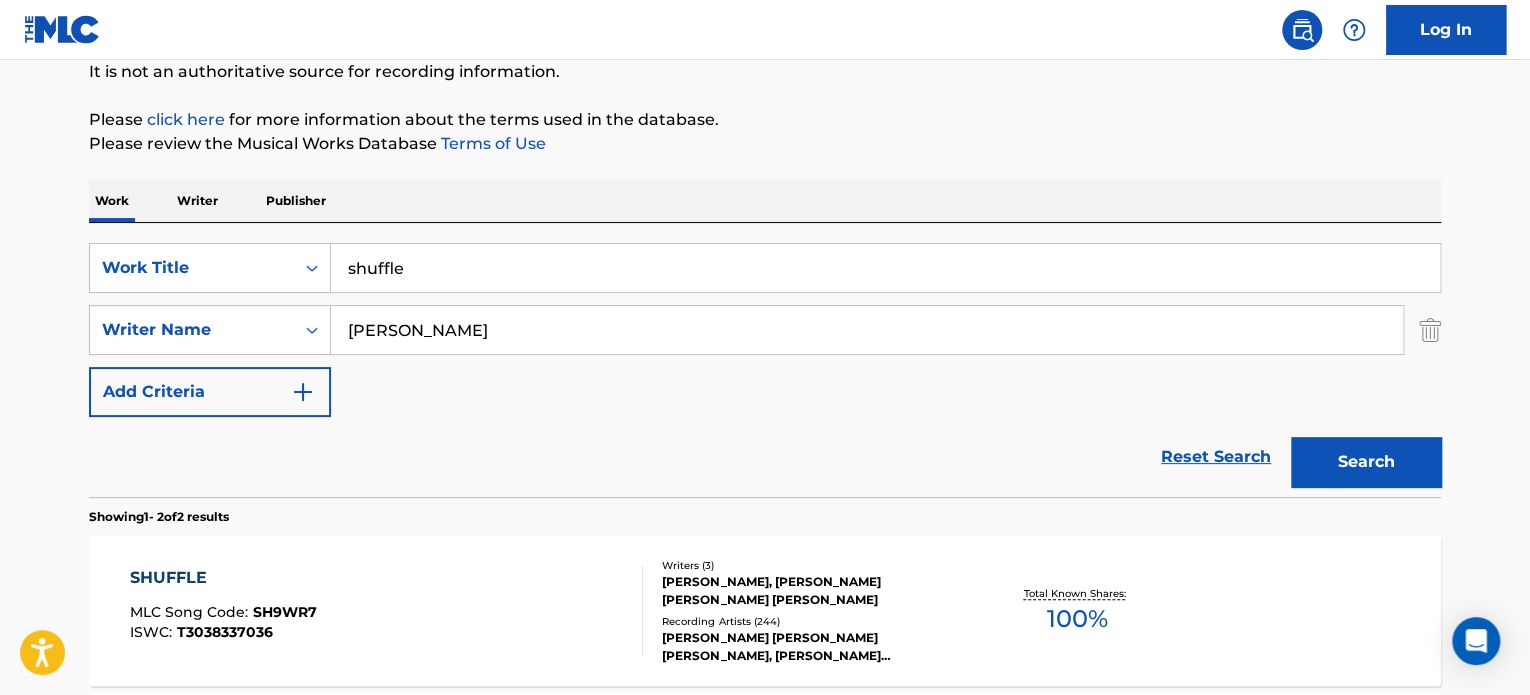 click on "shuffle" at bounding box center [885, 268] 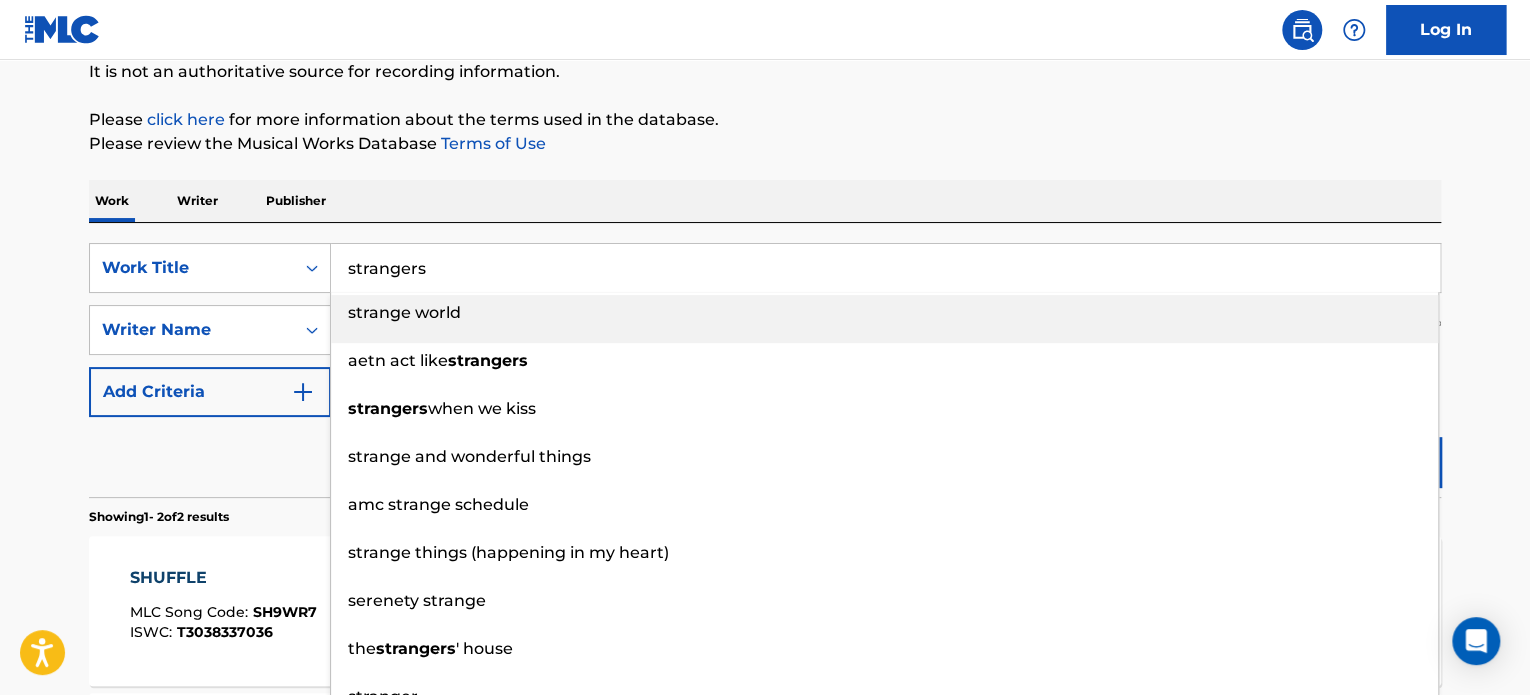 type on "strangers" 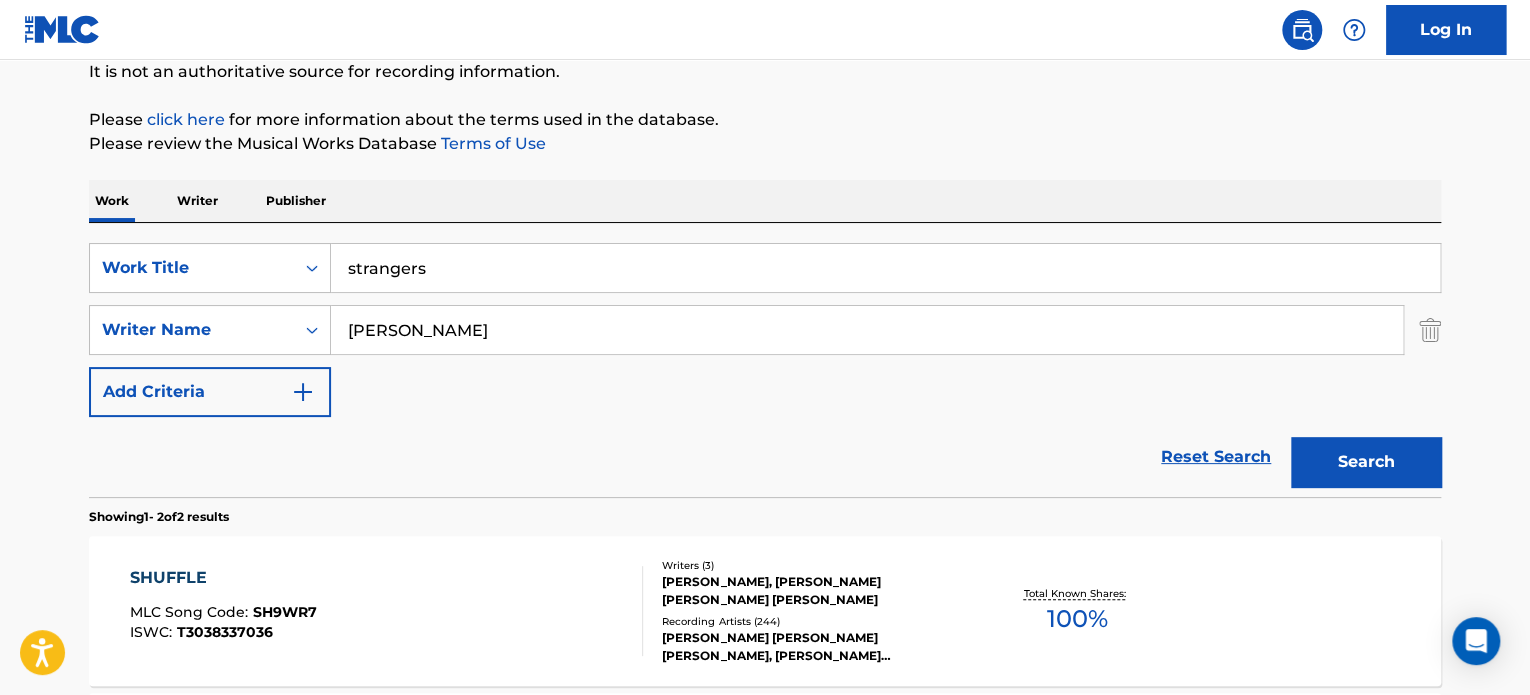 type on "[PERSON_NAME]" 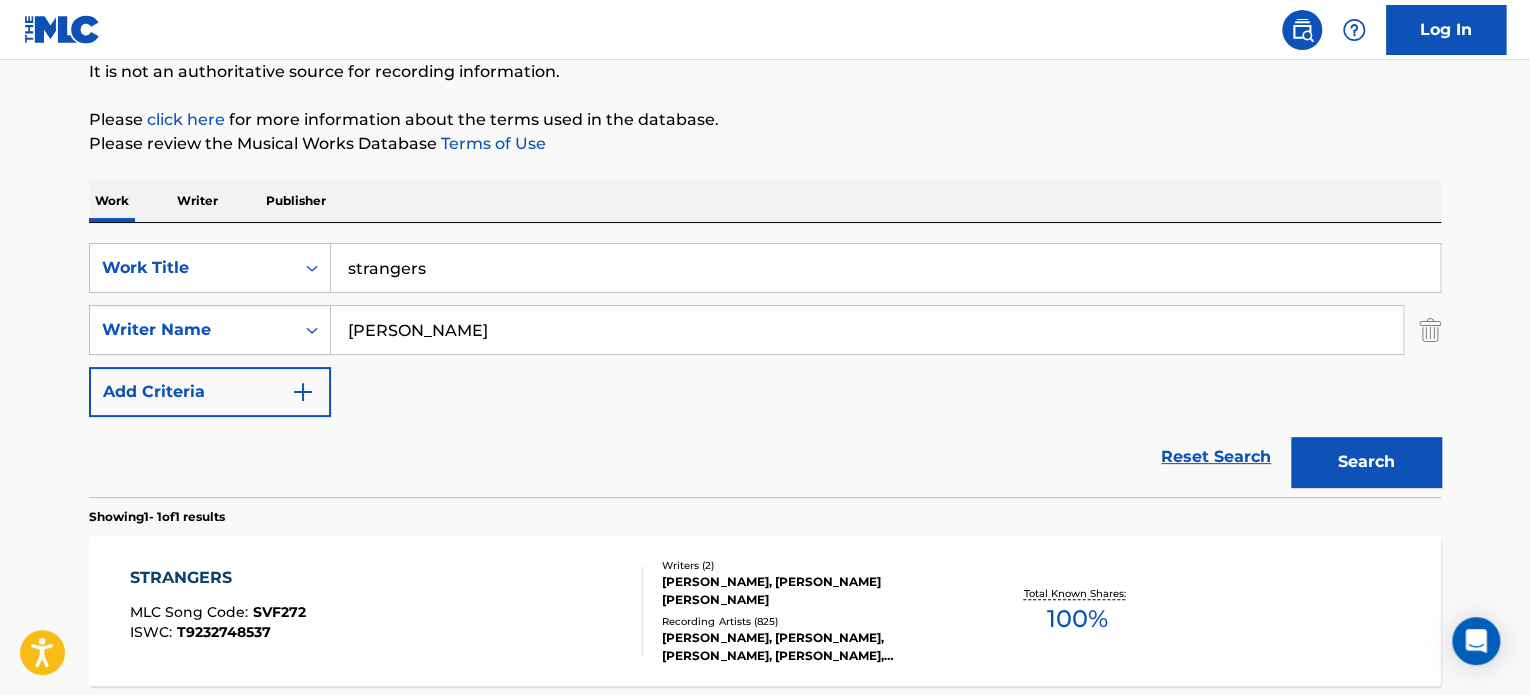 scroll, scrollTop: 392, scrollLeft: 0, axis: vertical 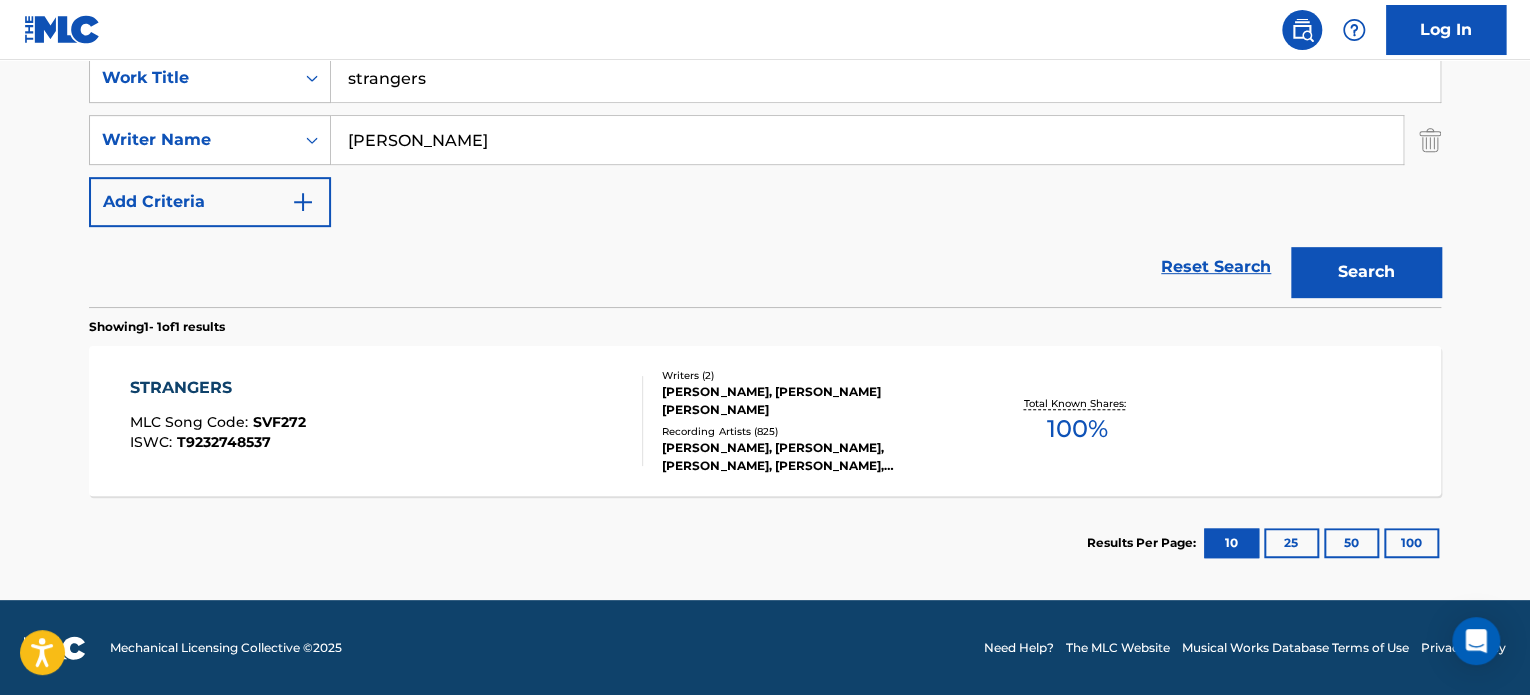click on "STRANGERS MLC Song Code : SVF272 ISWC : T9232748537" at bounding box center [387, 421] 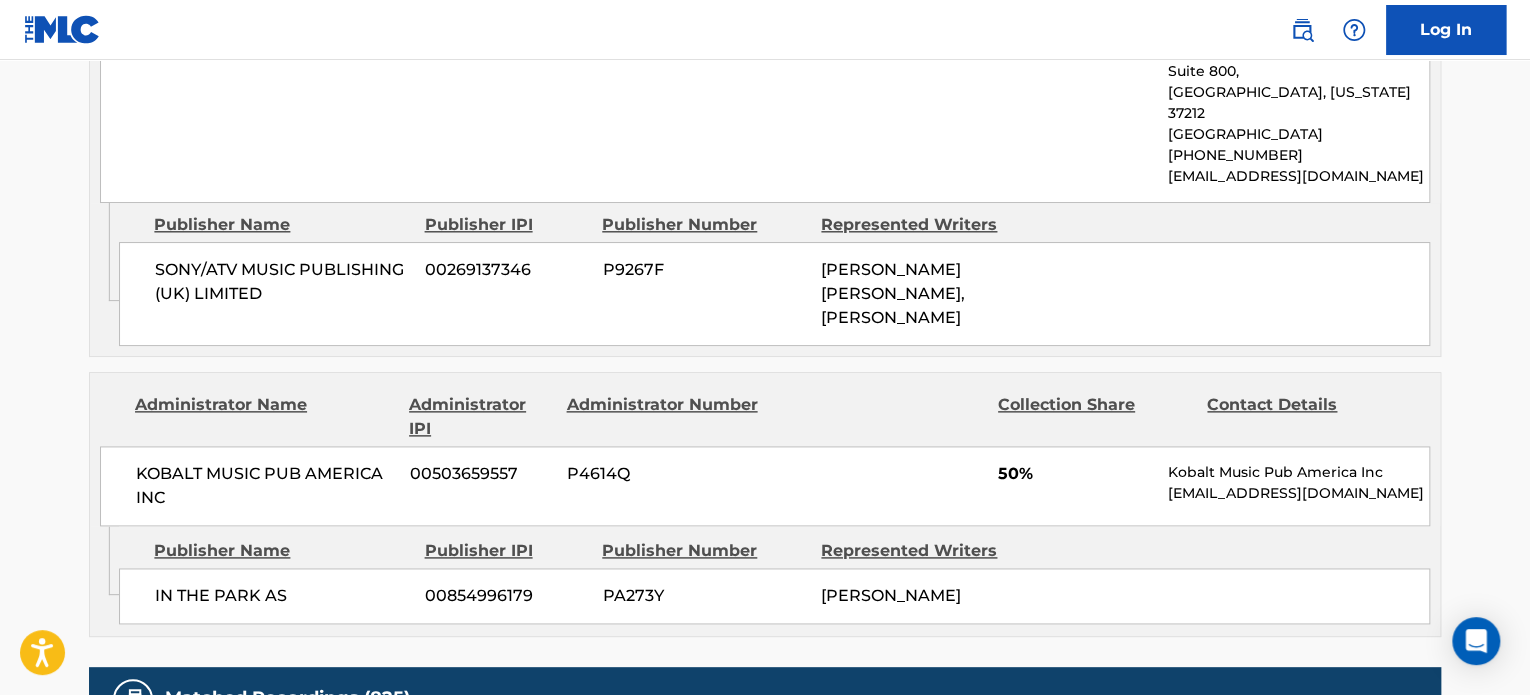 scroll, scrollTop: 1116, scrollLeft: 0, axis: vertical 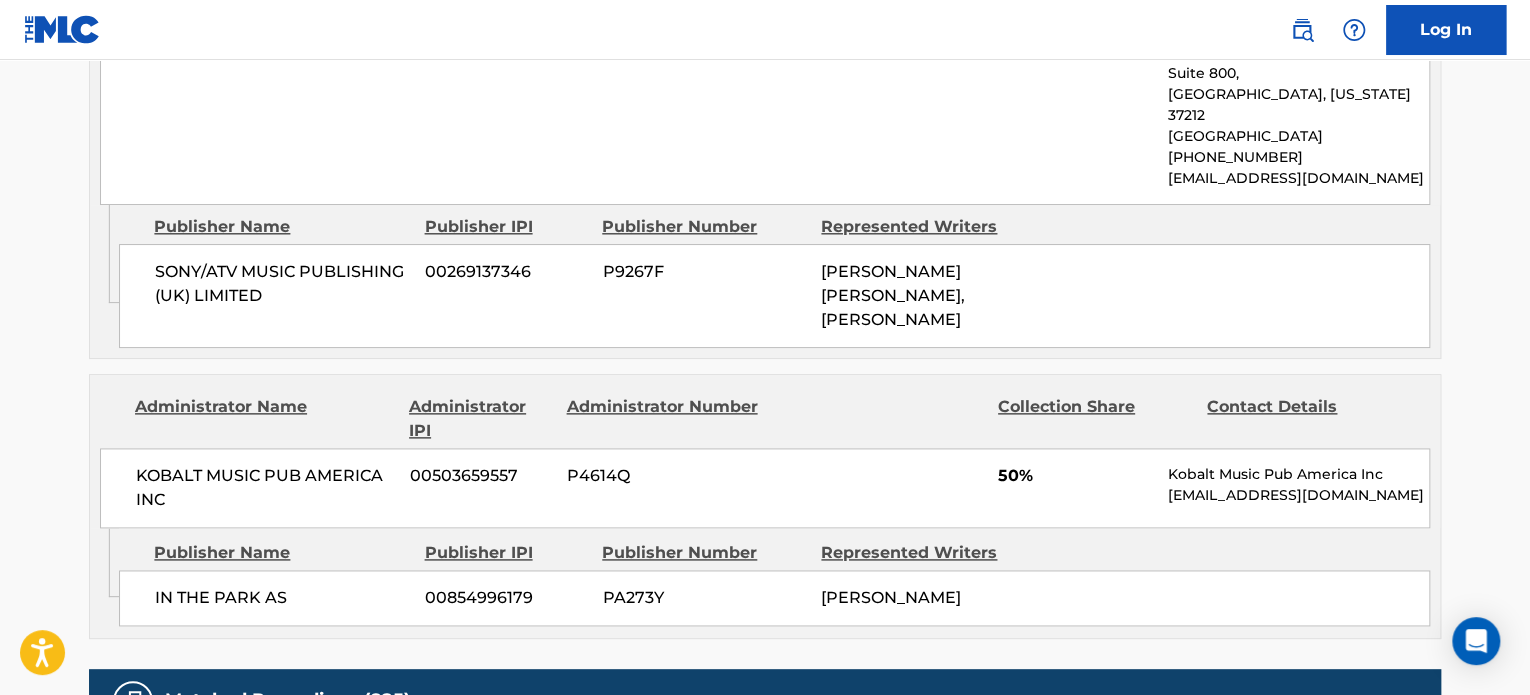click on "PA273Y" at bounding box center [704, 598] 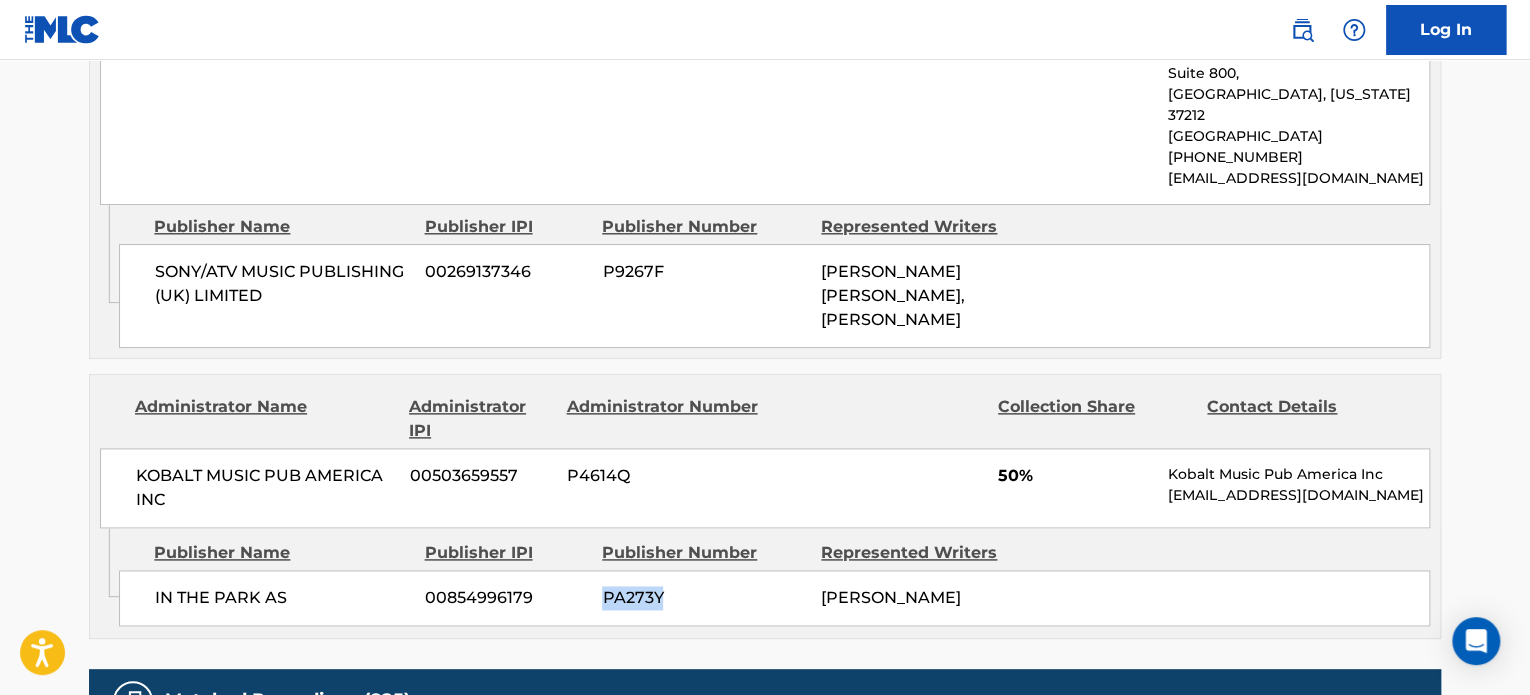 click on "PA273Y" at bounding box center [704, 598] 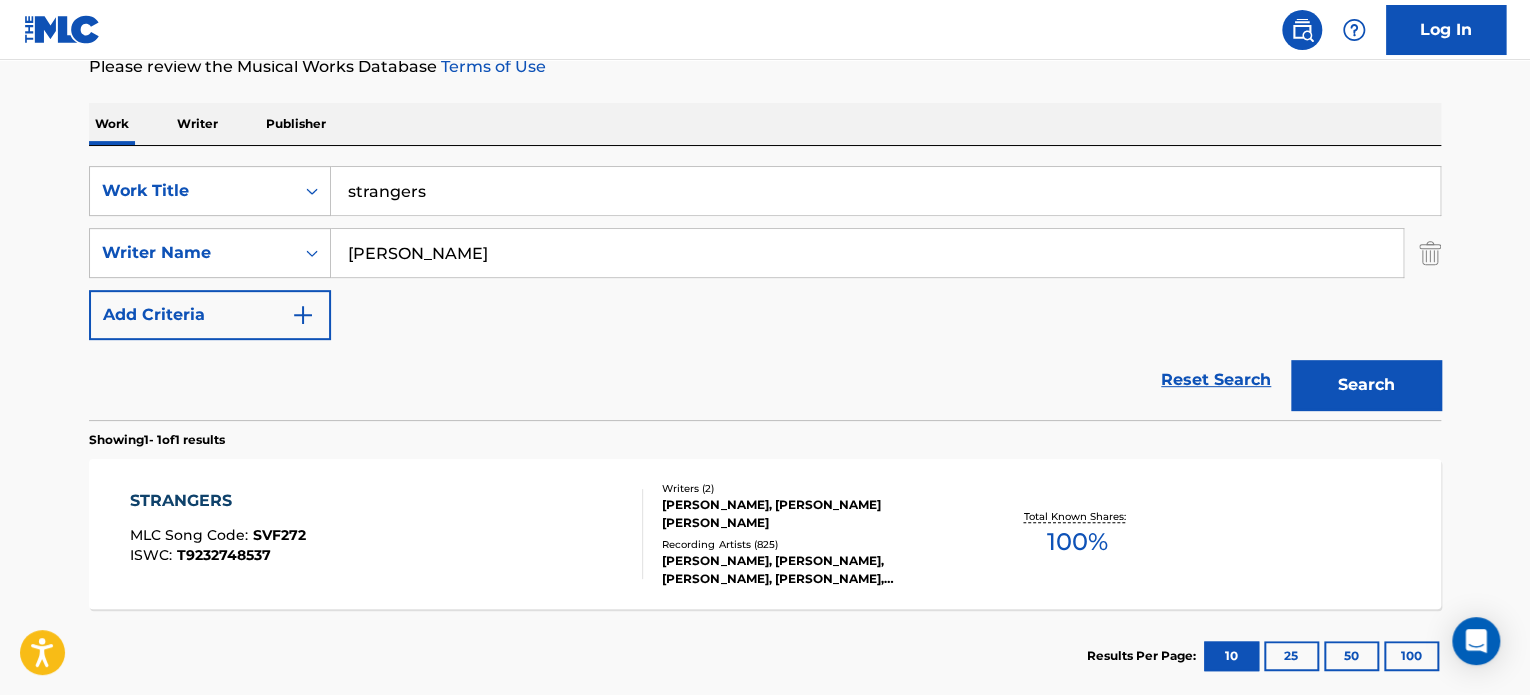 scroll, scrollTop: 275, scrollLeft: 0, axis: vertical 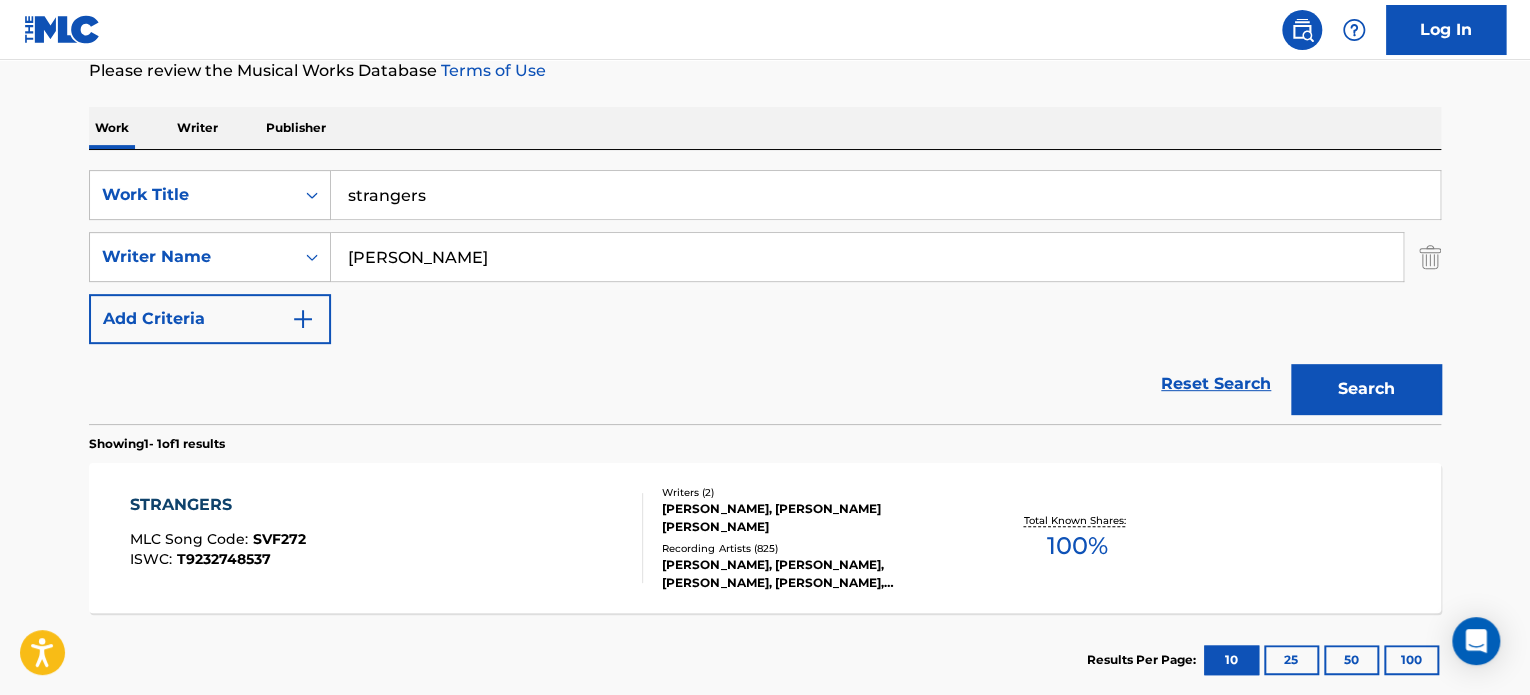 click on "SearchWithCriteriafcc97837-accb-4851-9900-5f46c3e8d2ad Work Title strangers SearchWithCriteriad562c40c-d2f3-47be-b105-137cf2b02d59 Writer Name [PERSON_NAME] Add Criteria Reset Search Search" at bounding box center [765, 287] 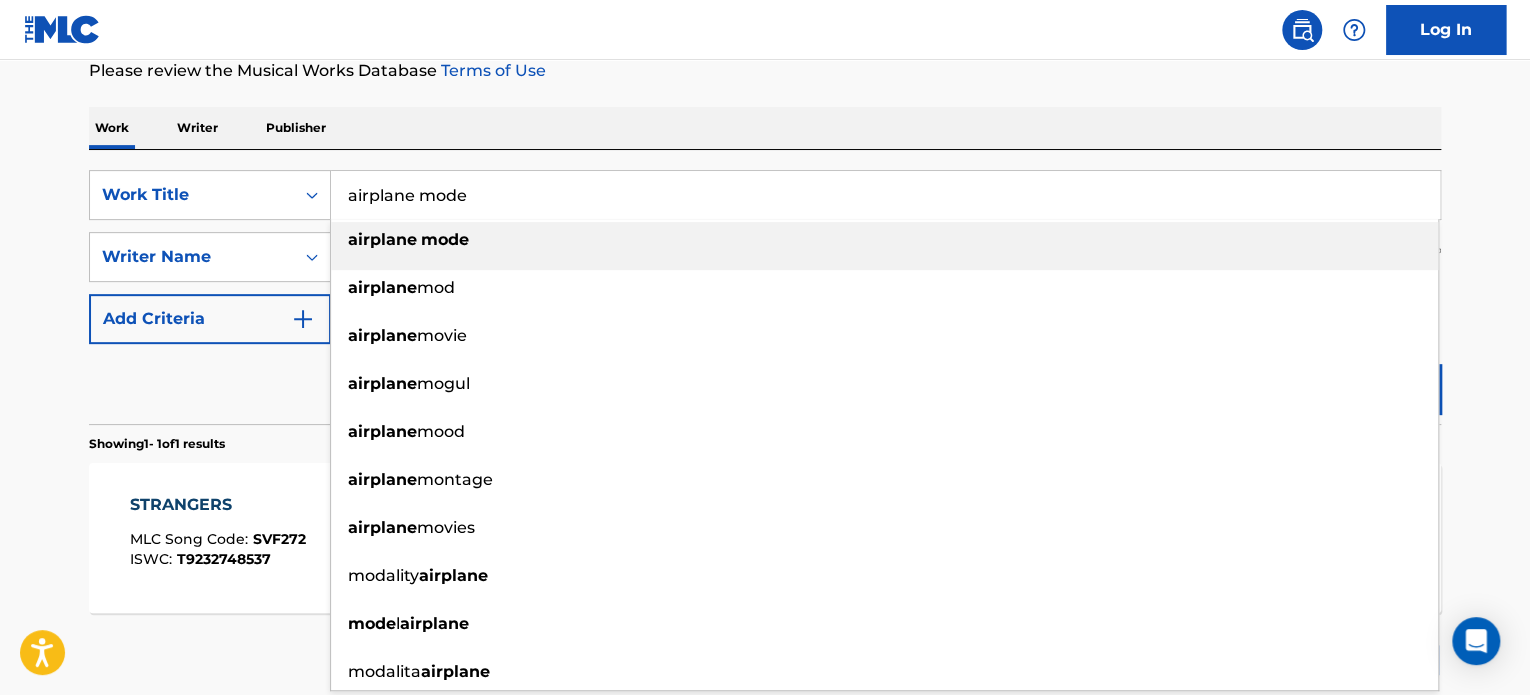 type on "airplane mode" 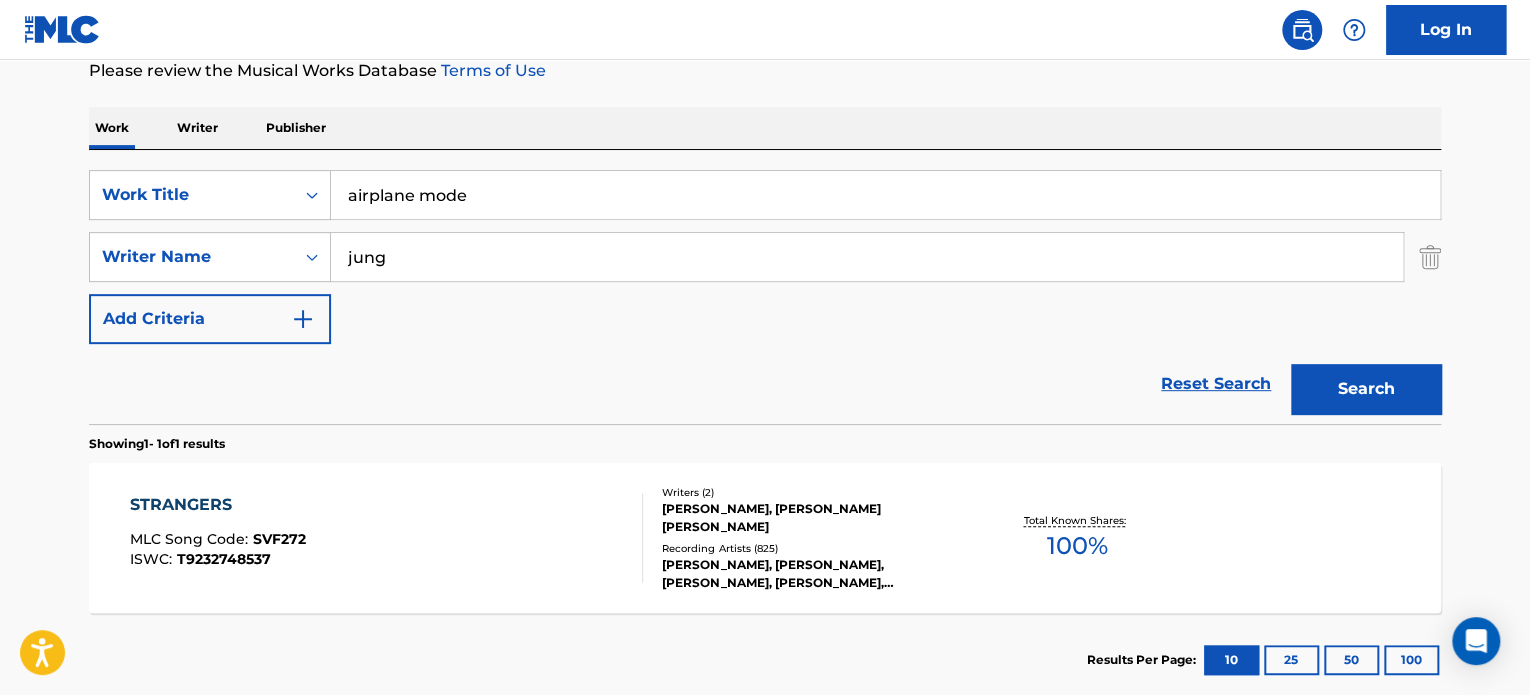 type on "jung" 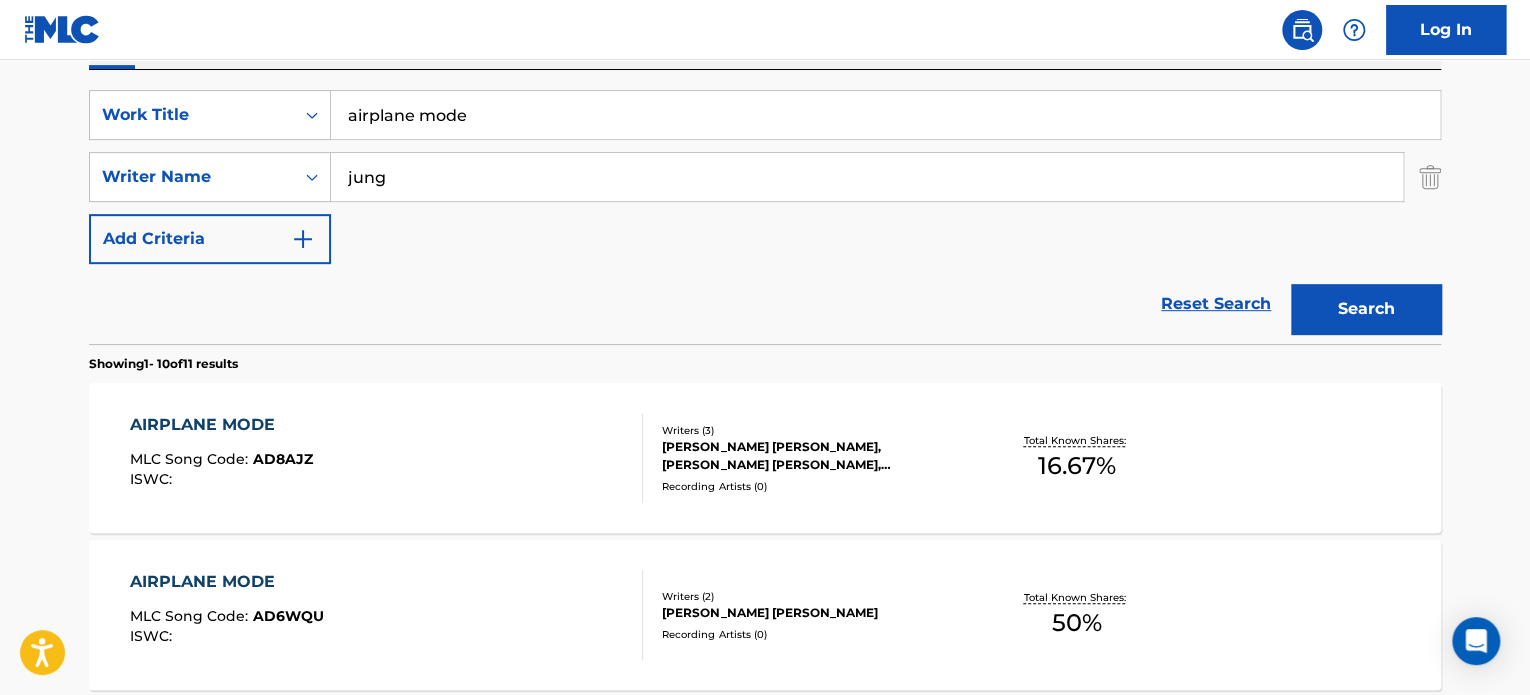 scroll, scrollTop: 349, scrollLeft: 0, axis: vertical 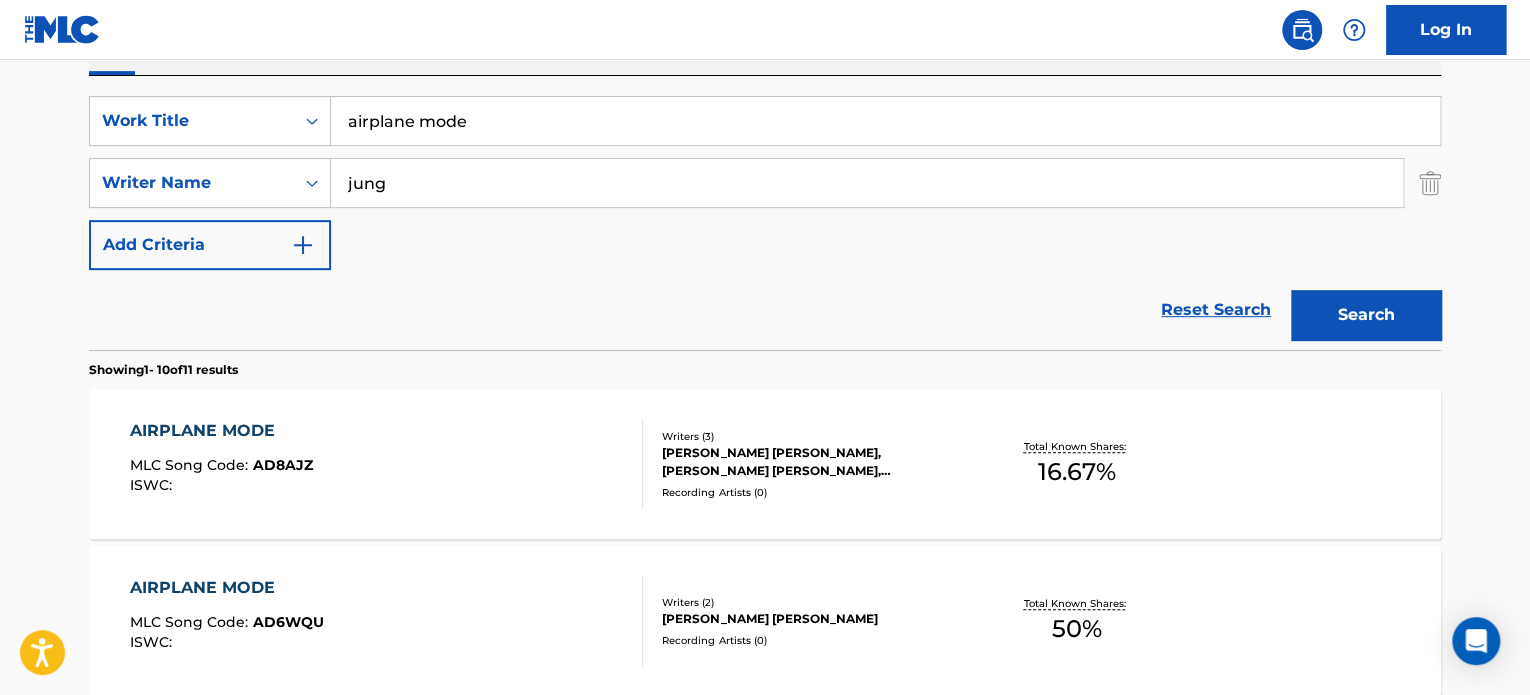 click on "airplane mode" at bounding box center [885, 121] 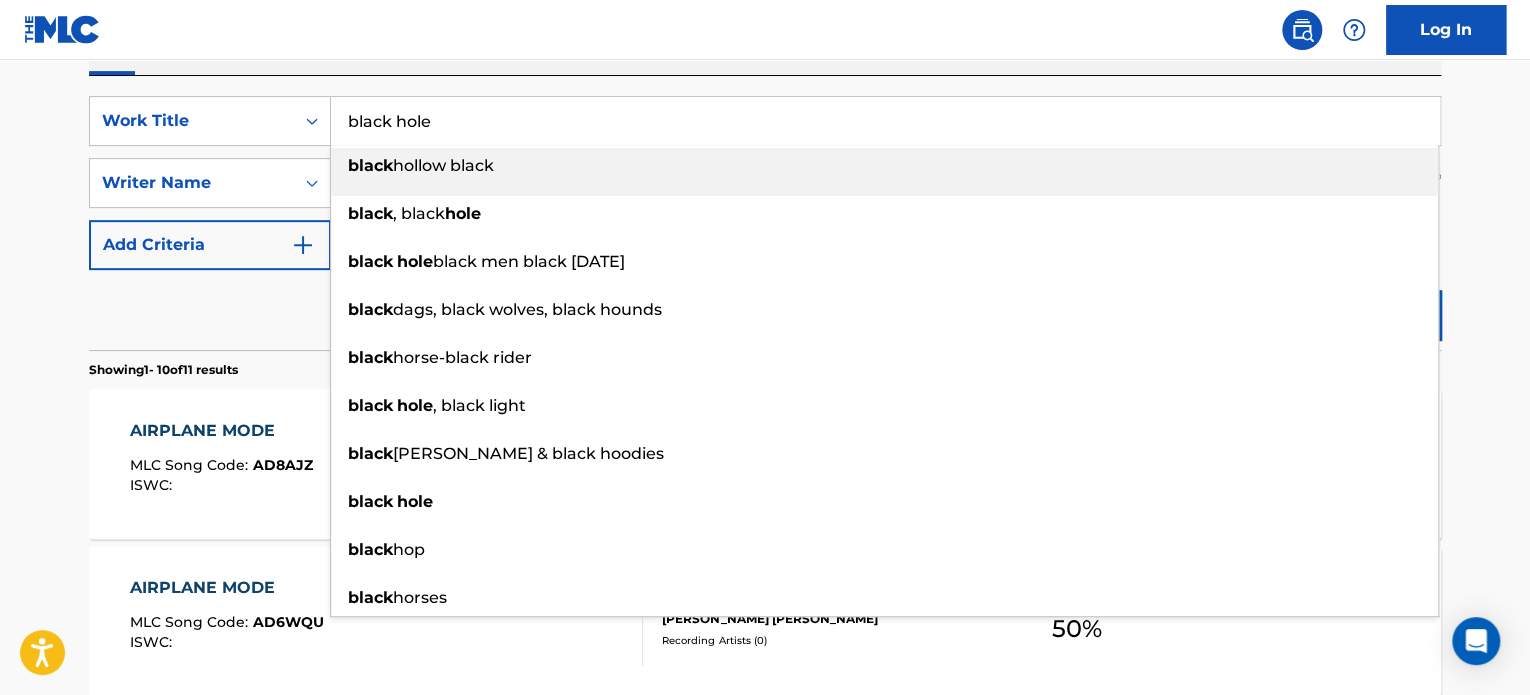 type on "black hole" 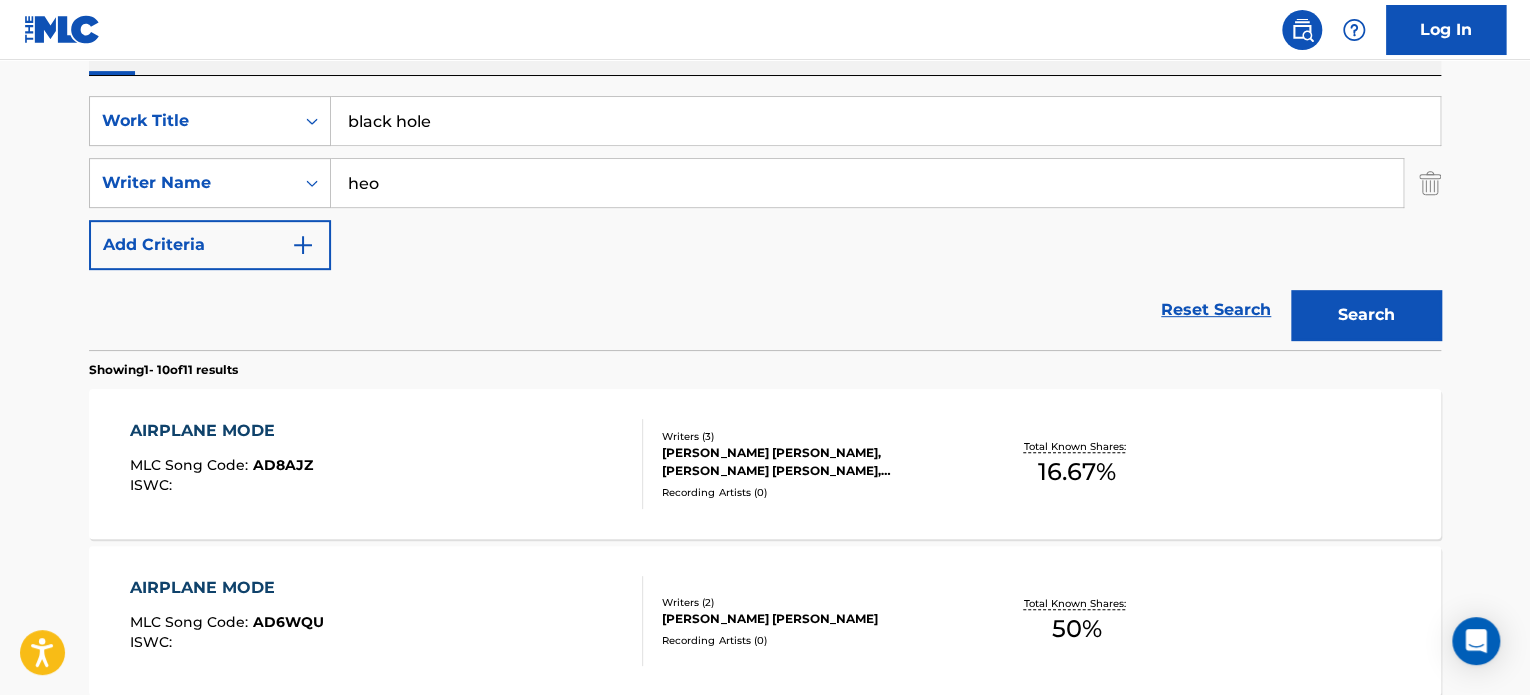 click on "Search" at bounding box center (1366, 315) 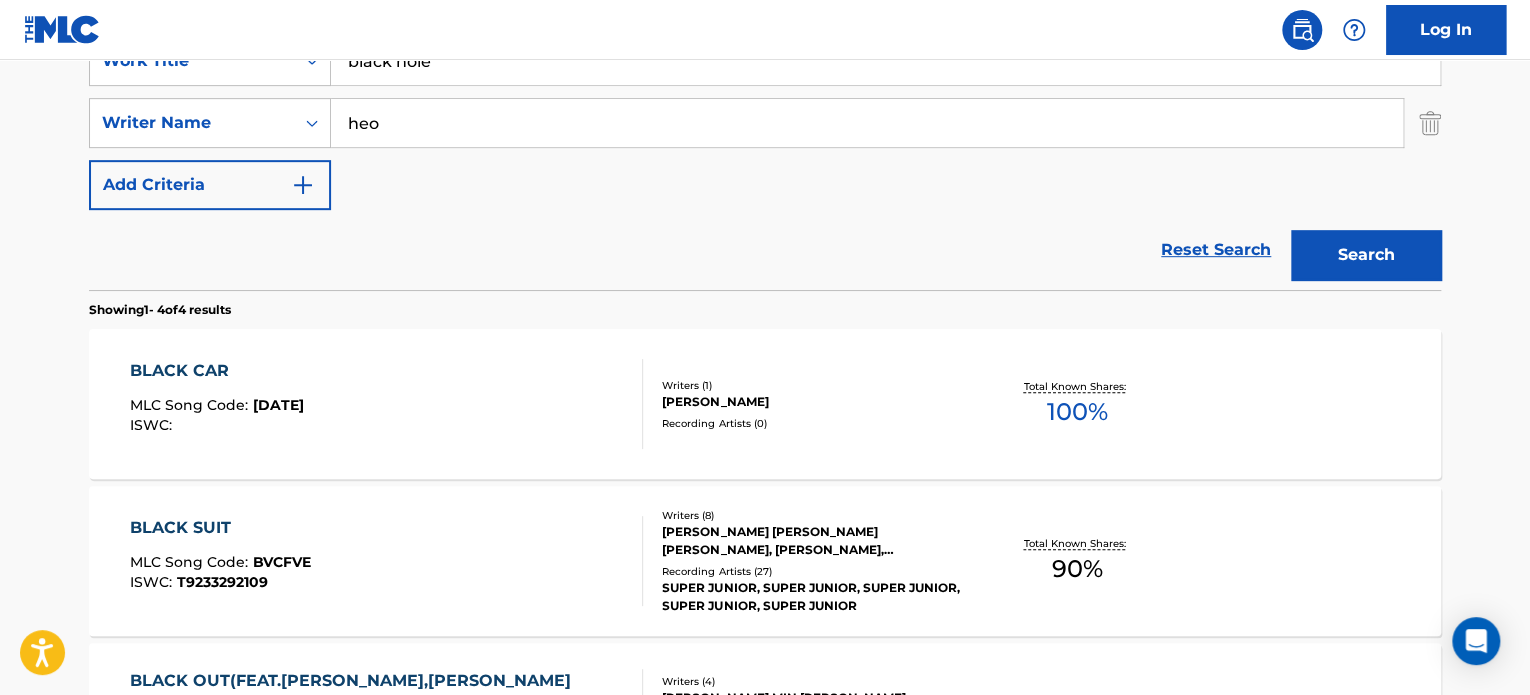 scroll, scrollTop: 415, scrollLeft: 0, axis: vertical 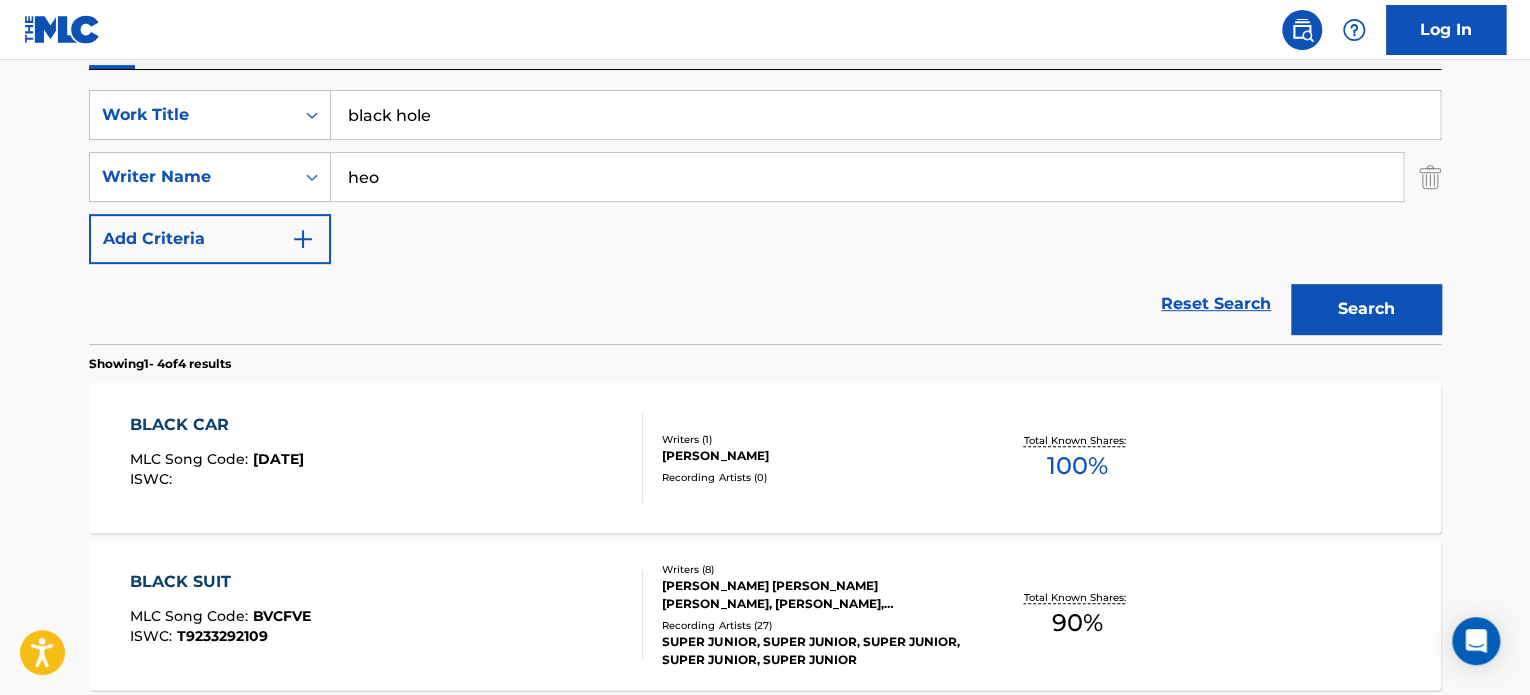 click on "heo" at bounding box center (867, 177) 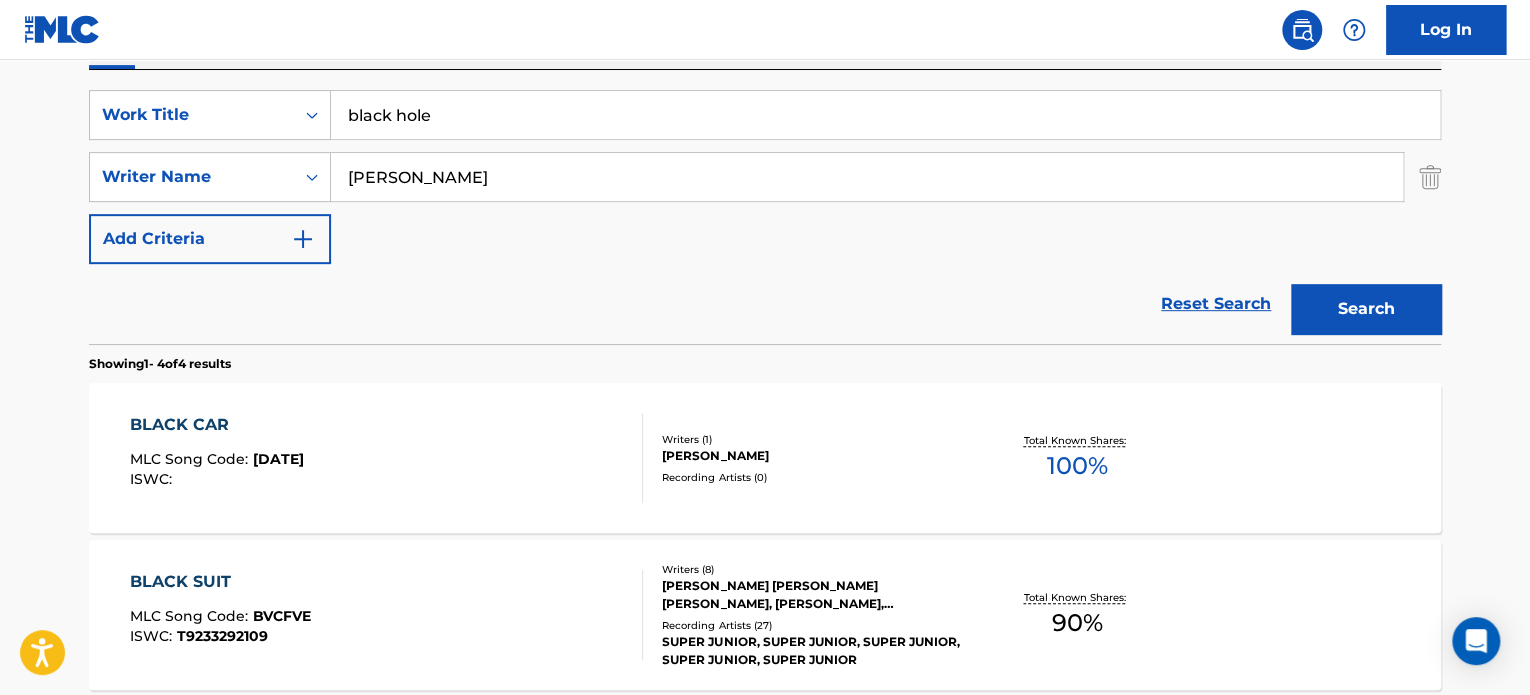 type on "[PERSON_NAME]" 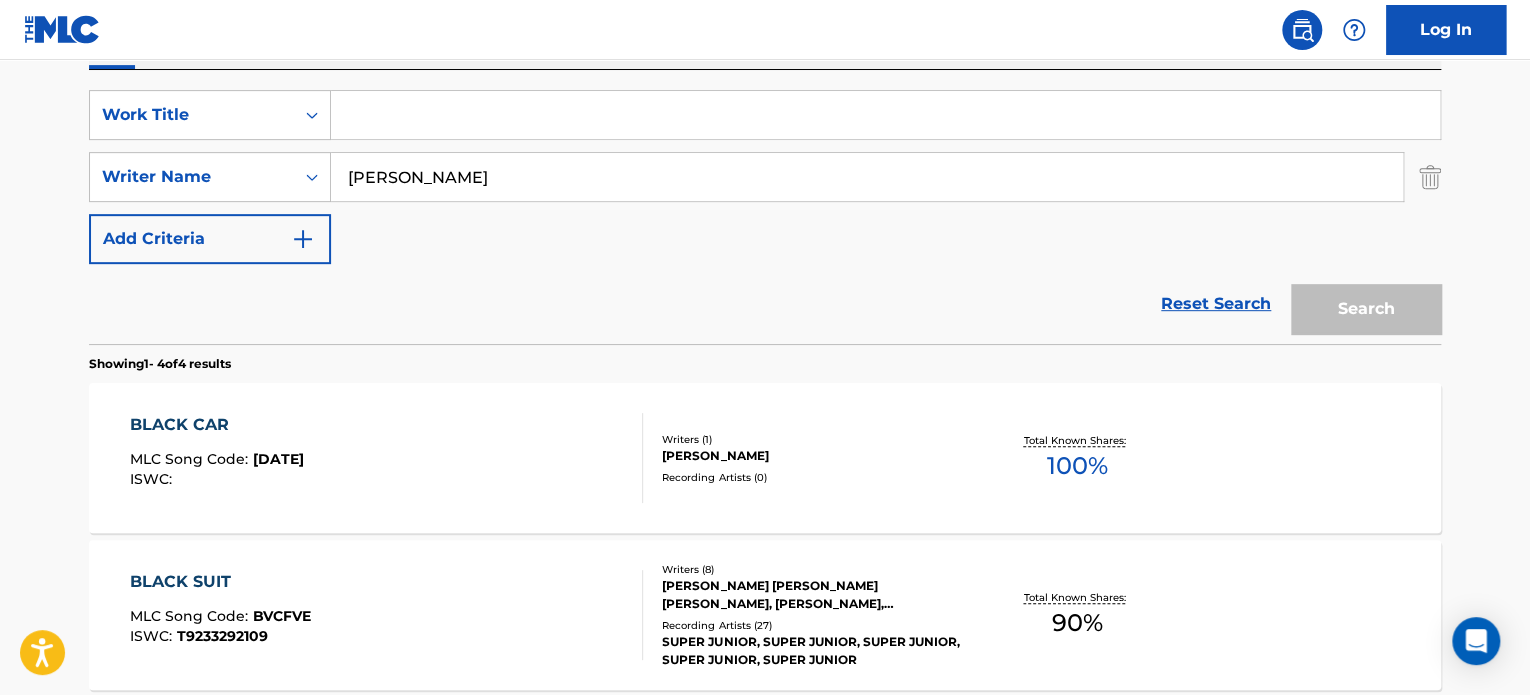 click at bounding box center (885, 115) 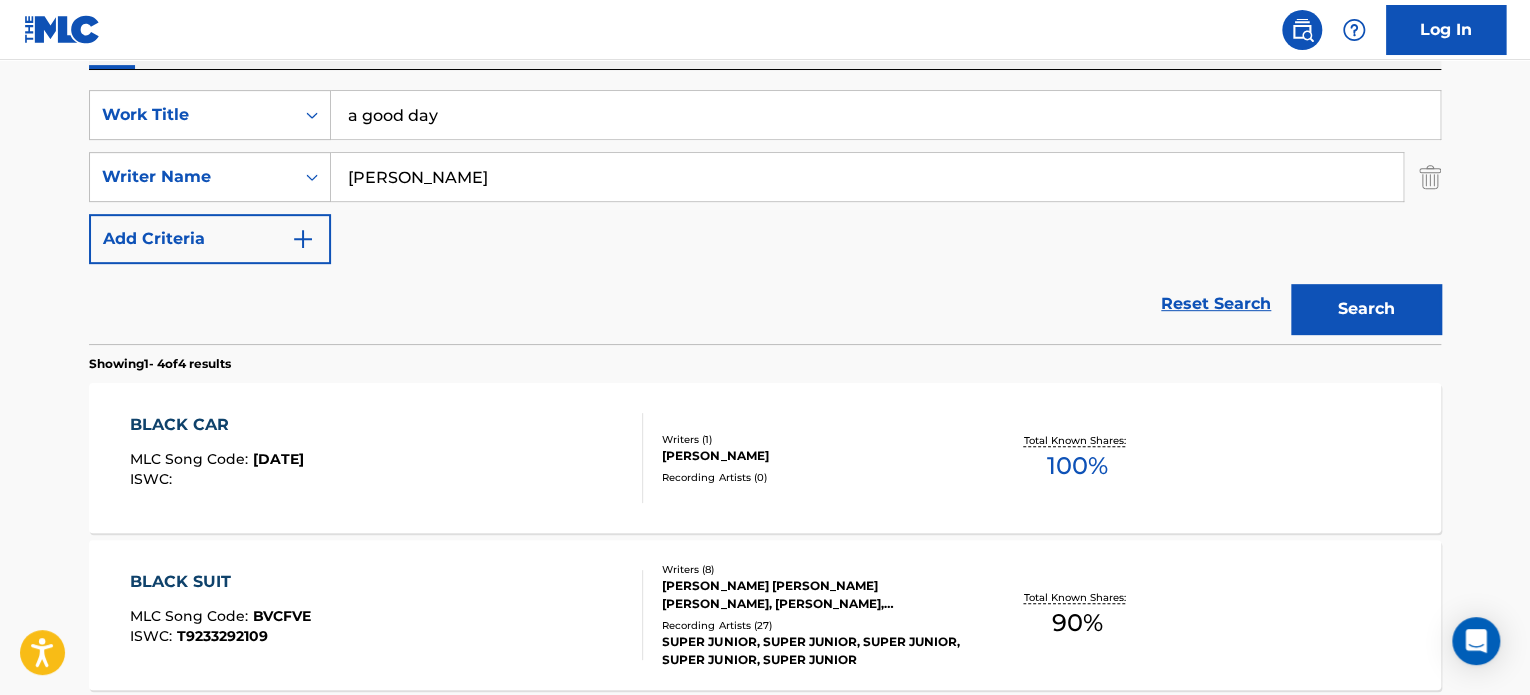 click on "Search" at bounding box center (1366, 309) 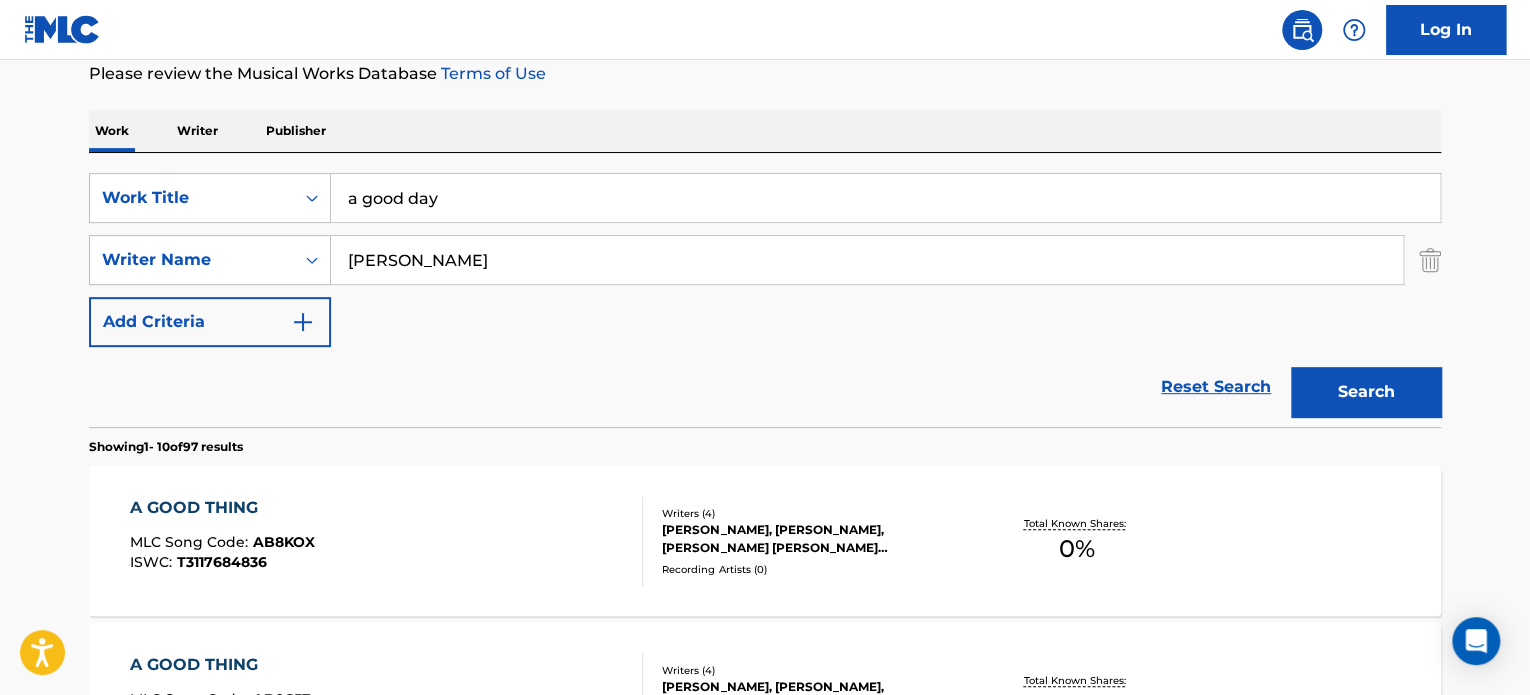 scroll, scrollTop: 271, scrollLeft: 0, axis: vertical 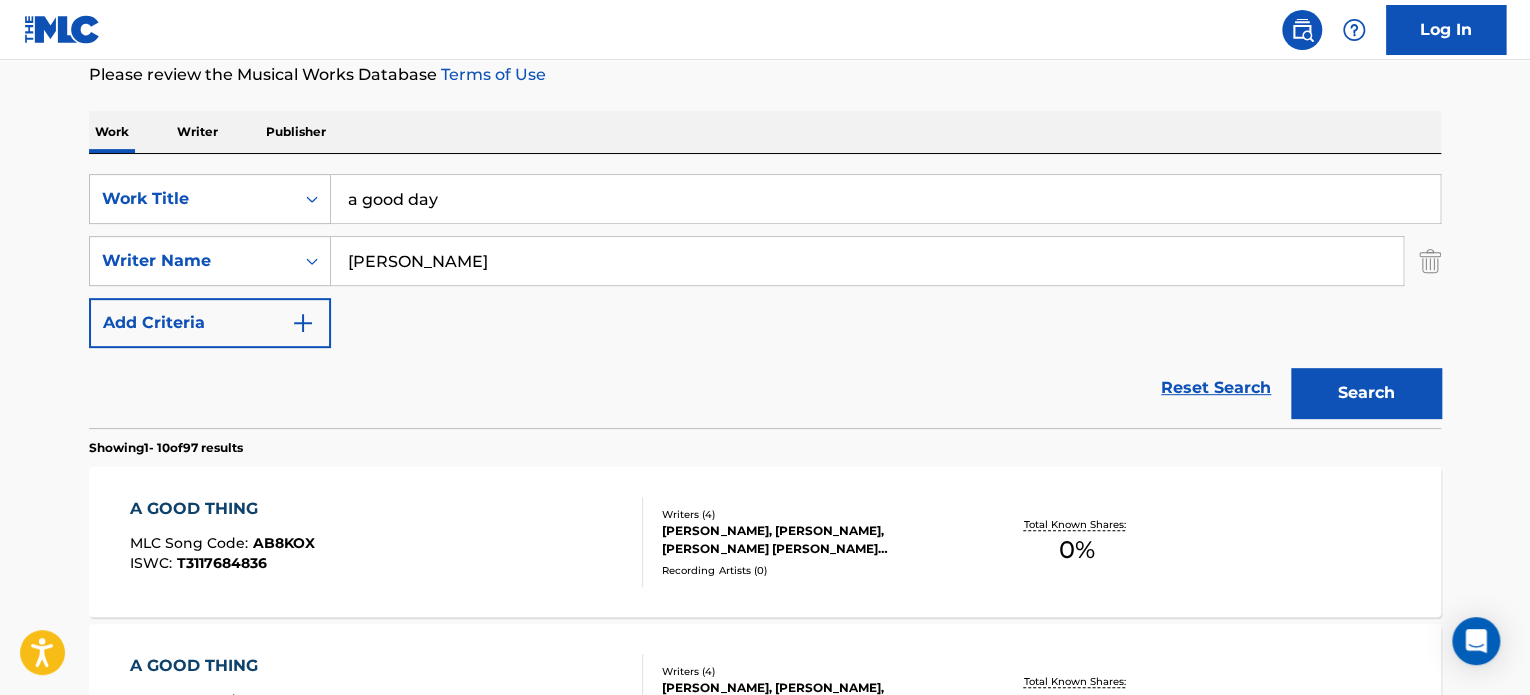 click on "a good day" at bounding box center [885, 199] 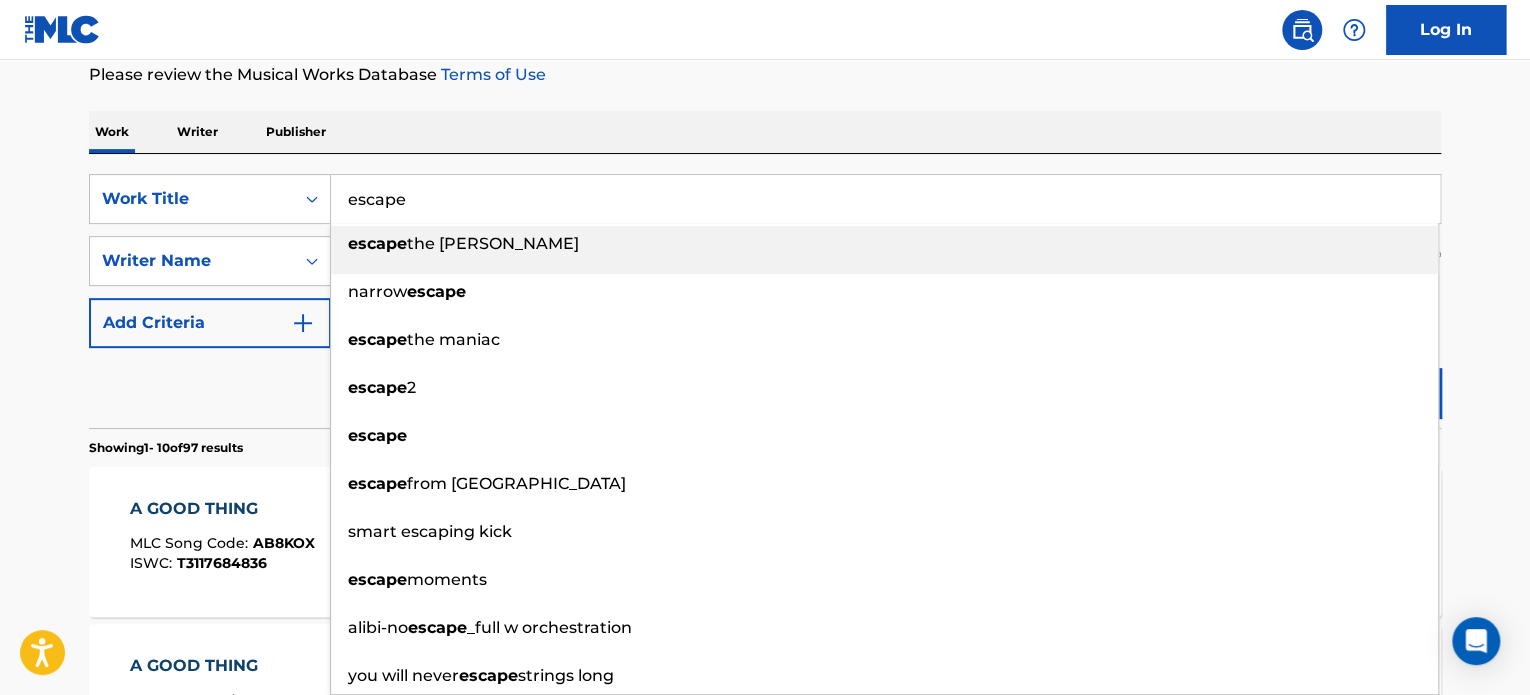 click on "Search" at bounding box center [1366, 393] 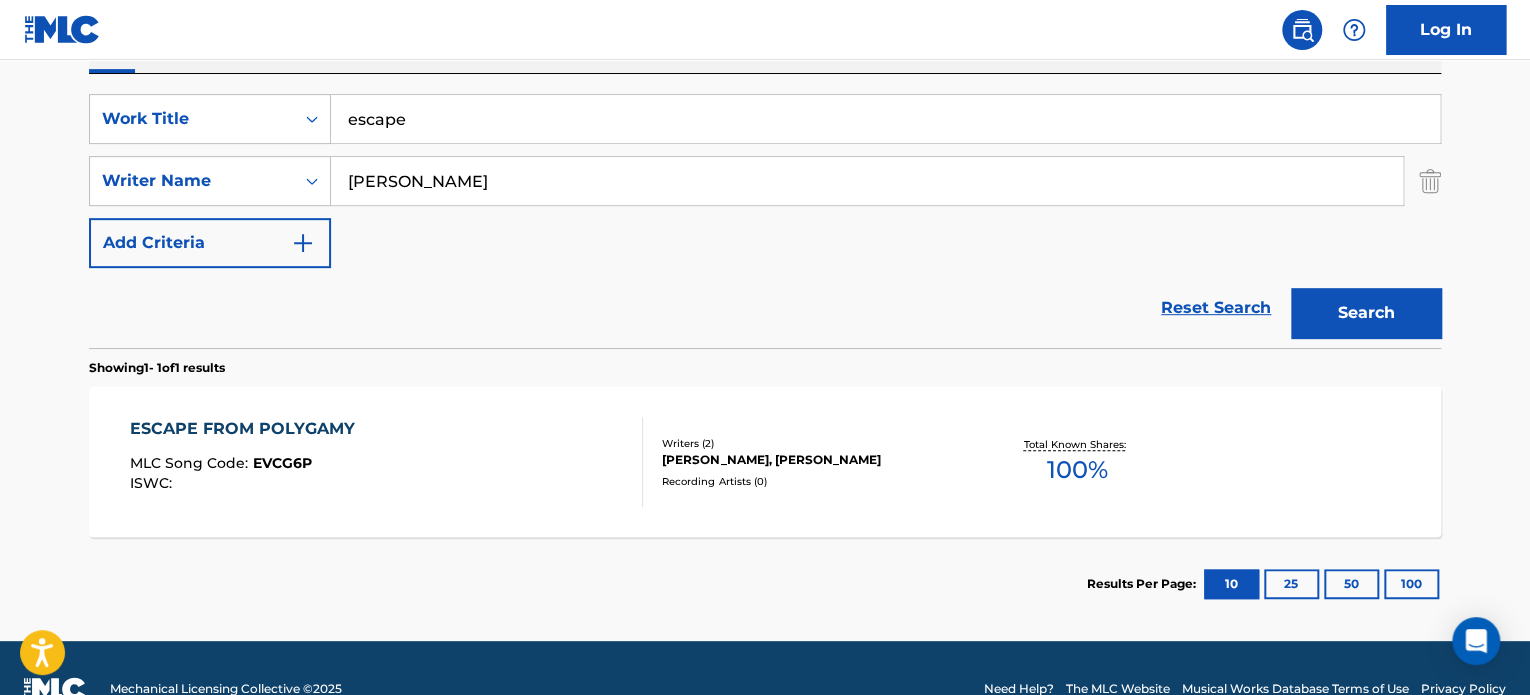 scroll, scrollTop: 299, scrollLeft: 0, axis: vertical 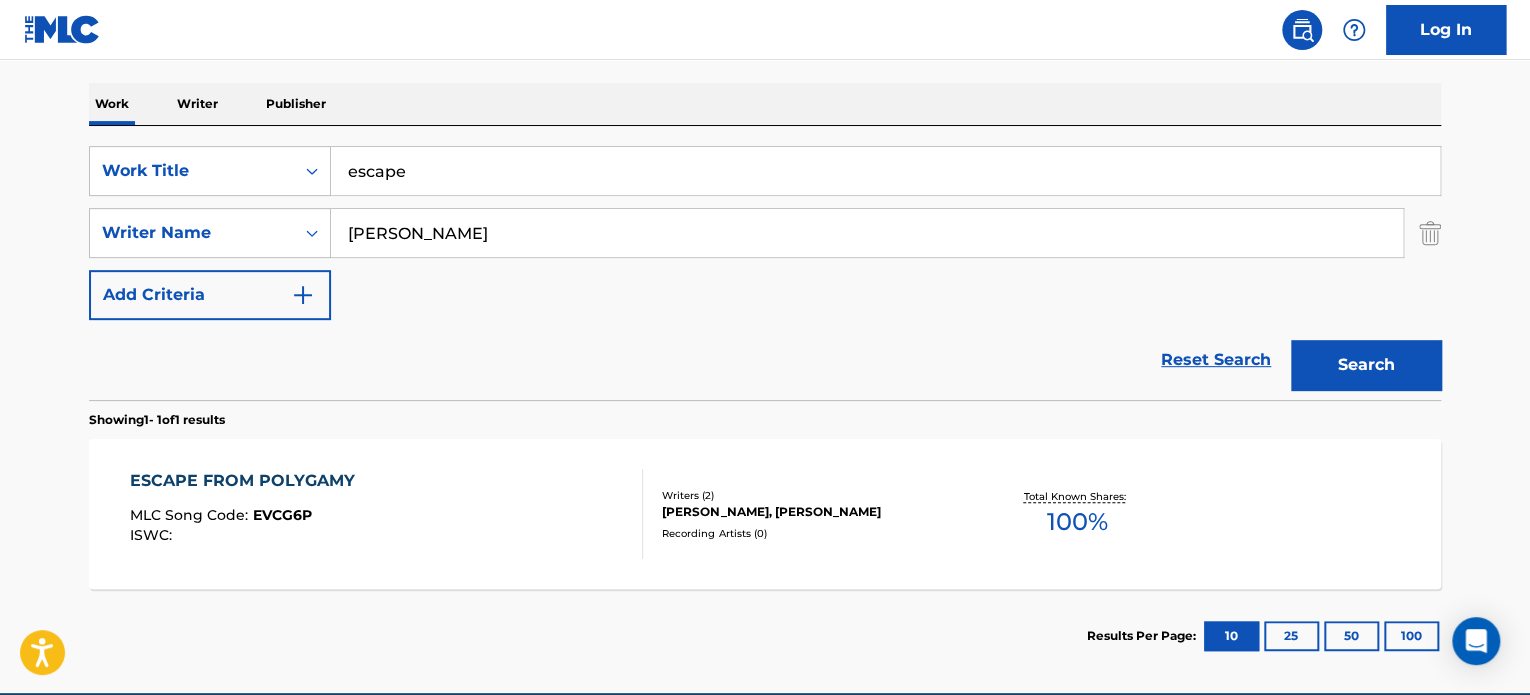 click on "escape" at bounding box center [885, 171] 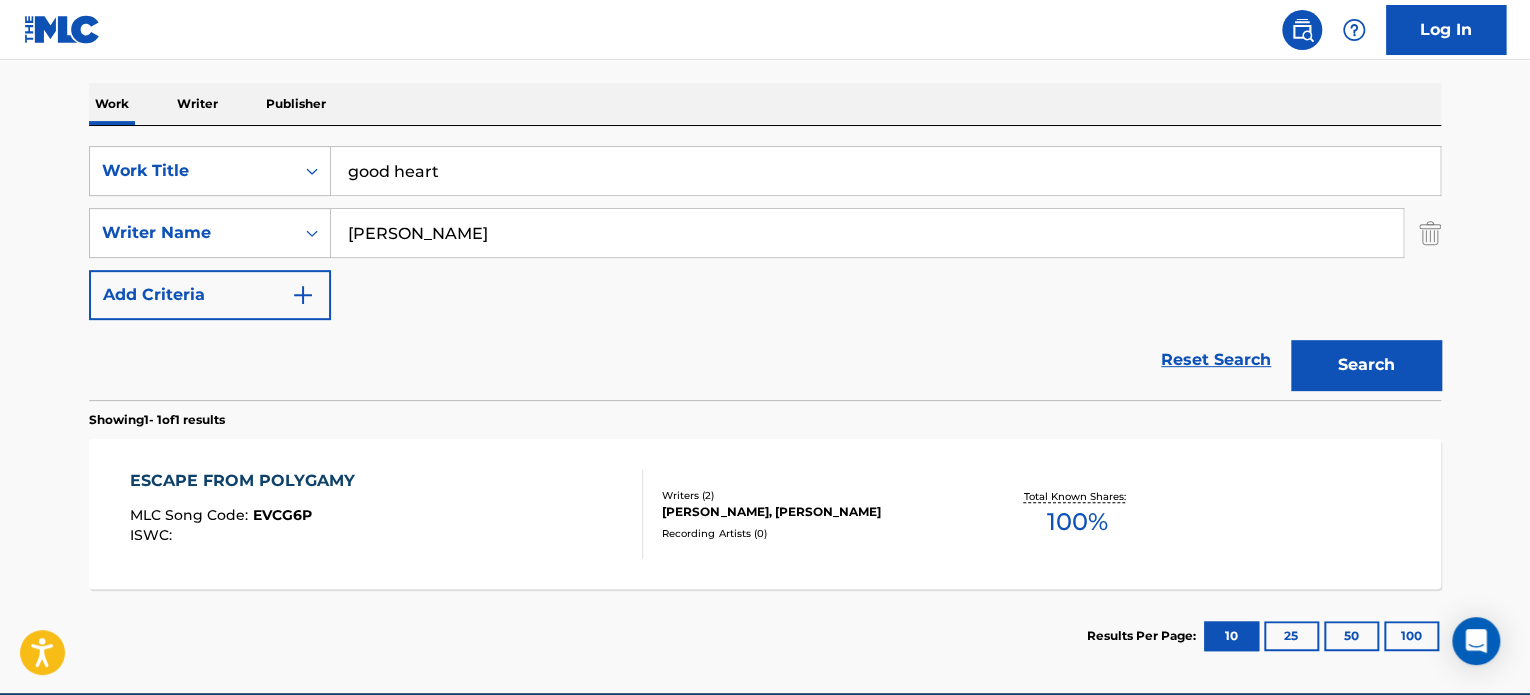 type on "good heart" 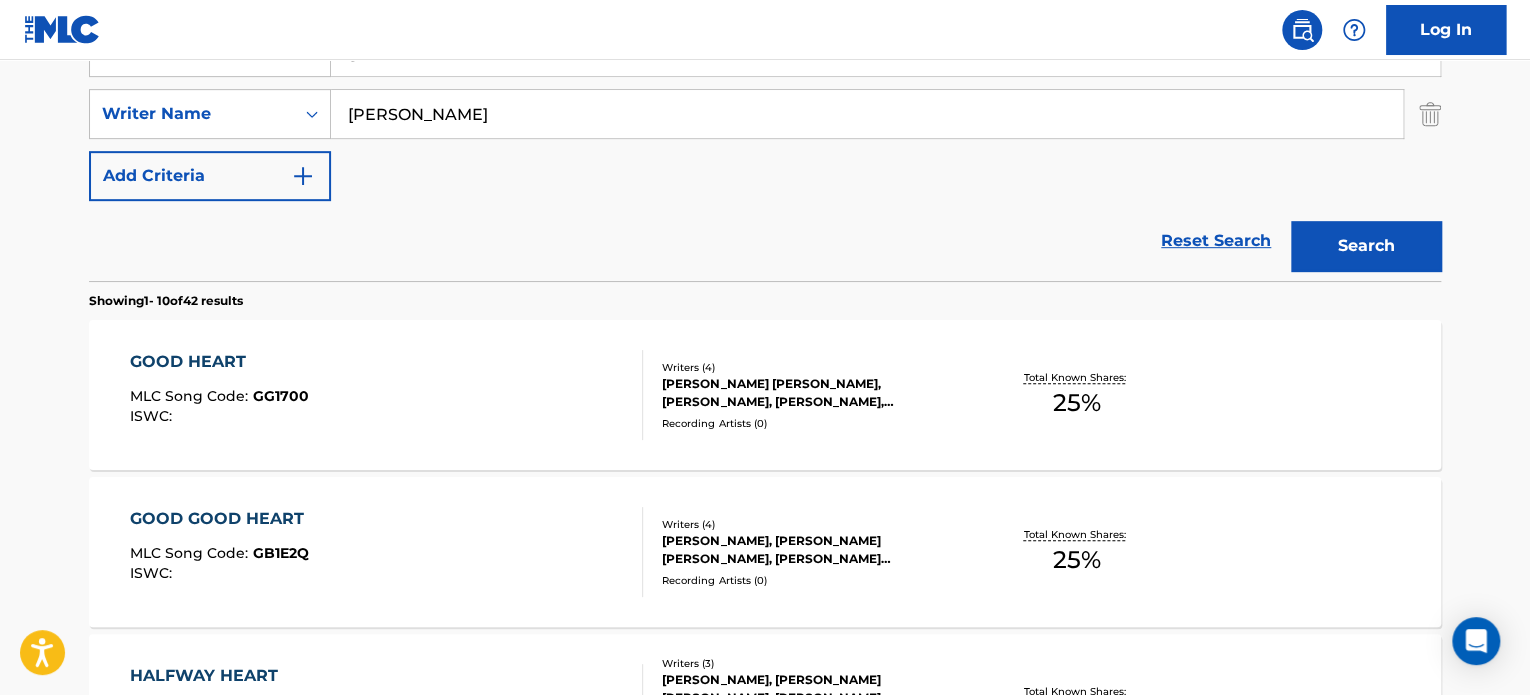 scroll, scrollTop: 419, scrollLeft: 0, axis: vertical 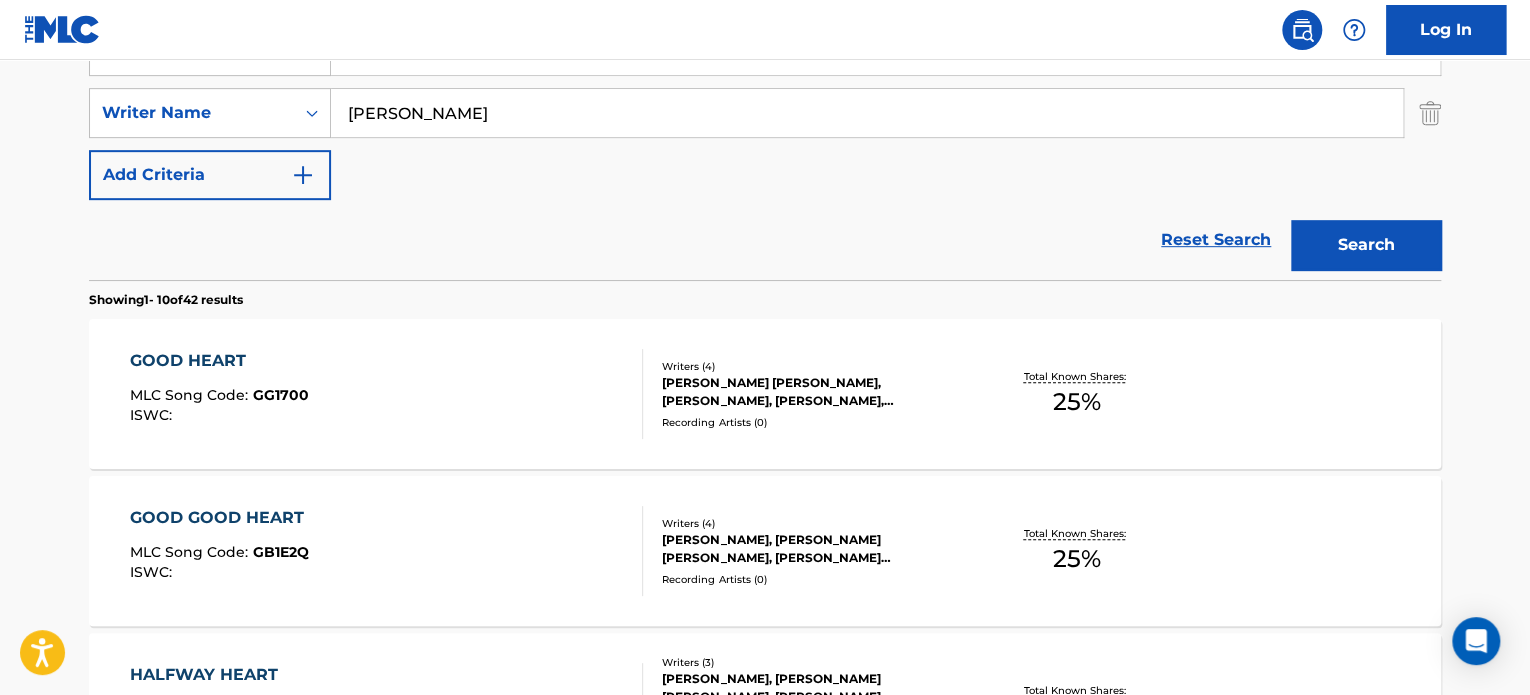 click on "GOOD HEART MLC Song Code : GG1700 ISWC :" at bounding box center (387, 394) 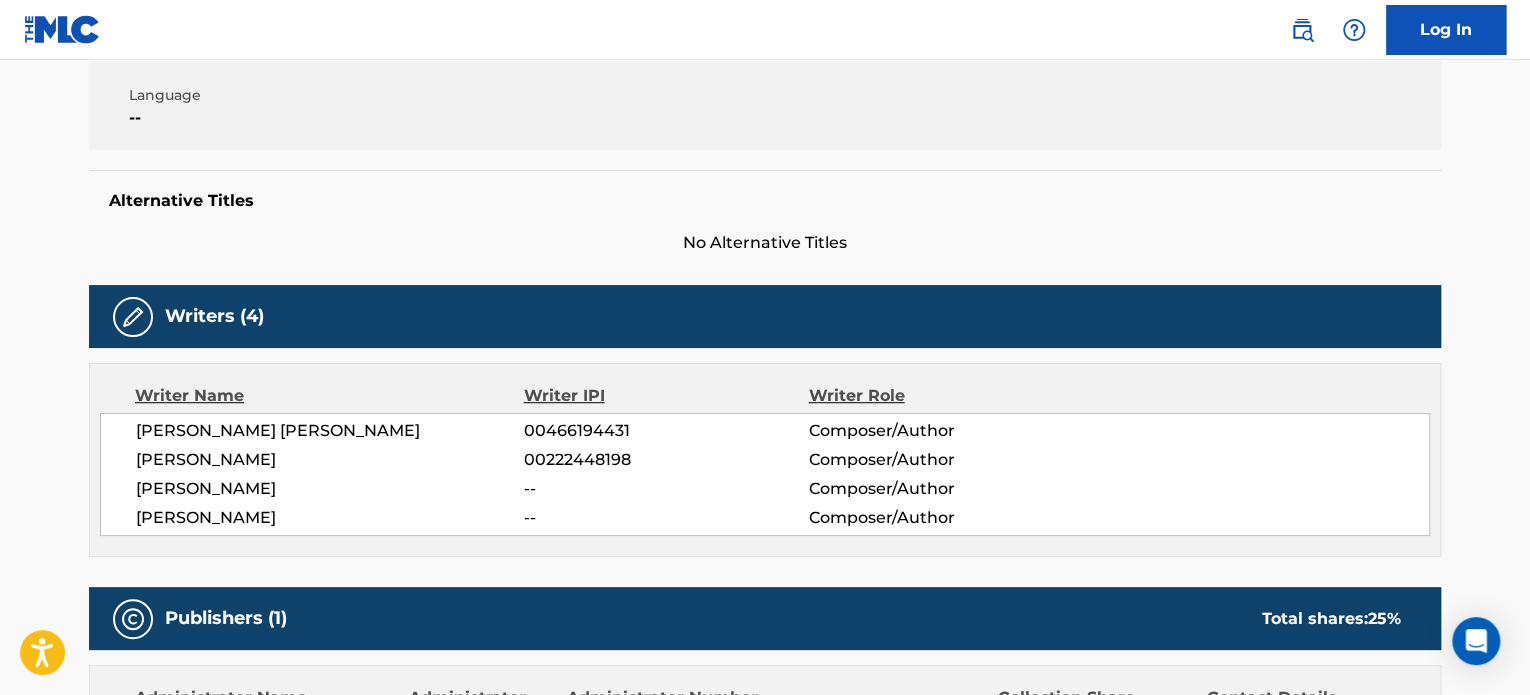 scroll, scrollTop: 0, scrollLeft: 0, axis: both 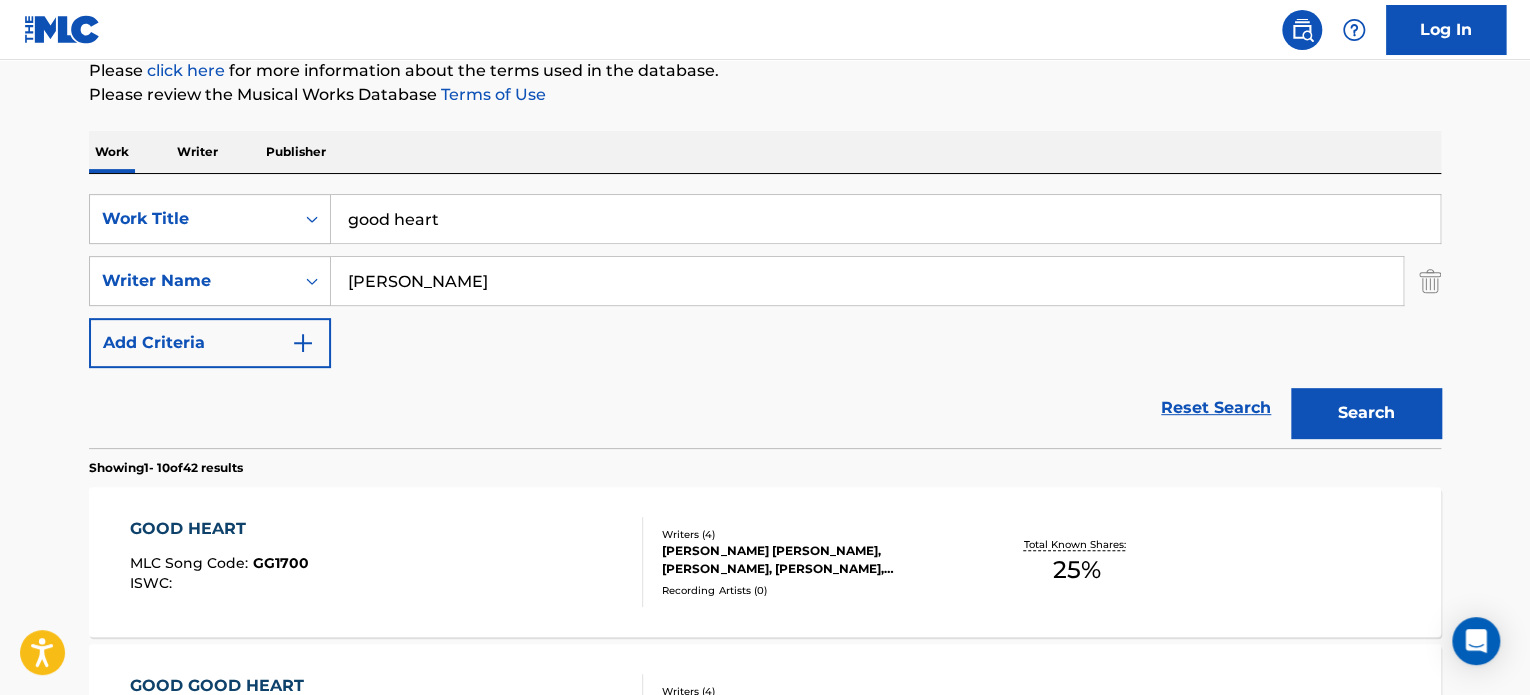 click on "good heart" at bounding box center (885, 219) 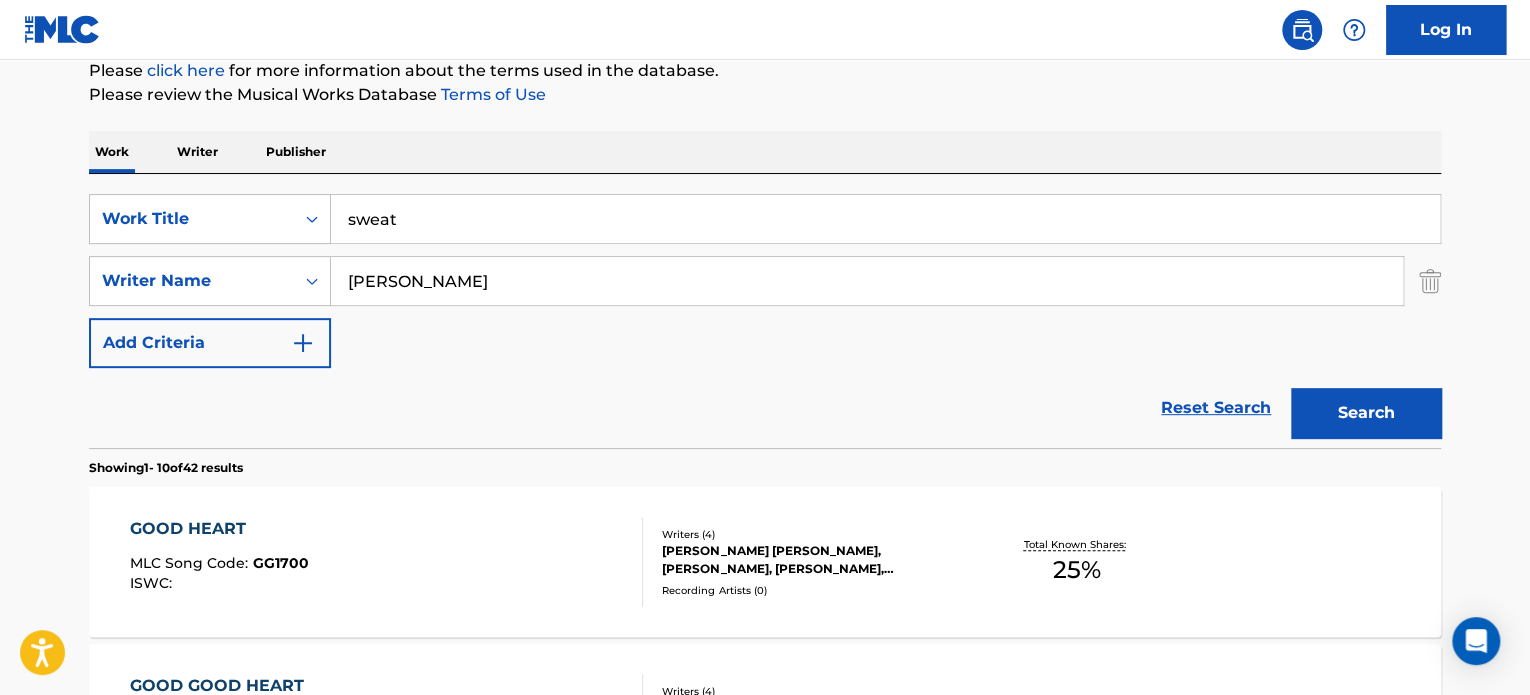 click on "Search" at bounding box center (1366, 413) 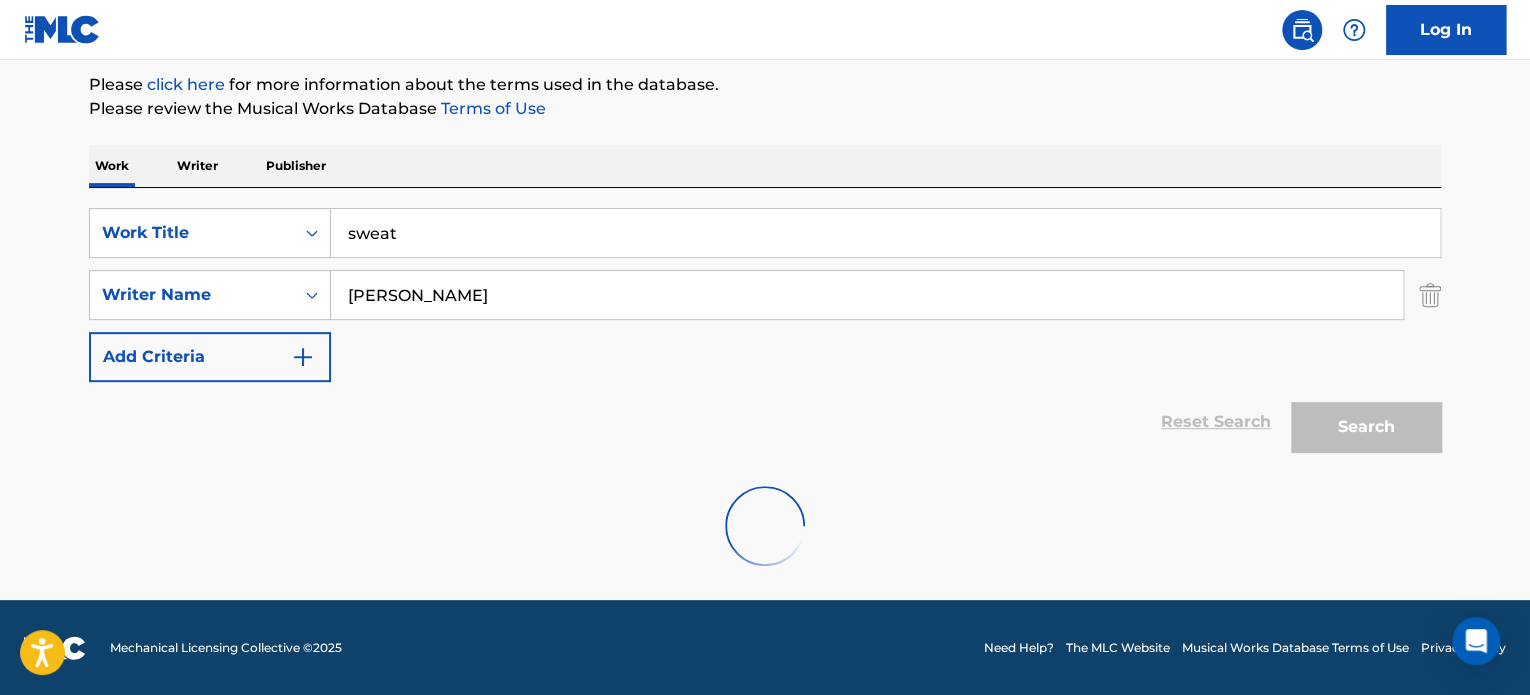 scroll, scrollTop: 172, scrollLeft: 0, axis: vertical 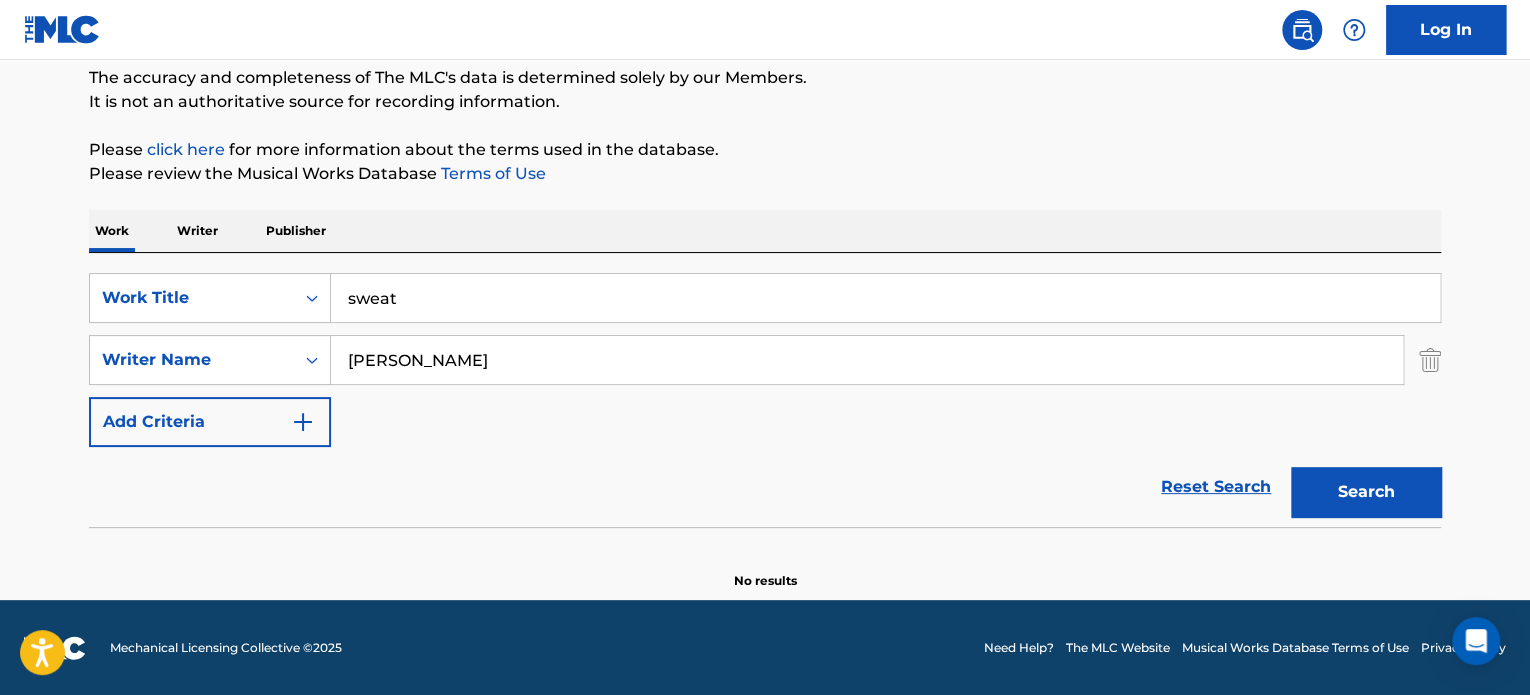 click on "sweat" at bounding box center [885, 298] 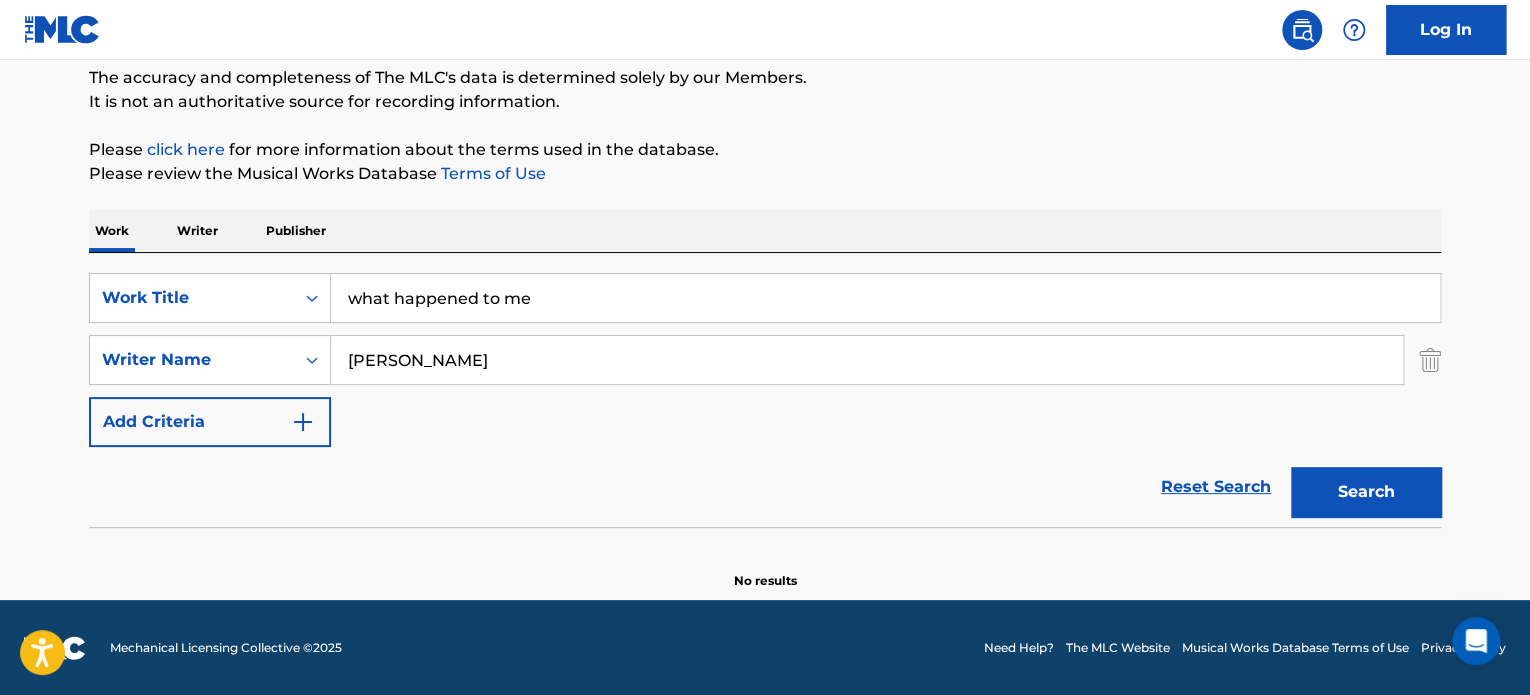 click on "Search" at bounding box center [1366, 492] 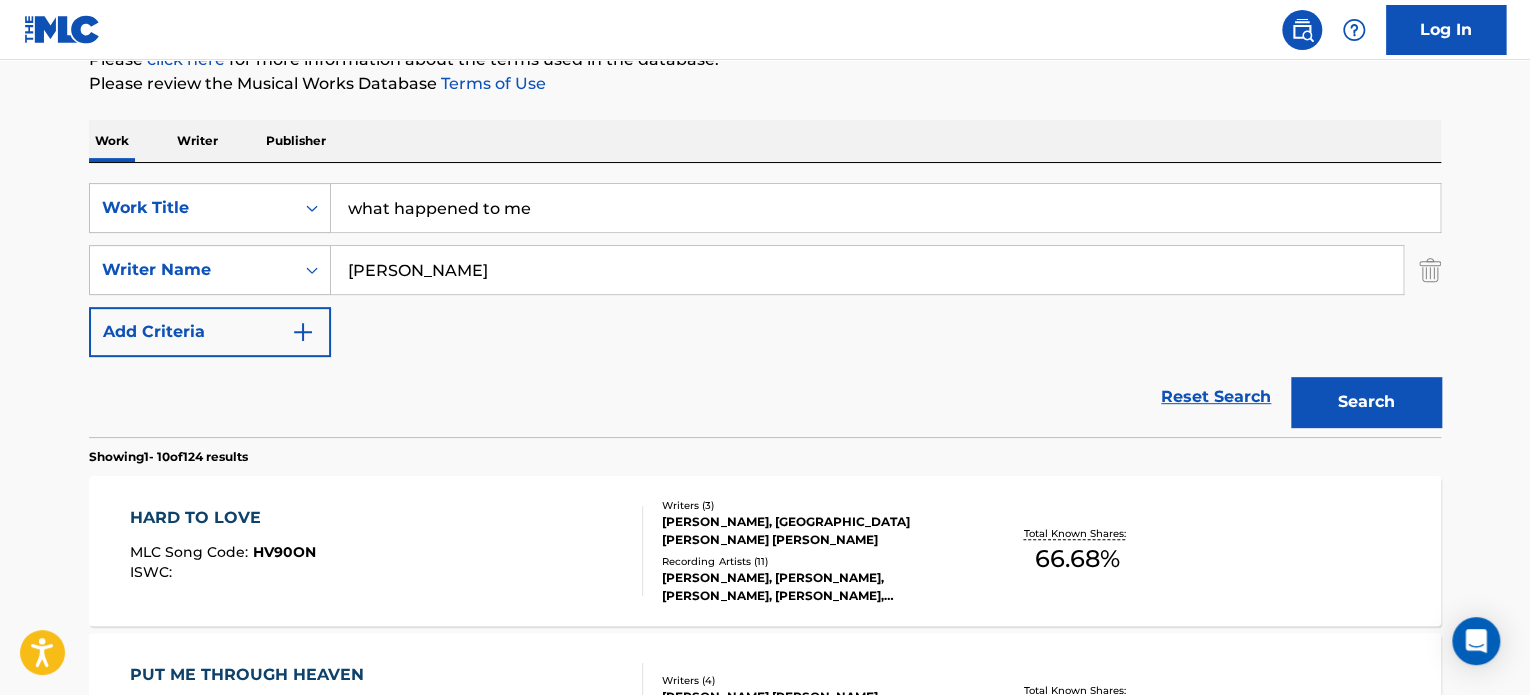 scroll, scrollTop: 240, scrollLeft: 0, axis: vertical 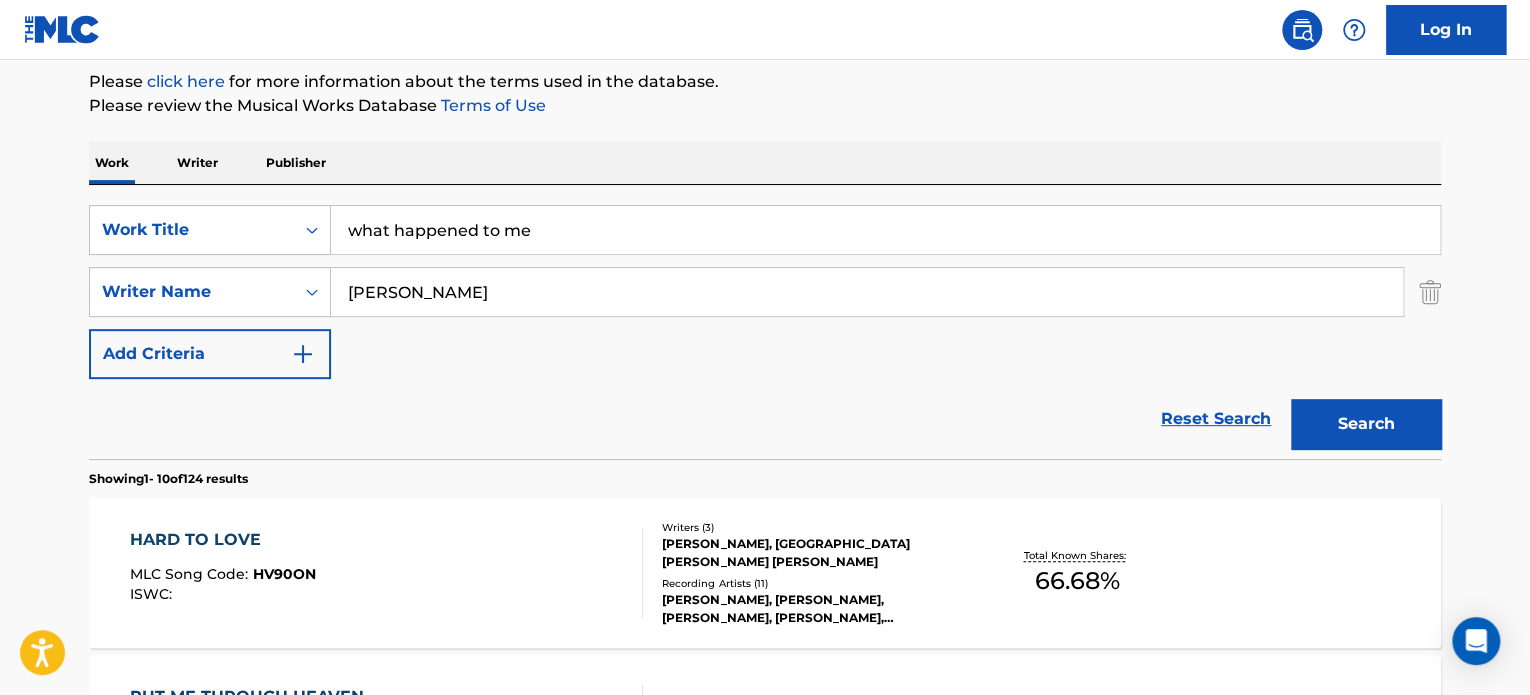 click on "what happened to me" at bounding box center (885, 230) 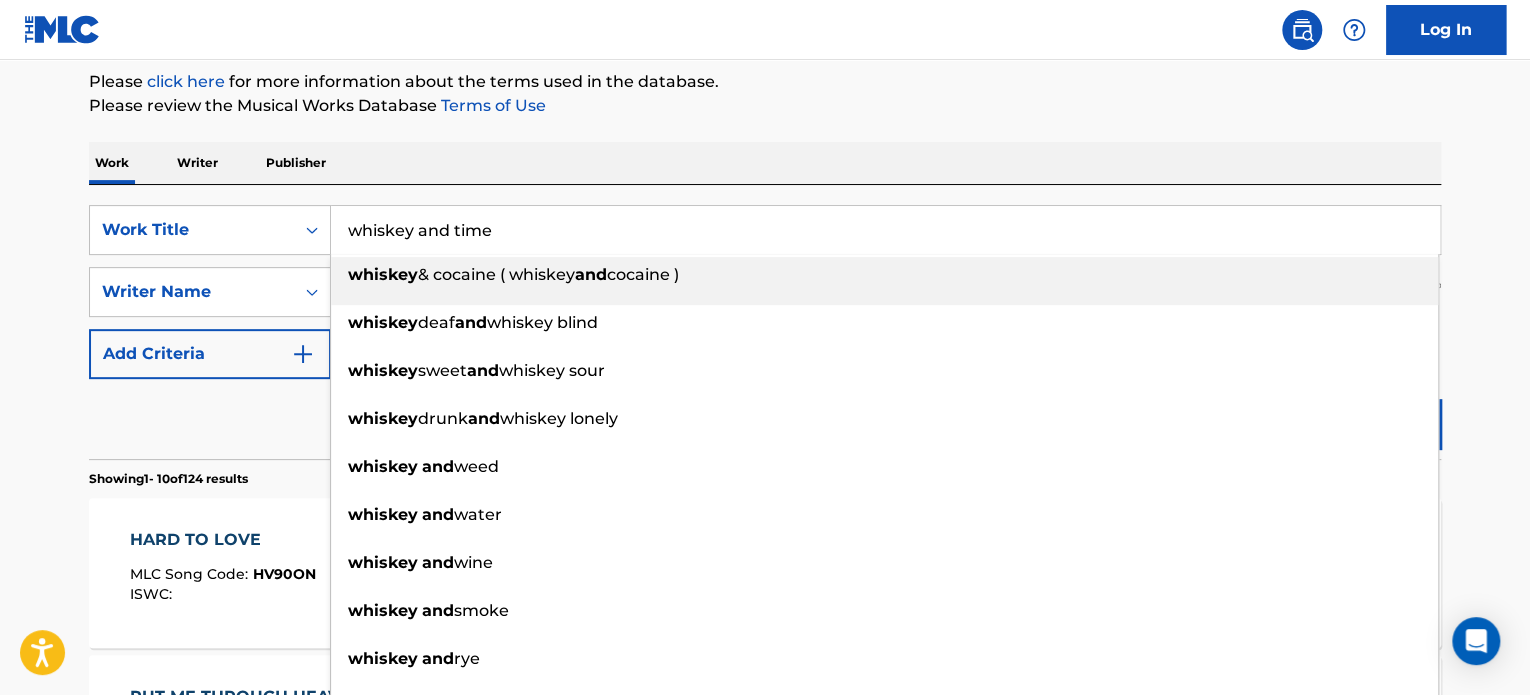 type on "whiskey and time" 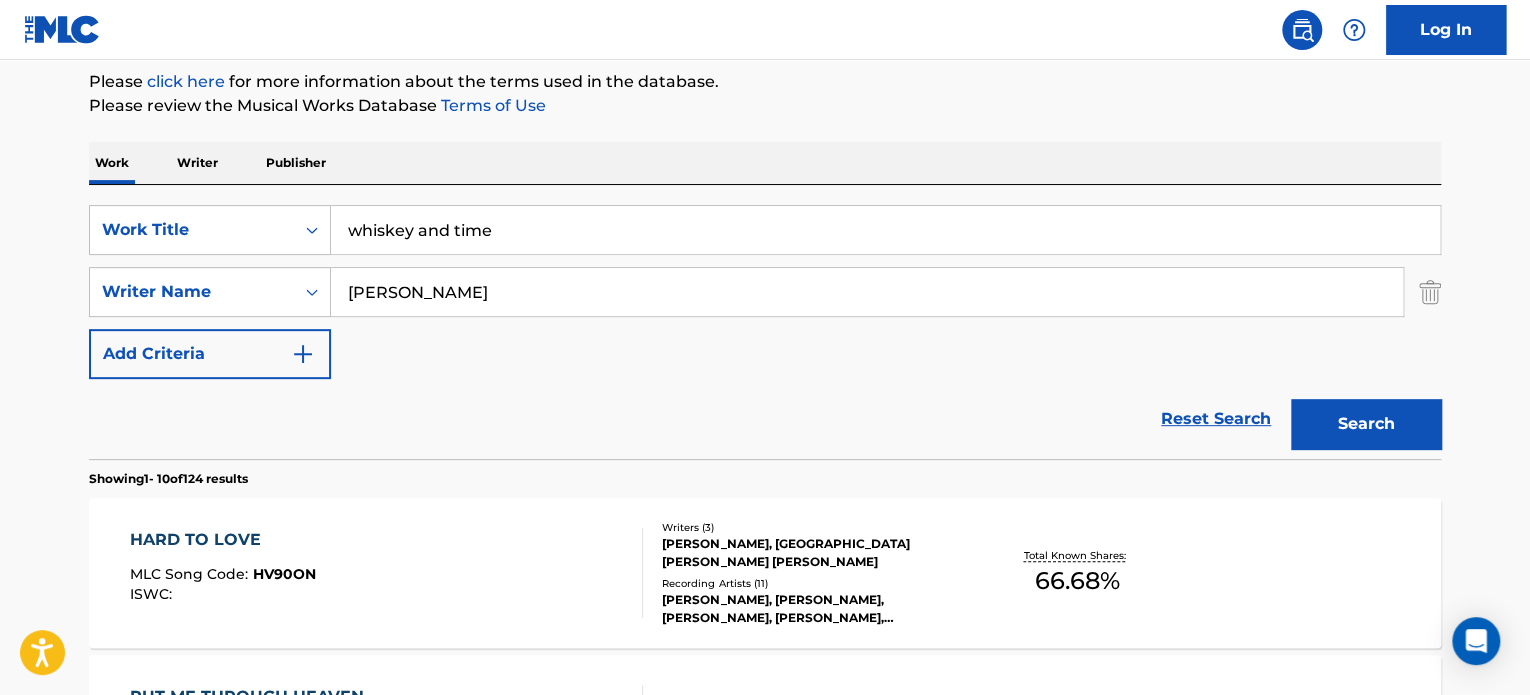click on "Search" at bounding box center [1366, 424] 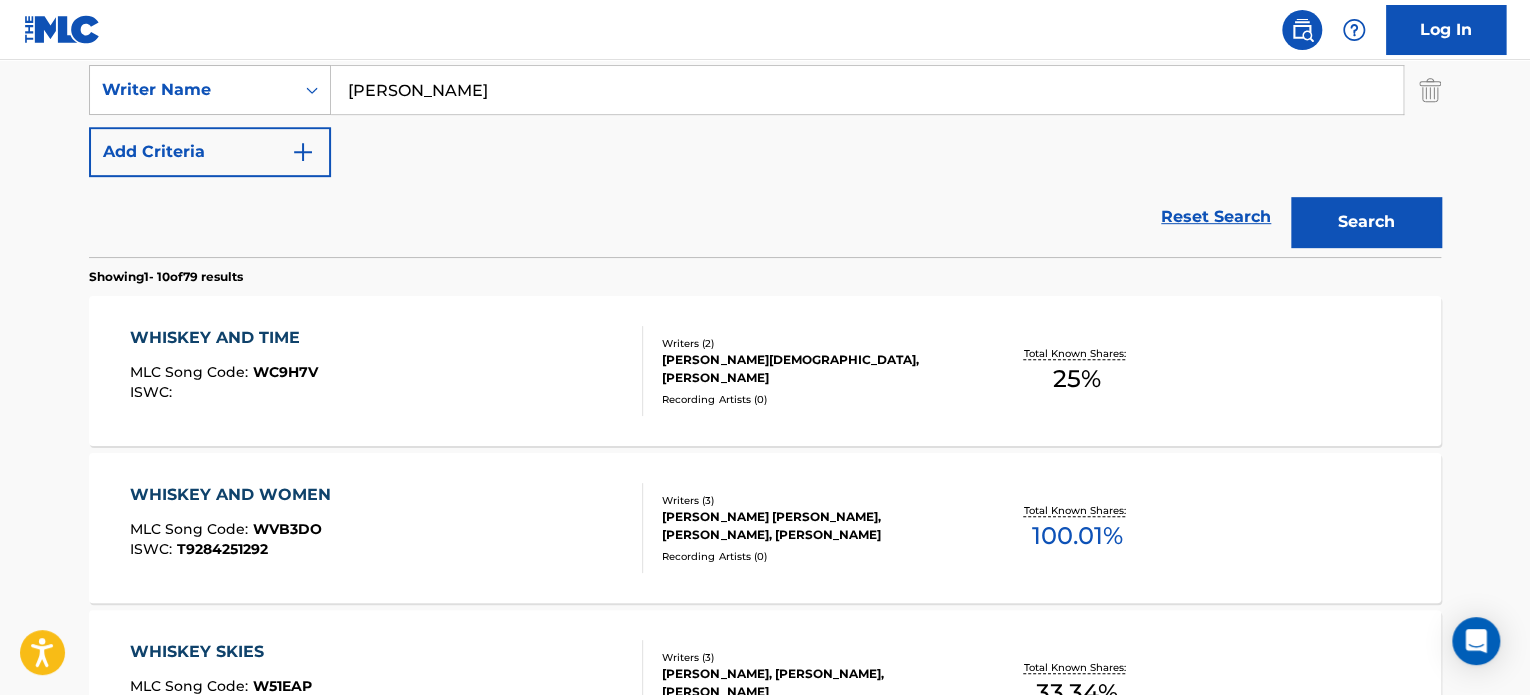 scroll, scrollTop: 448, scrollLeft: 0, axis: vertical 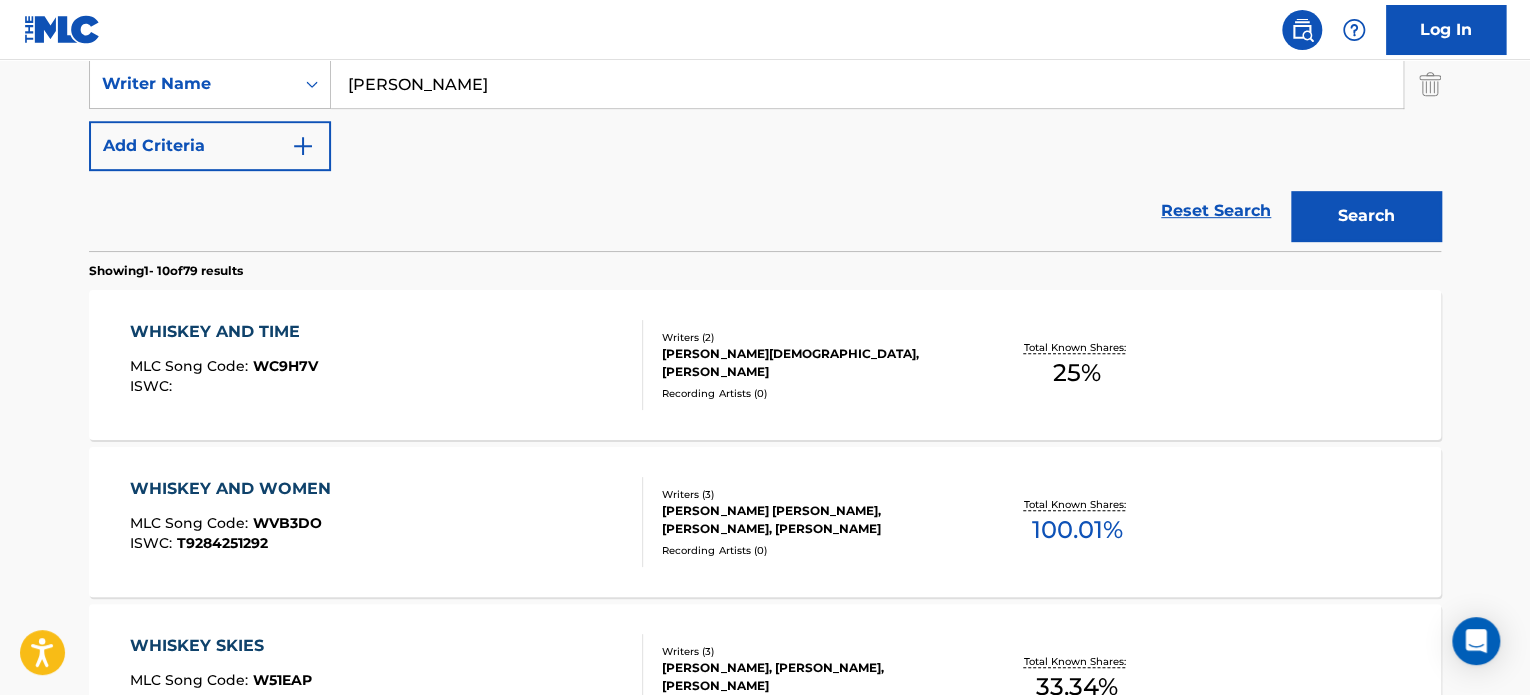 click on "WHISKEY AND TIME MLC Song Code : WC9H7V ISWC :" at bounding box center (387, 365) 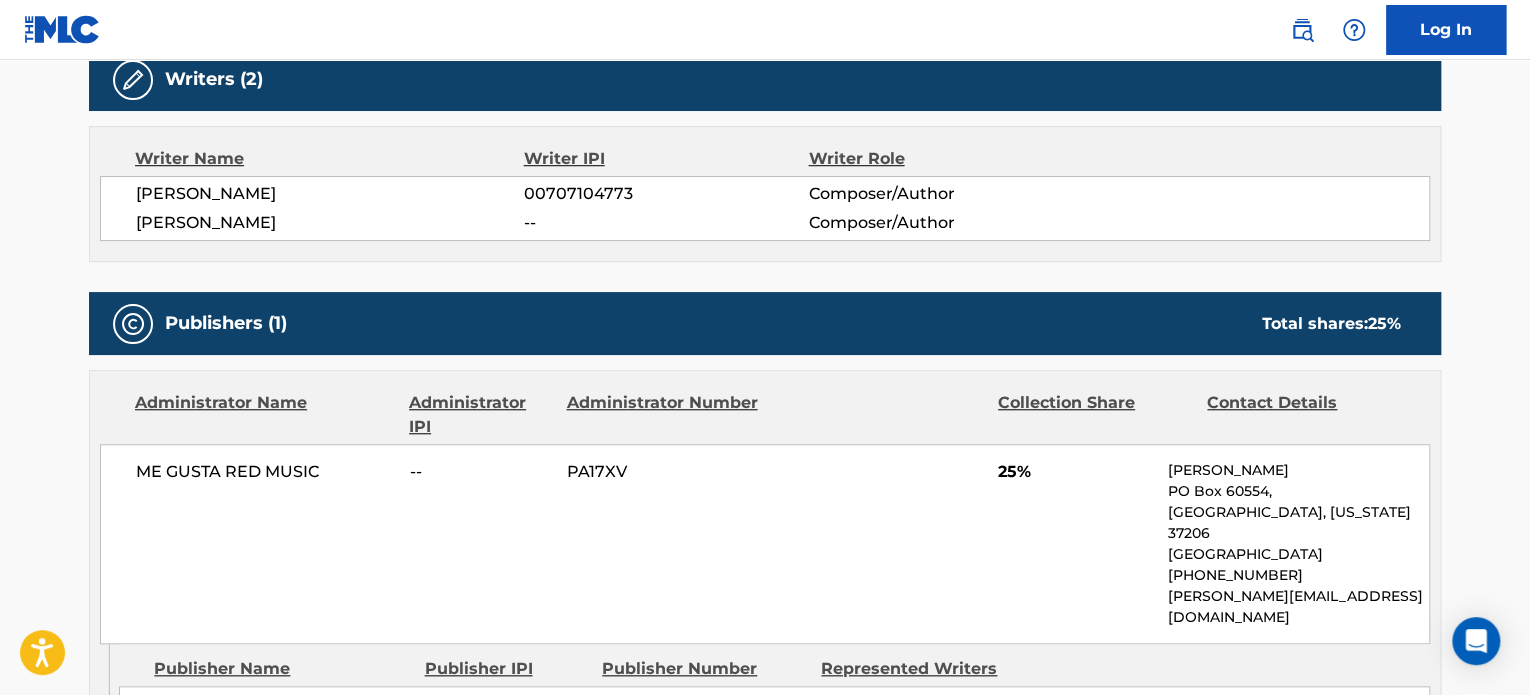 scroll, scrollTop: 652, scrollLeft: 0, axis: vertical 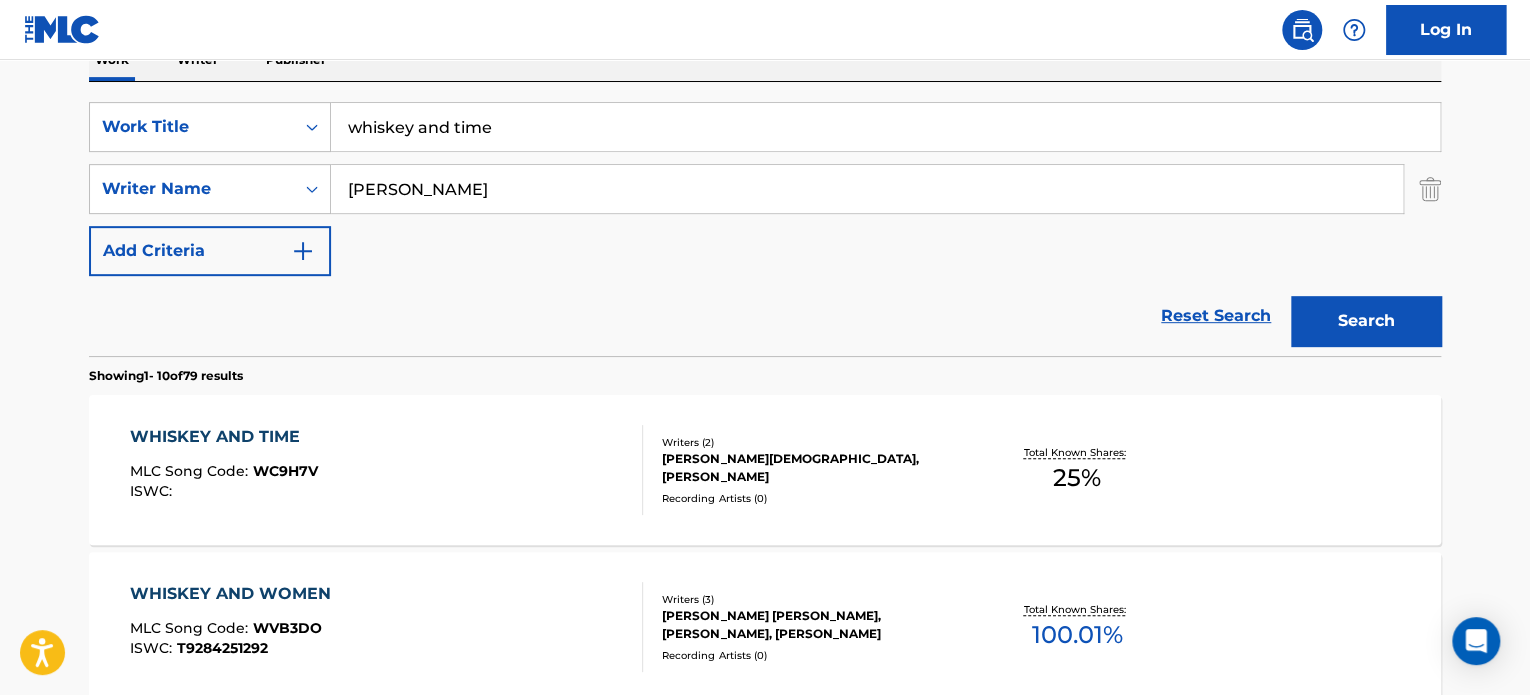 click on "whiskey and time" at bounding box center (885, 127) 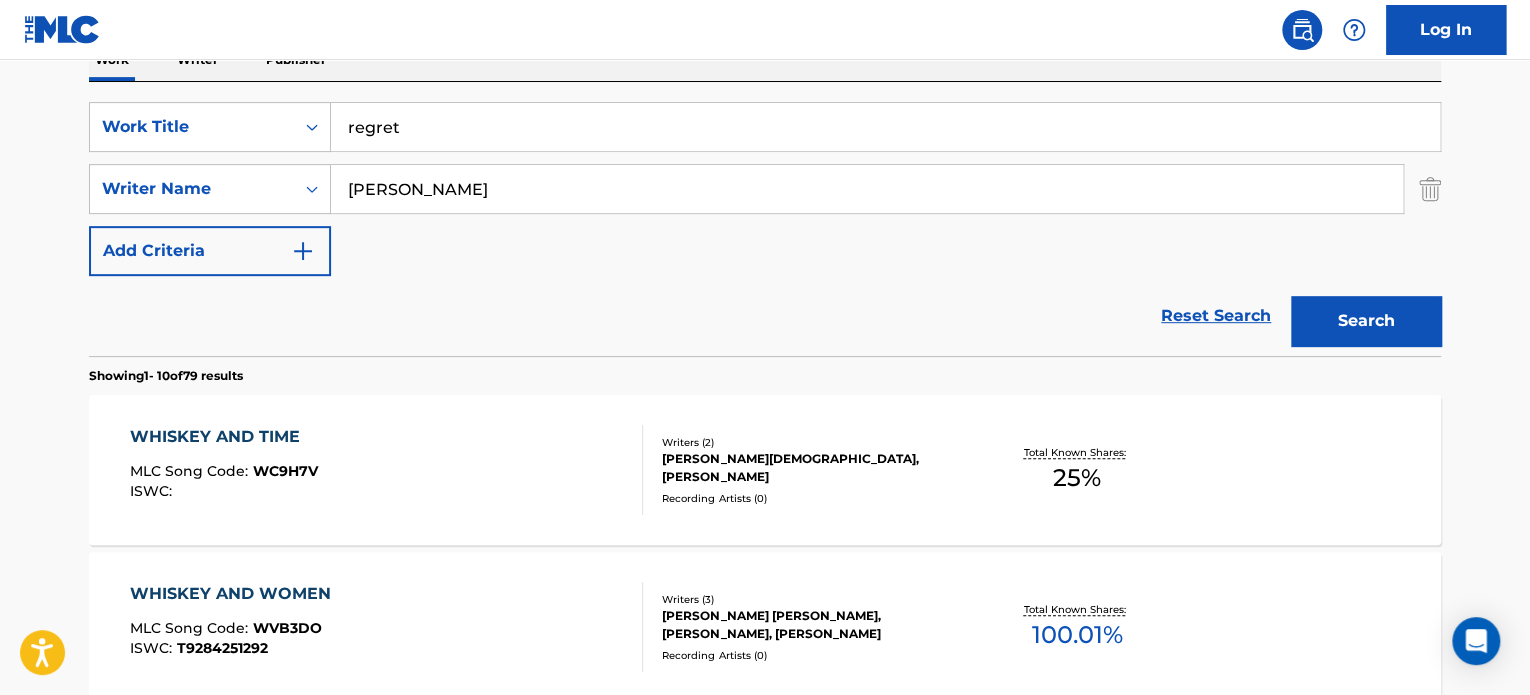 click on "Search" at bounding box center [1366, 321] 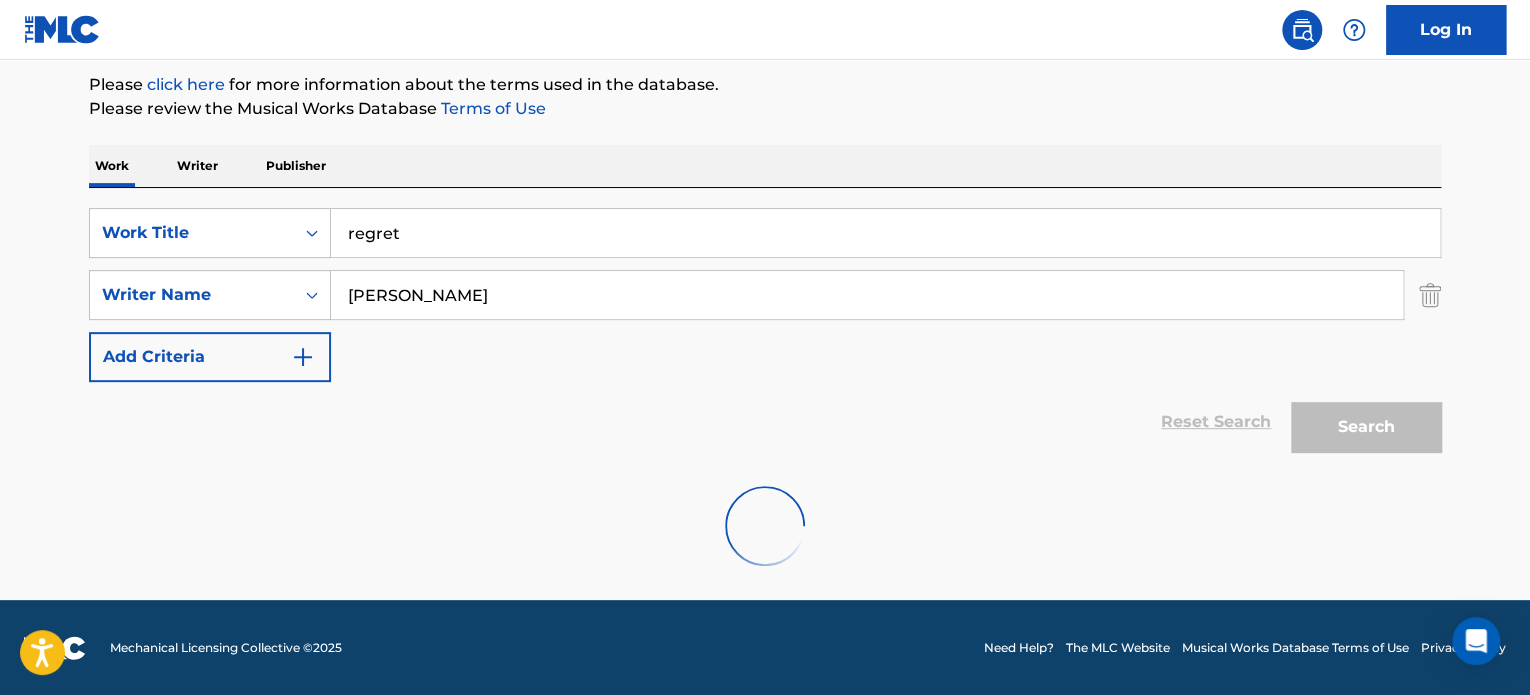 scroll, scrollTop: 172, scrollLeft: 0, axis: vertical 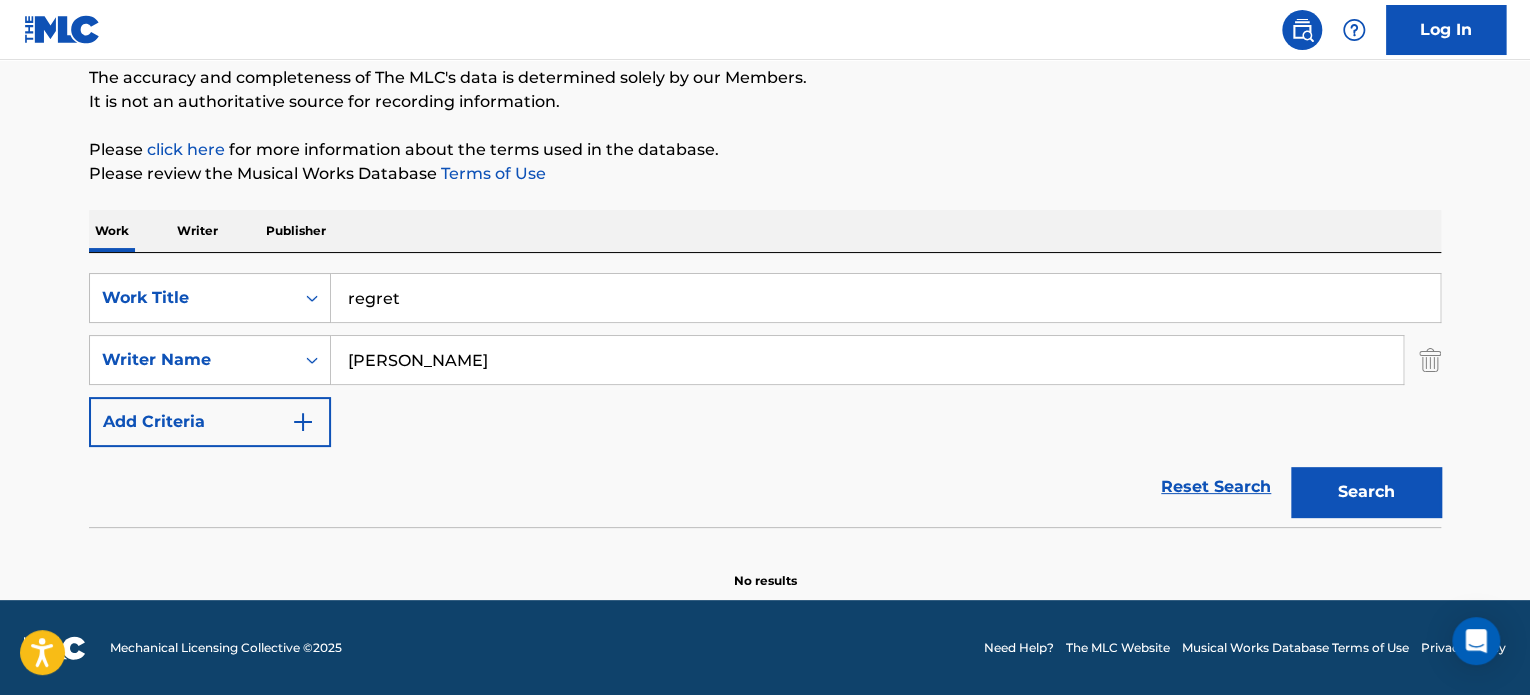 click on "regret" at bounding box center (885, 298) 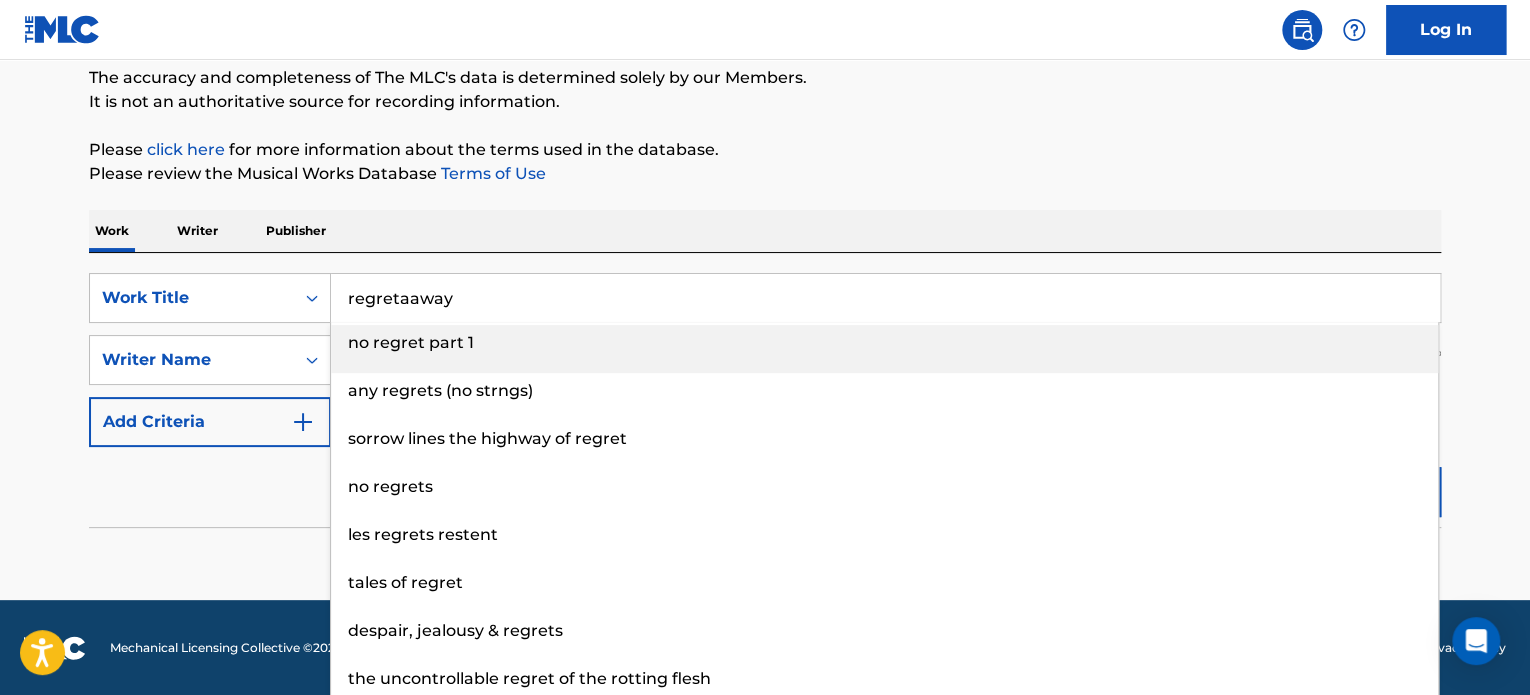 type on "regretaaway" 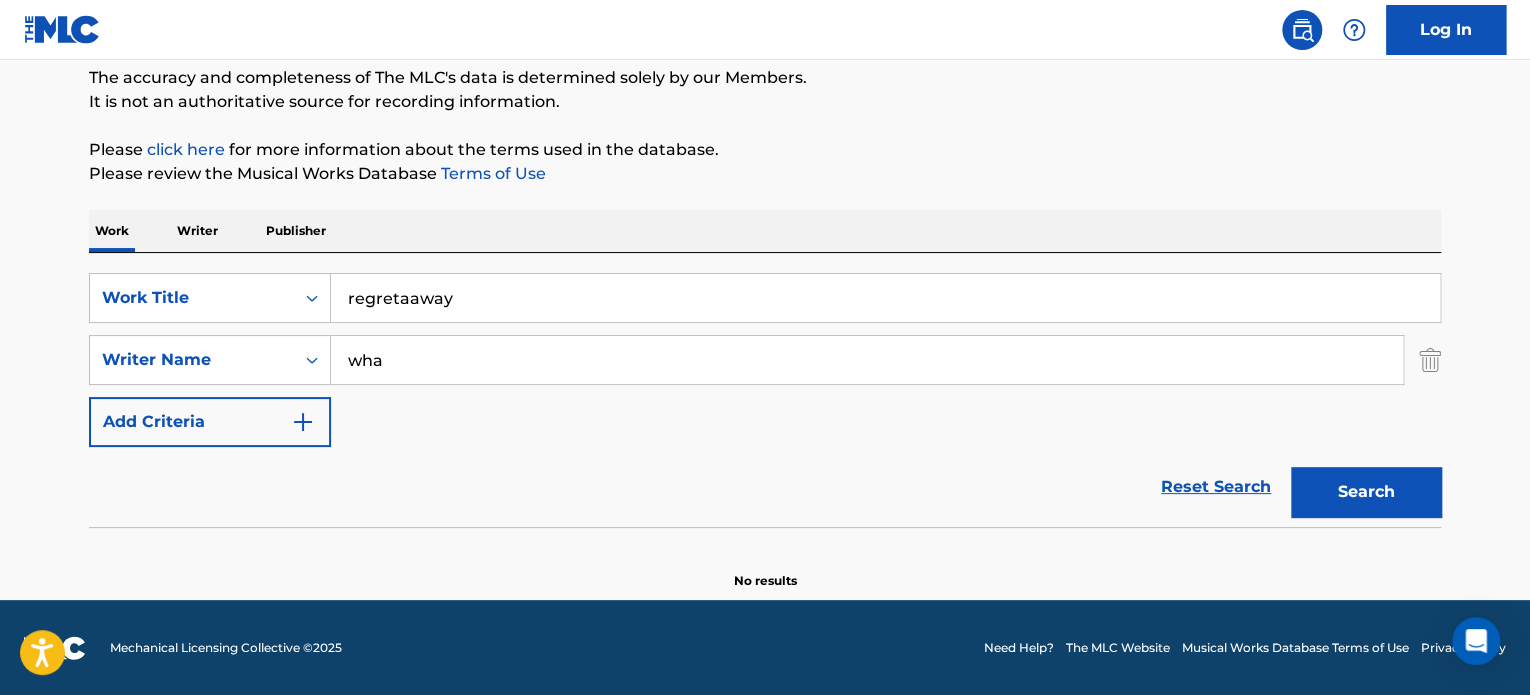 type on "wha" 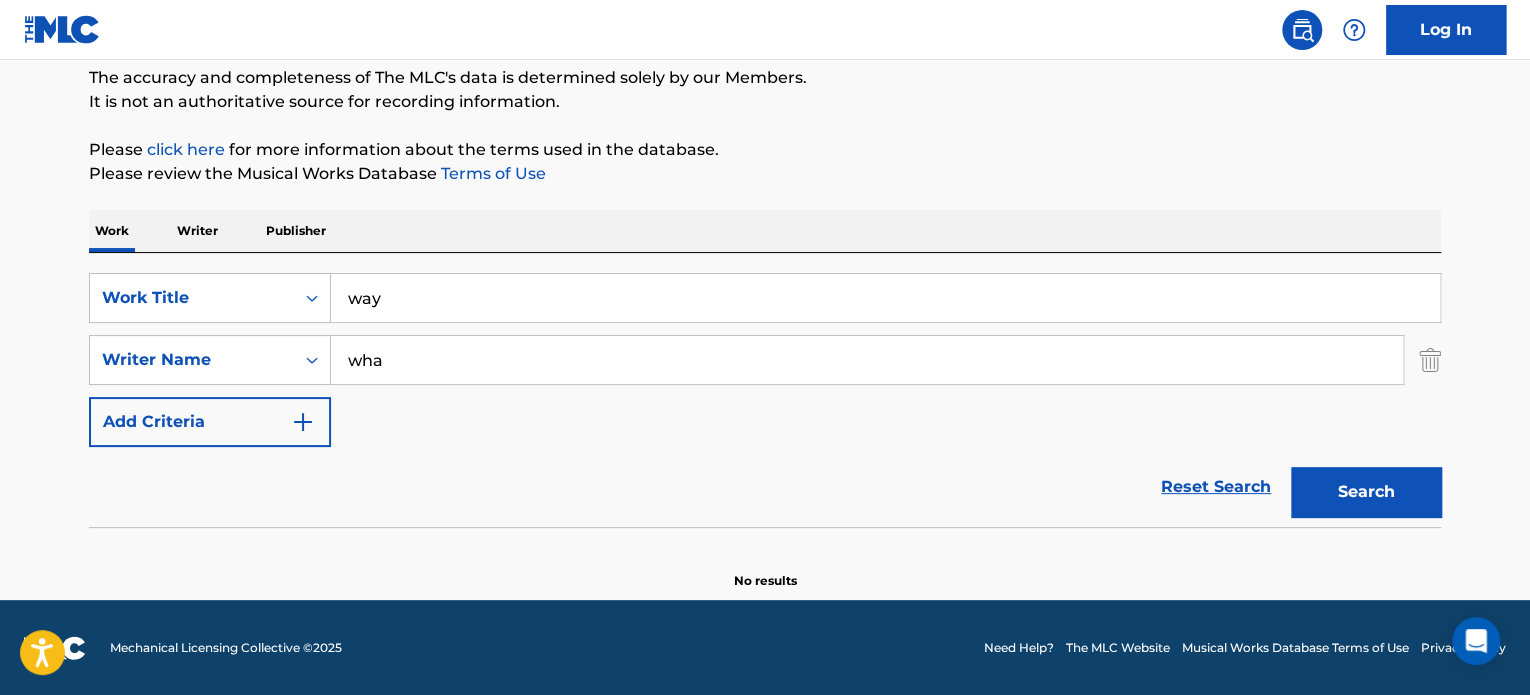 click on "way" at bounding box center (885, 298) 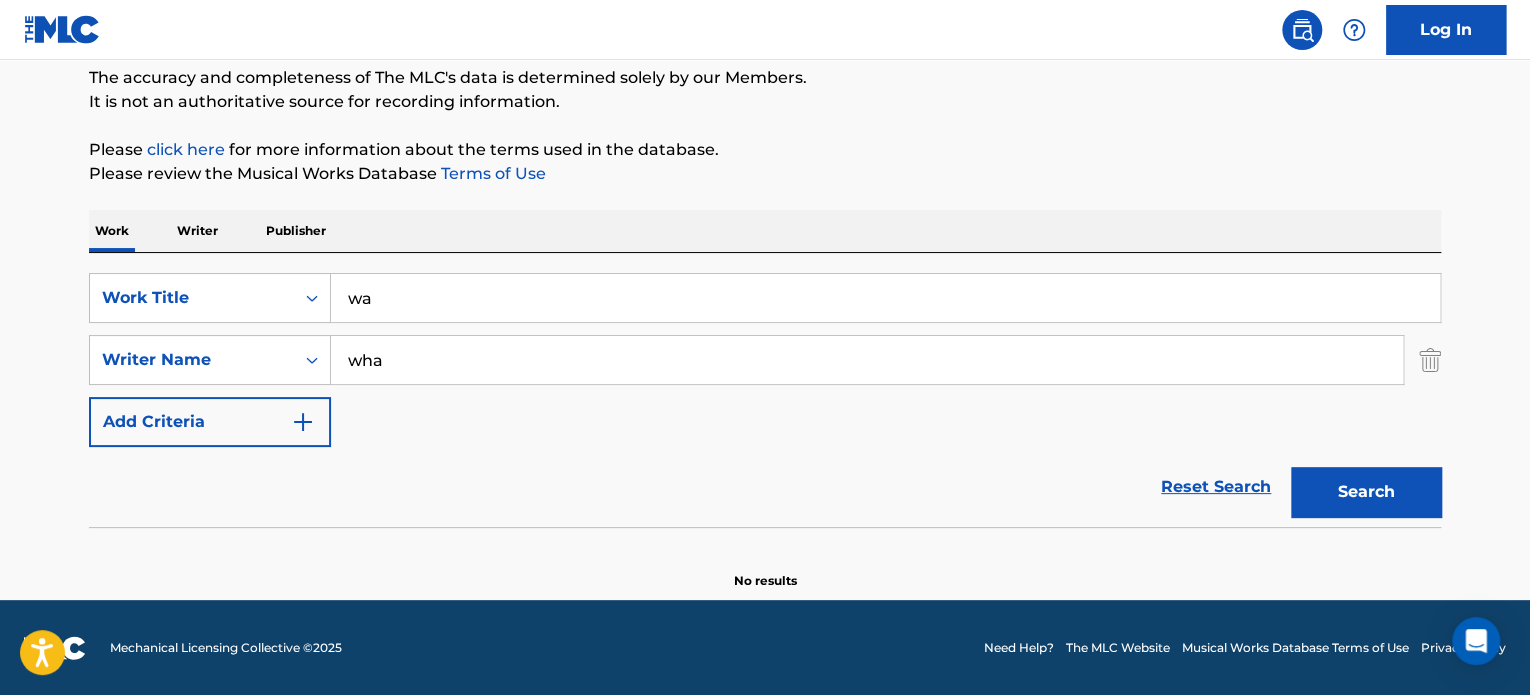 type on "w" 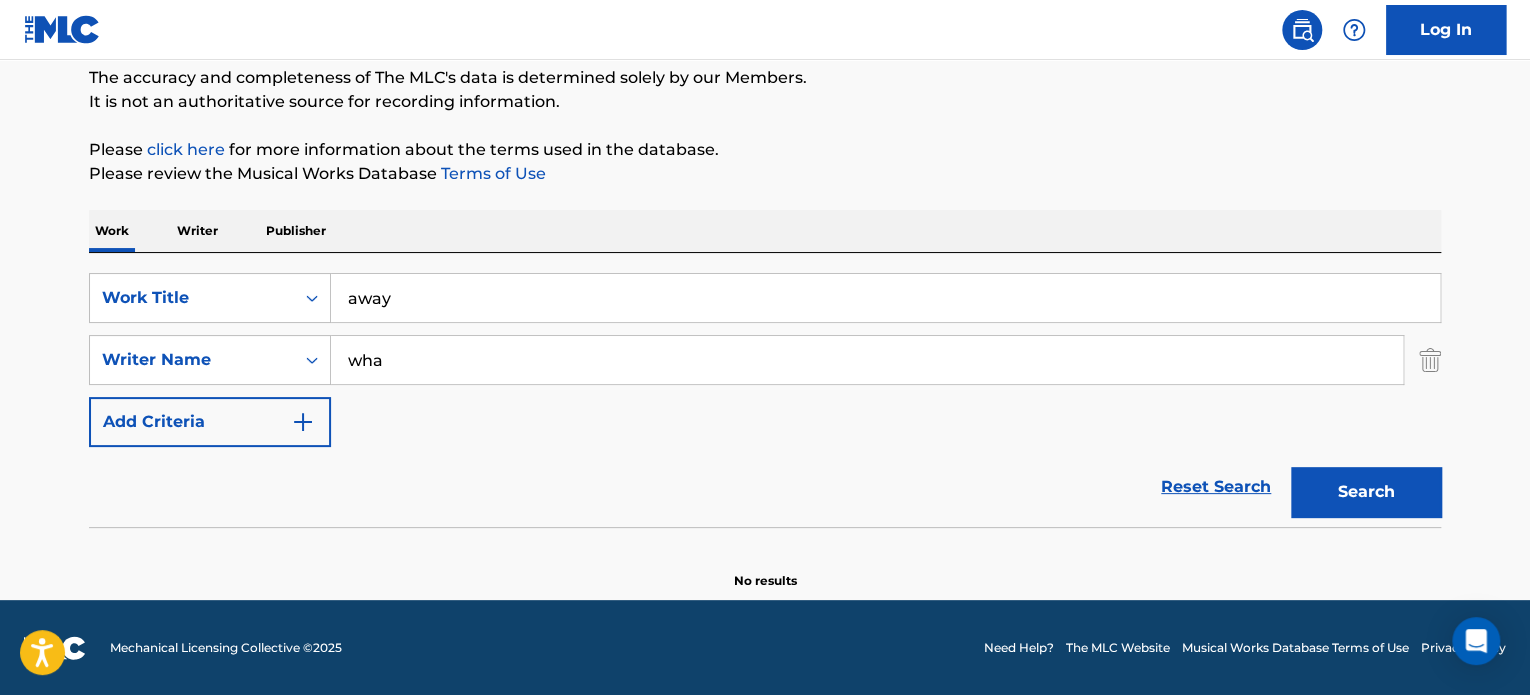 type on "away" 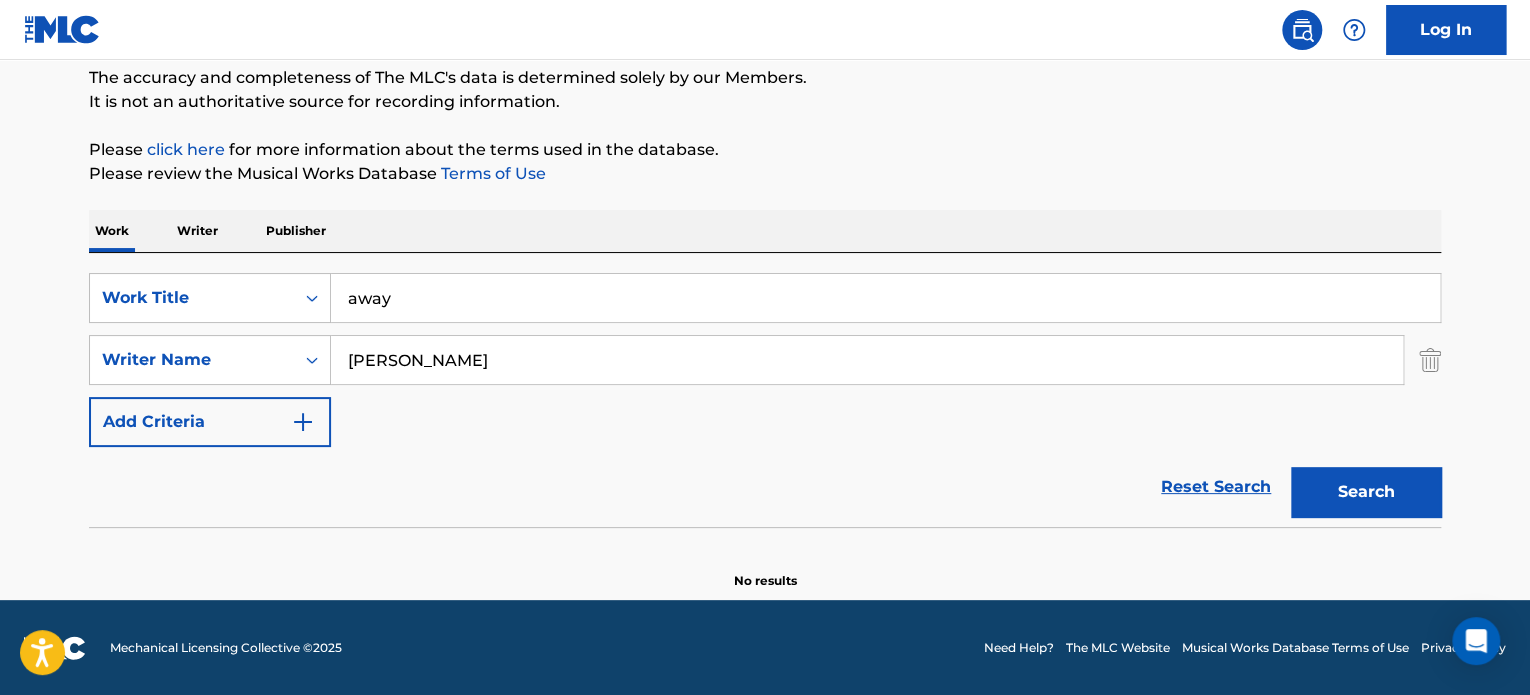 type on "[PERSON_NAME]" 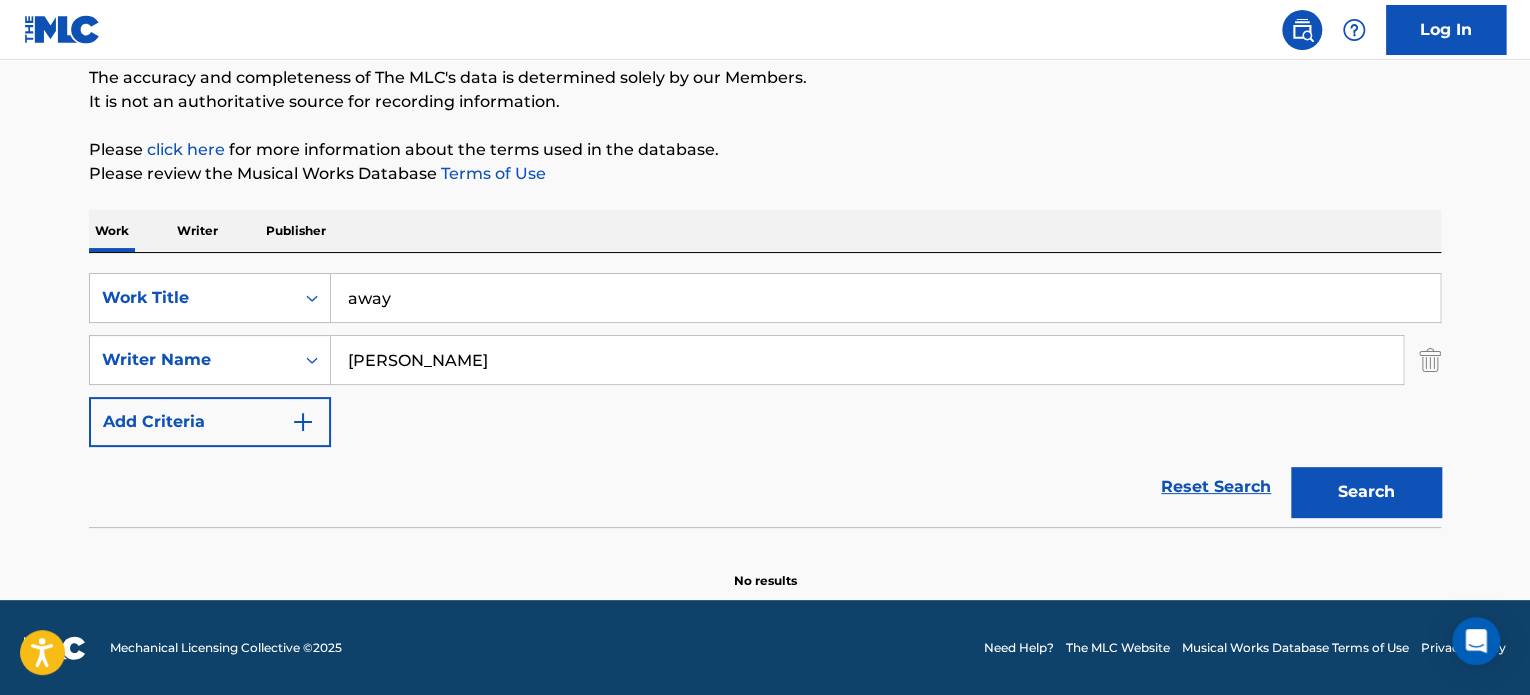 click on "away" at bounding box center (885, 298) 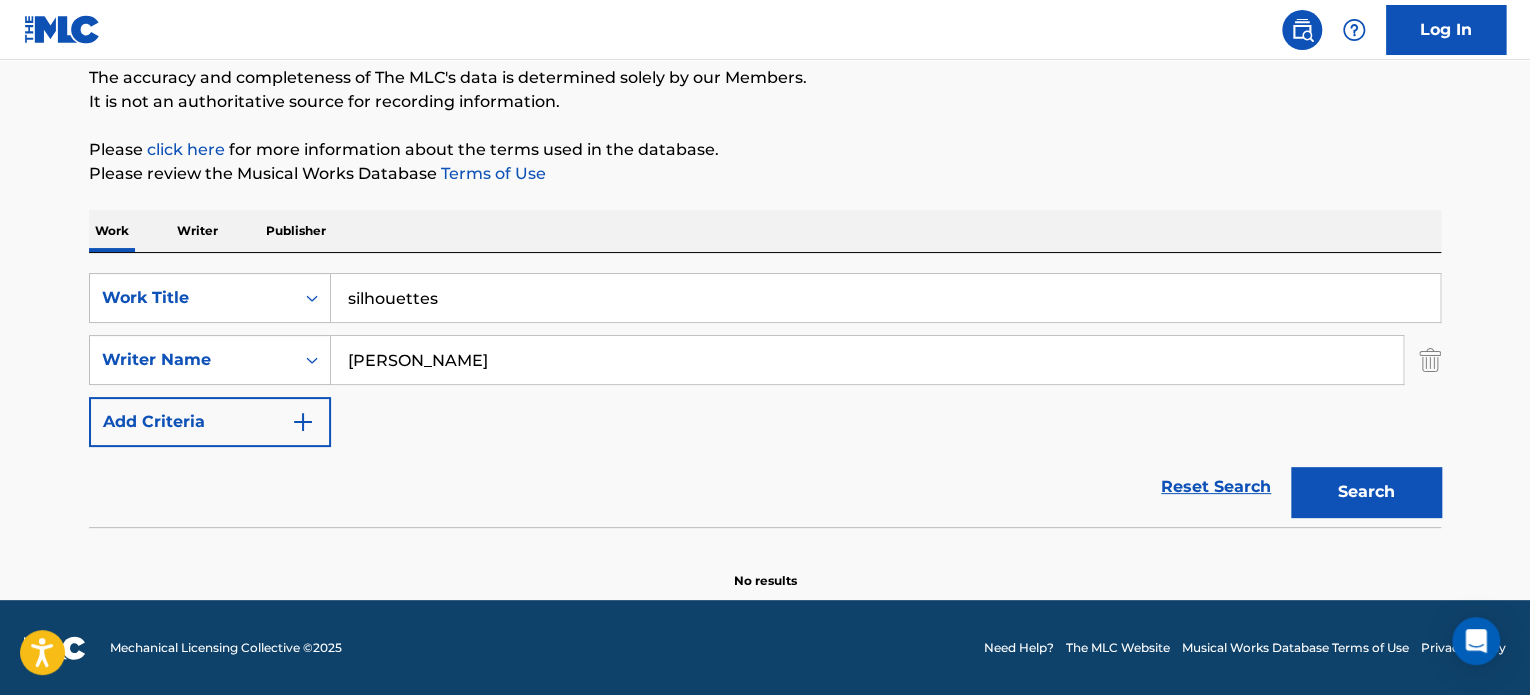 click on "Search" at bounding box center [1366, 492] 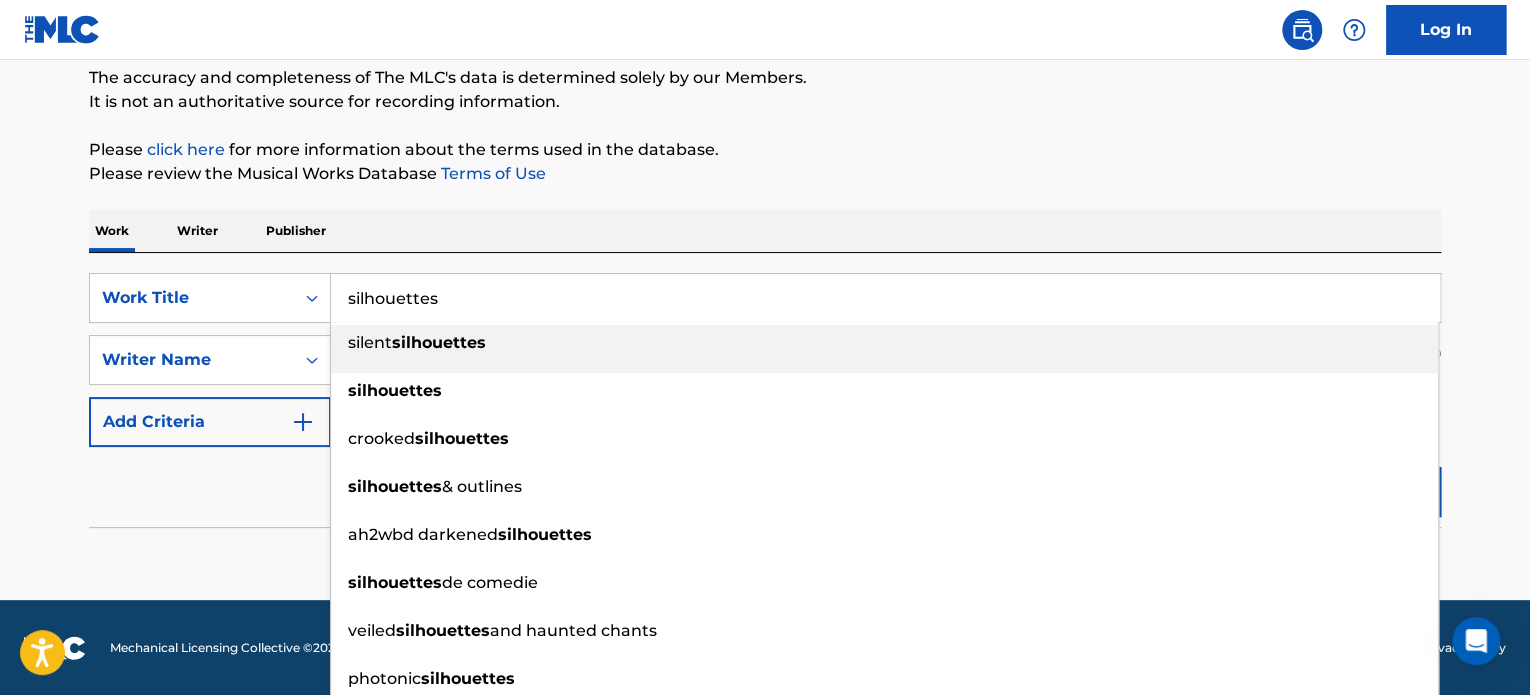 click on "silhouettes" at bounding box center (885, 298) 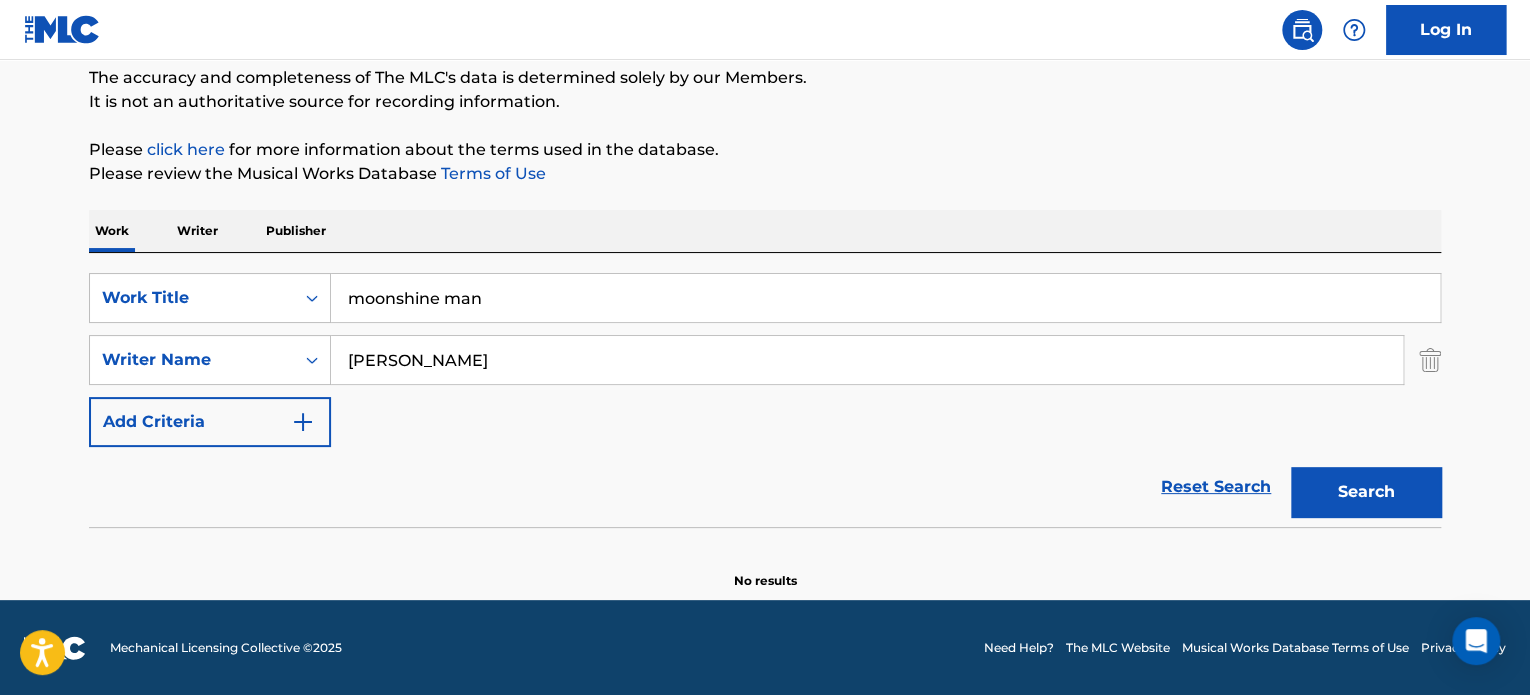 click on "Search" at bounding box center [1366, 492] 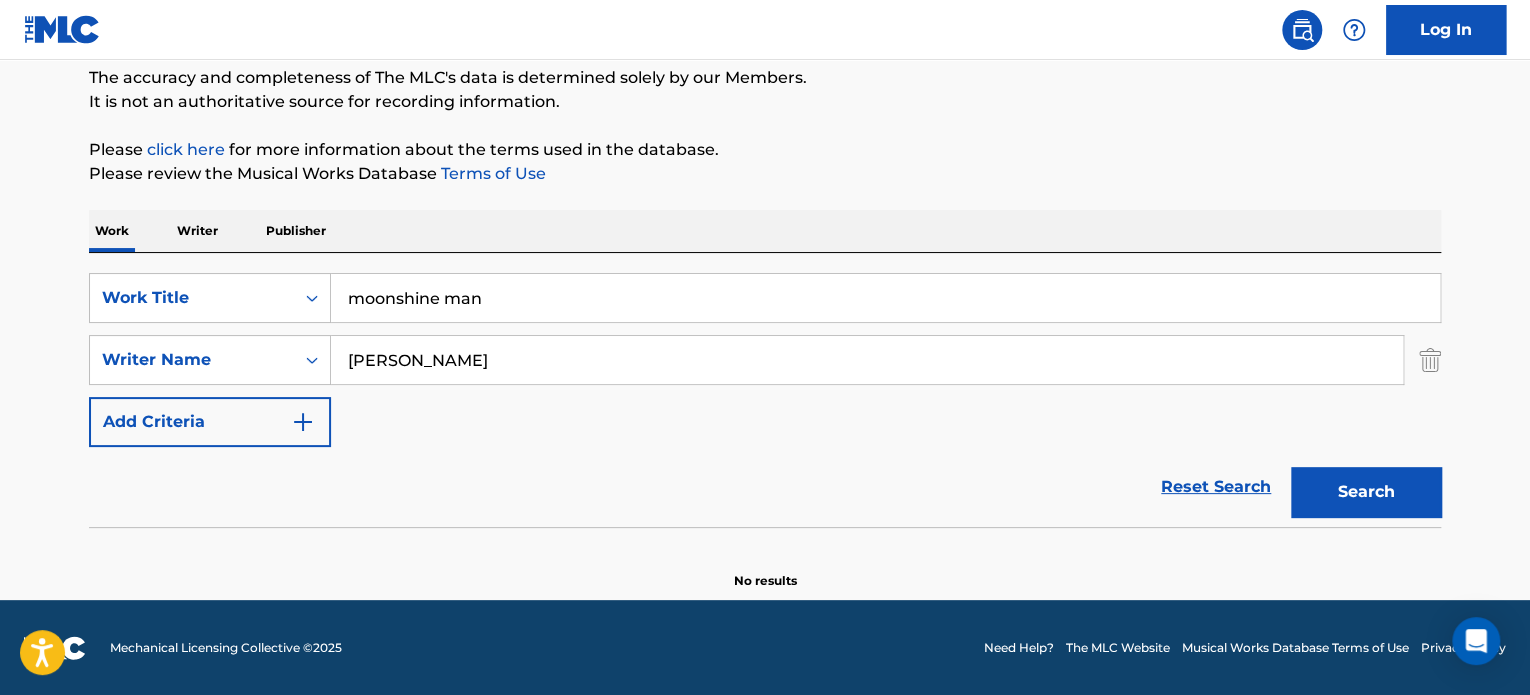 click on "moonshine man" at bounding box center [885, 298] 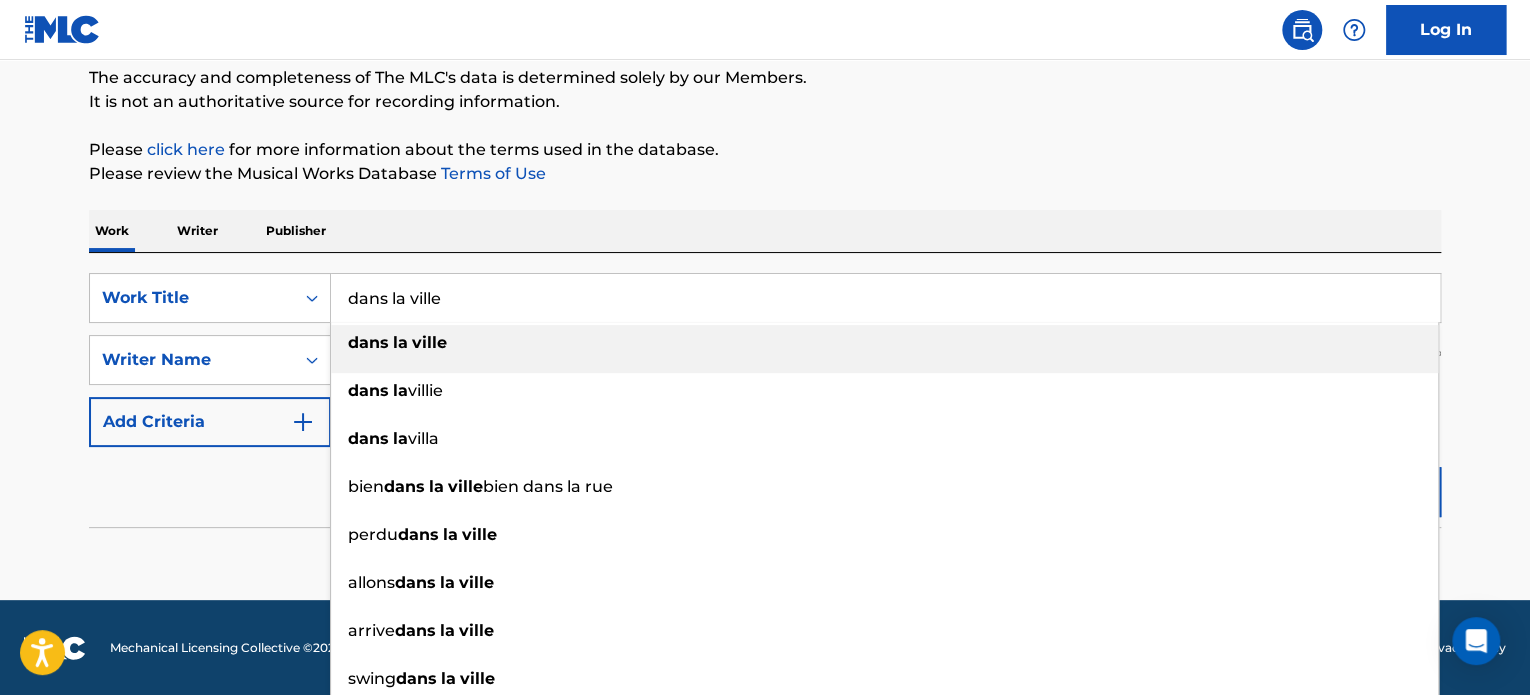 type on "dans la ville" 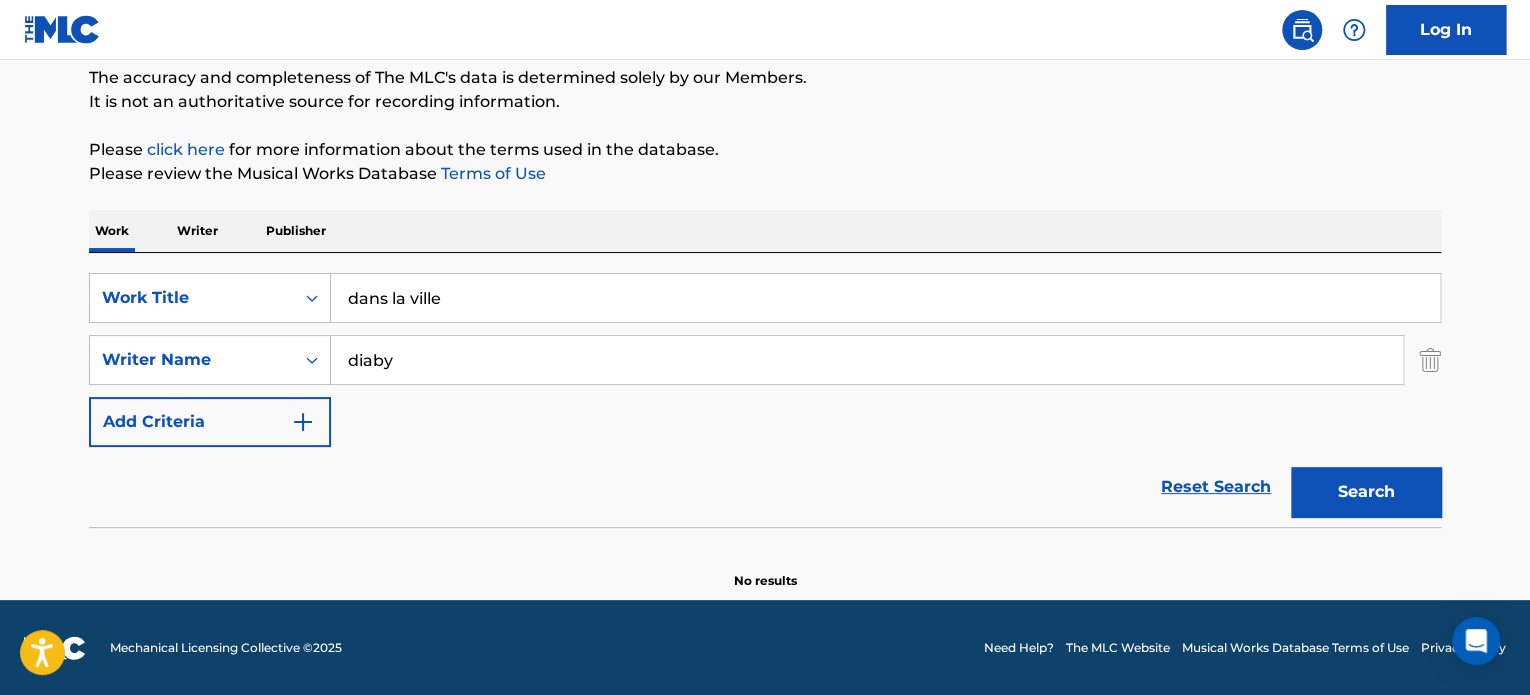 type on "diaby" 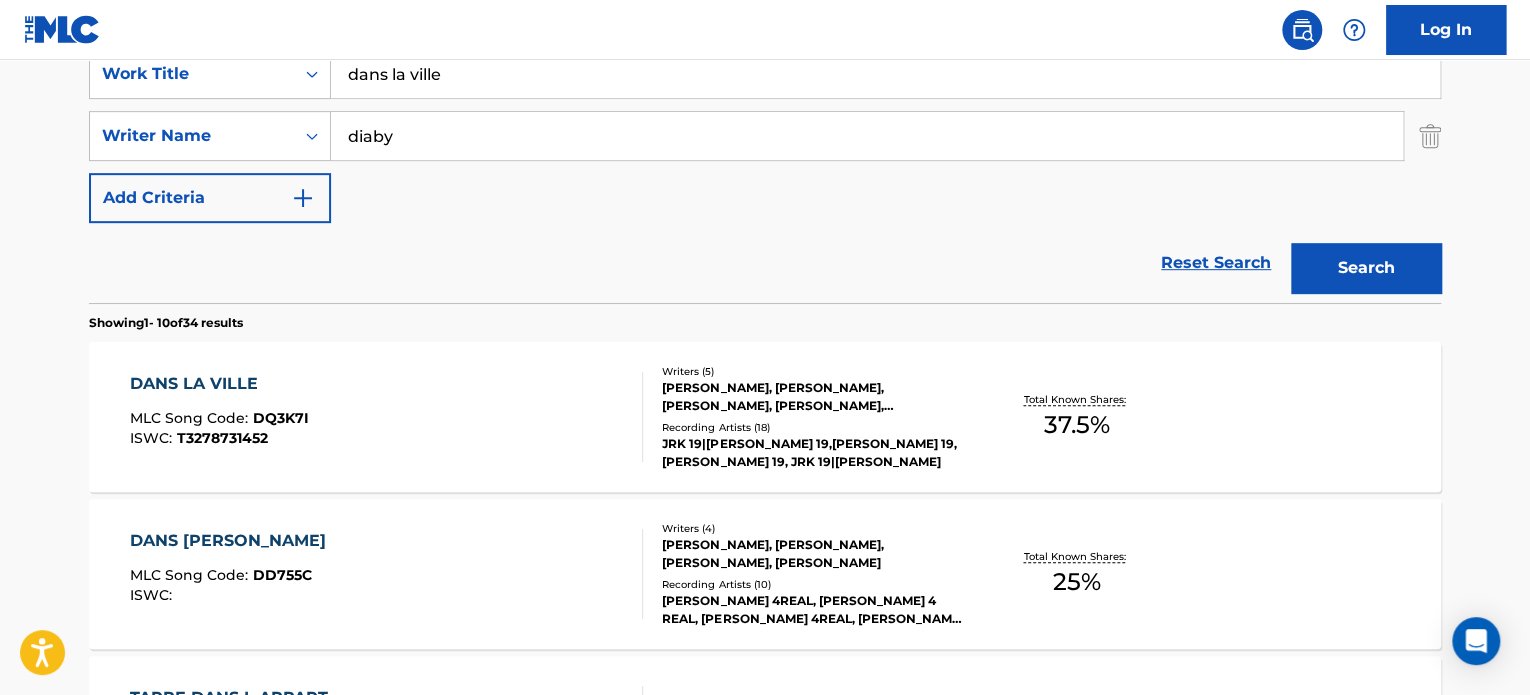 scroll, scrollTop: 424, scrollLeft: 0, axis: vertical 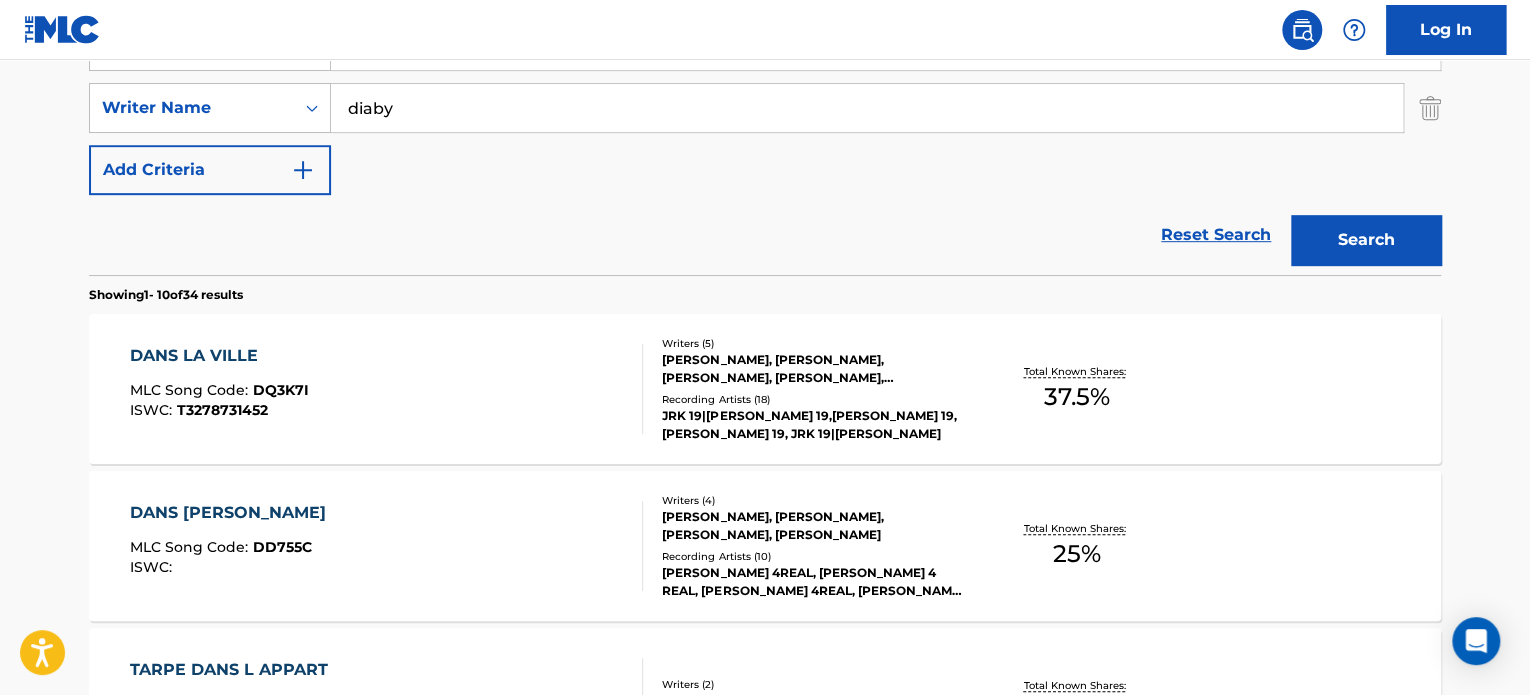 click on "DANS LA VILLE MLC Song Code : DQ3K7I ISWC : T3278731452" at bounding box center [387, 389] 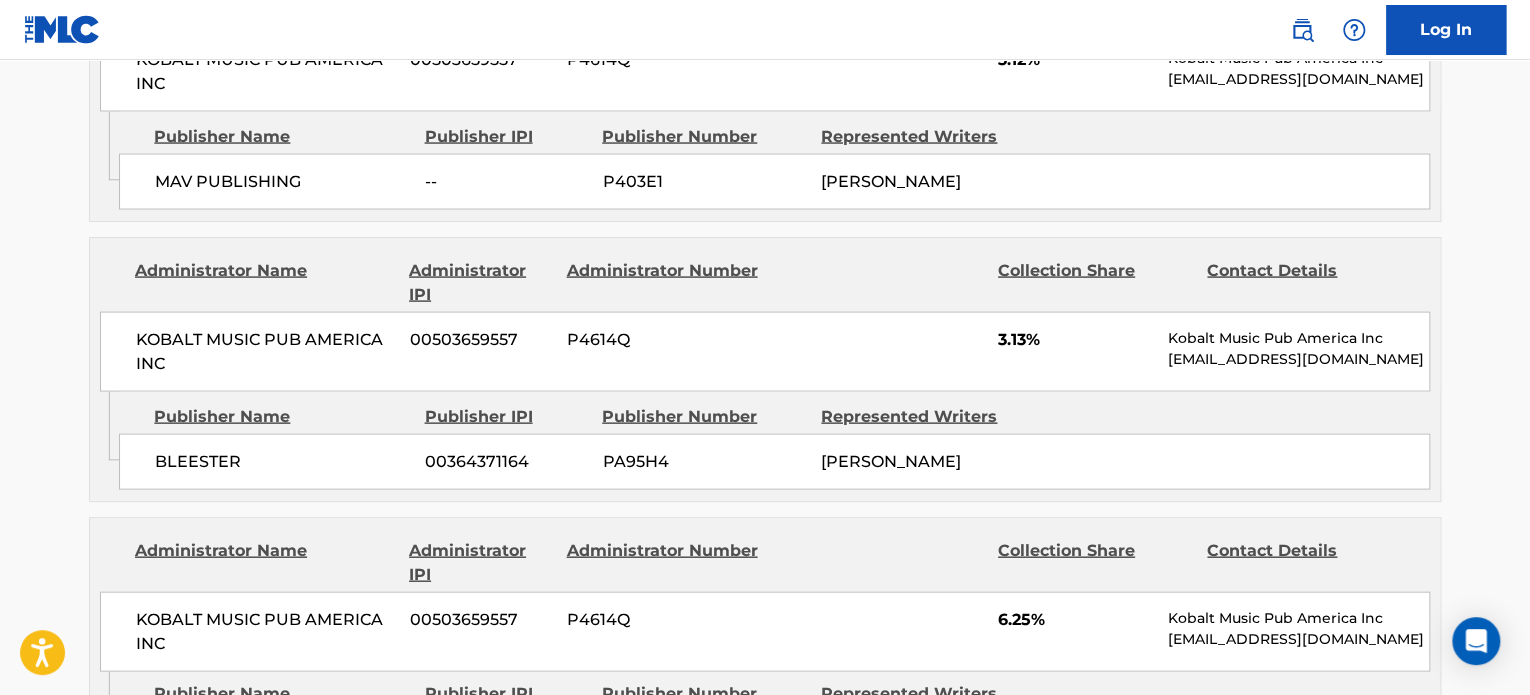 scroll, scrollTop: 1888, scrollLeft: 0, axis: vertical 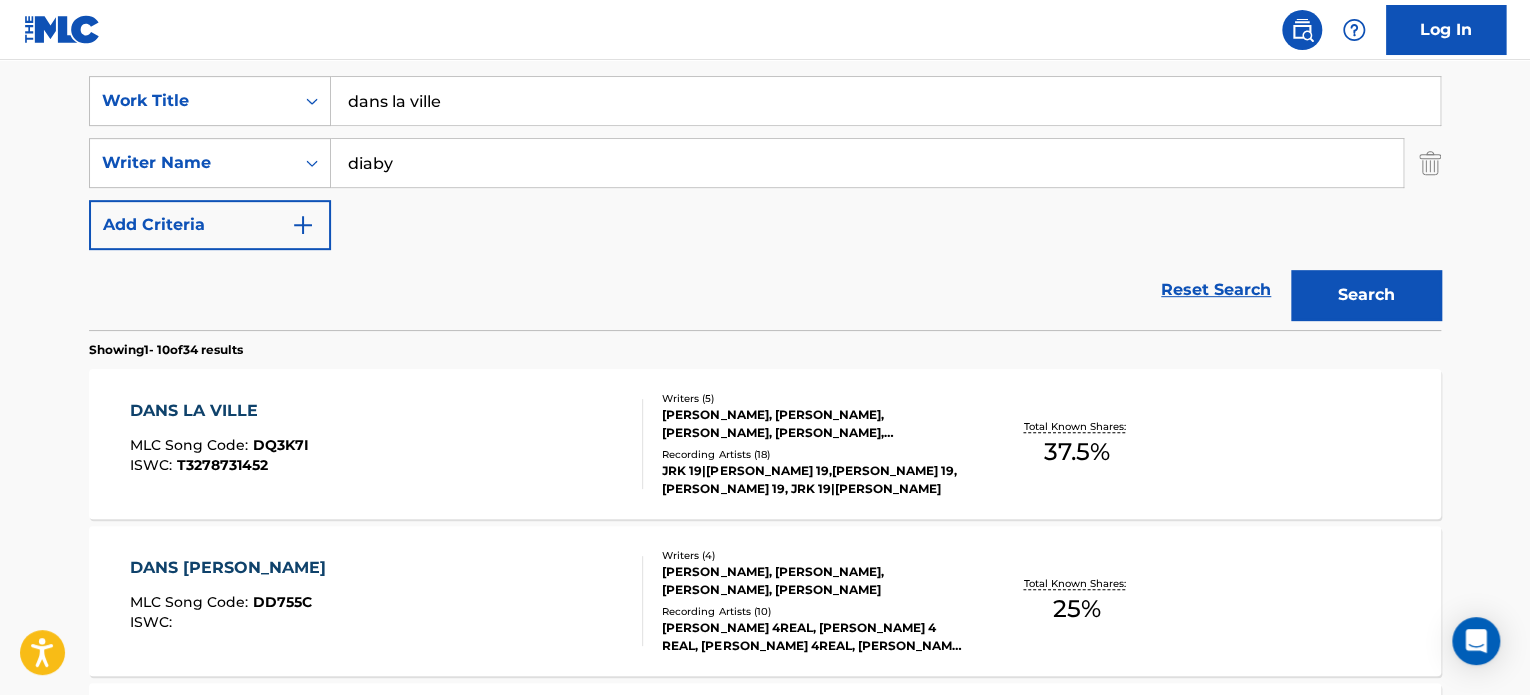 click on "dans la ville" at bounding box center [885, 101] 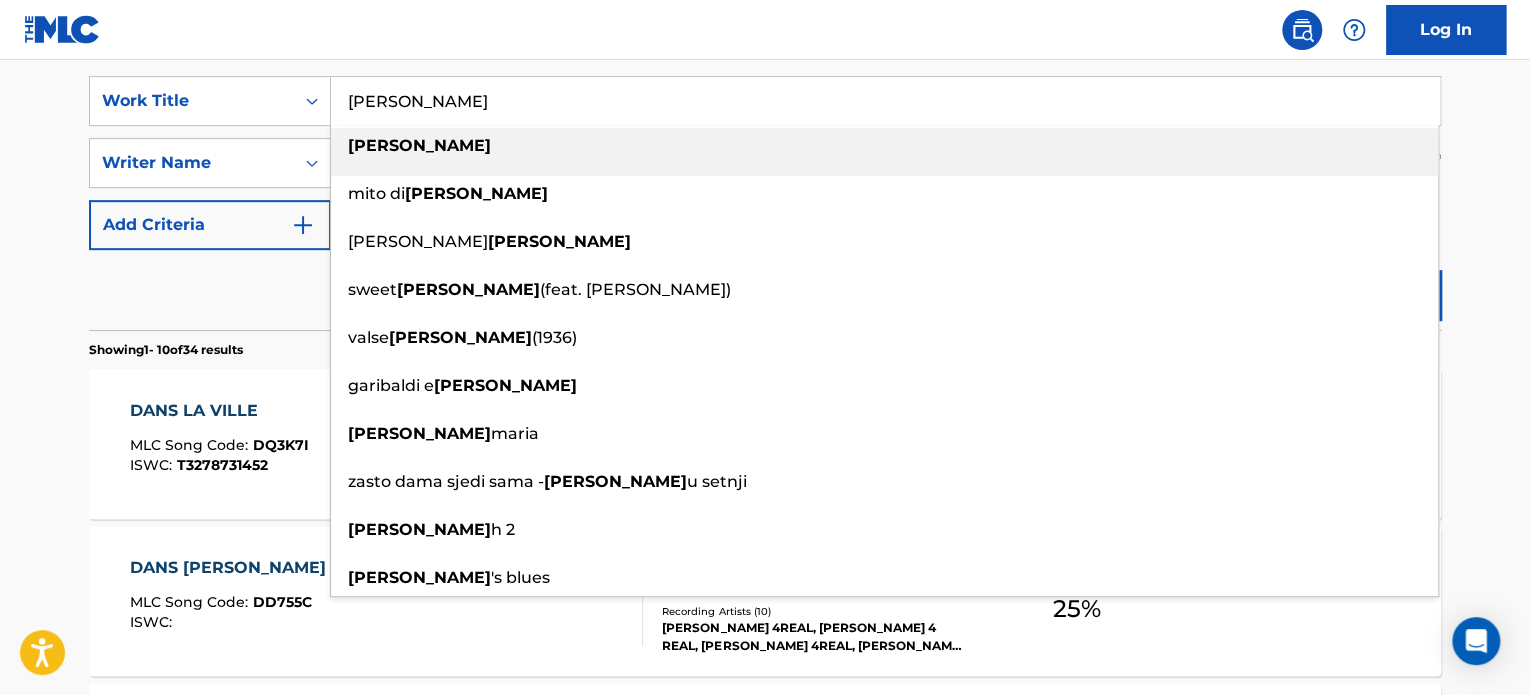 type on "[PERSON_NAME]" 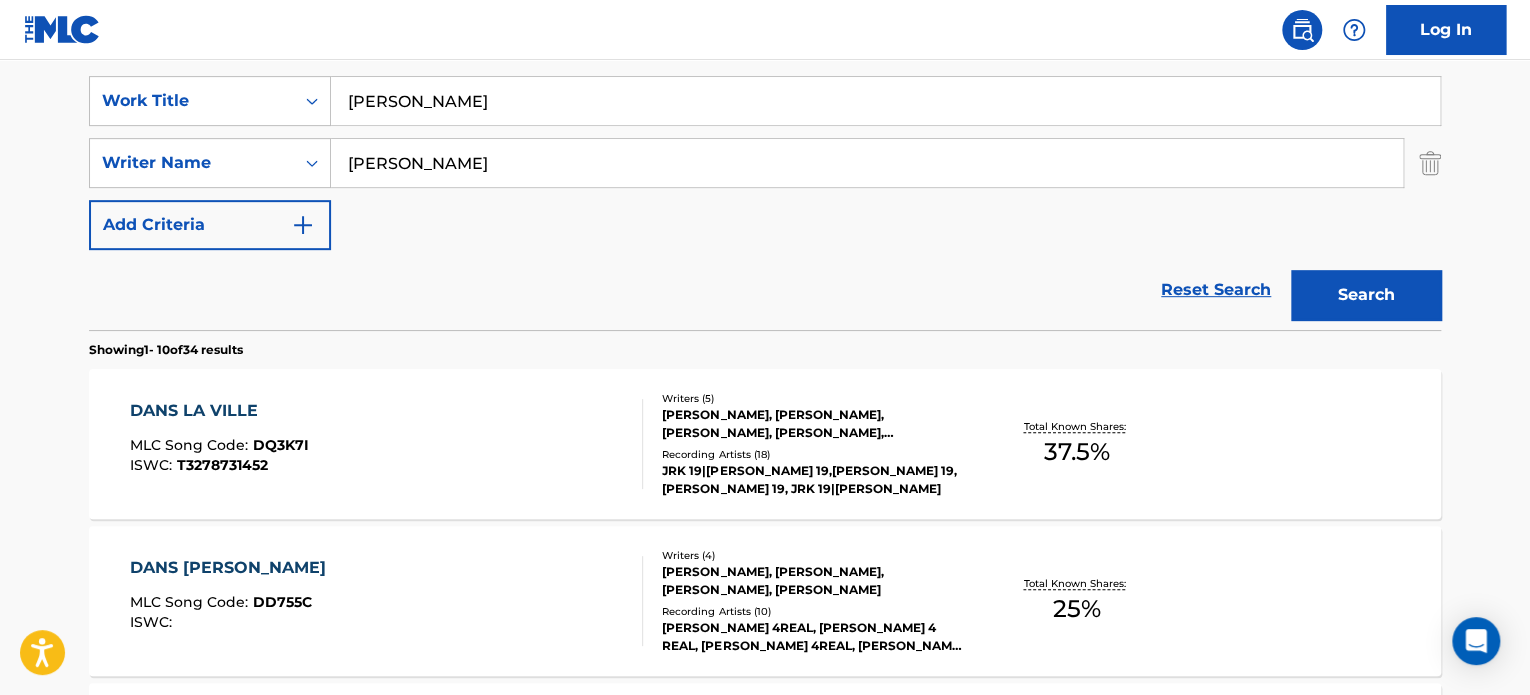 type on "[PERSON_NAME]" 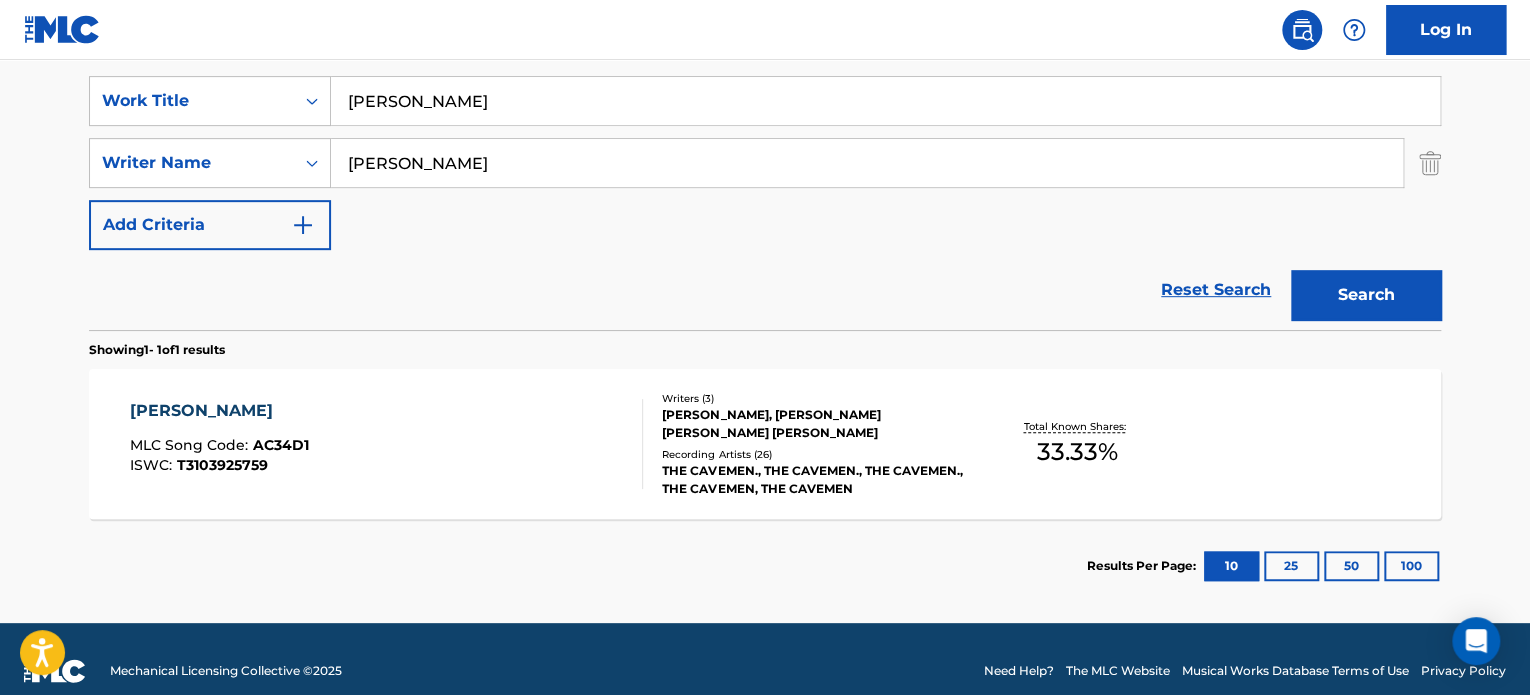 scroll, scrollTop: 392, scrollLeft: 0, axis: vertical 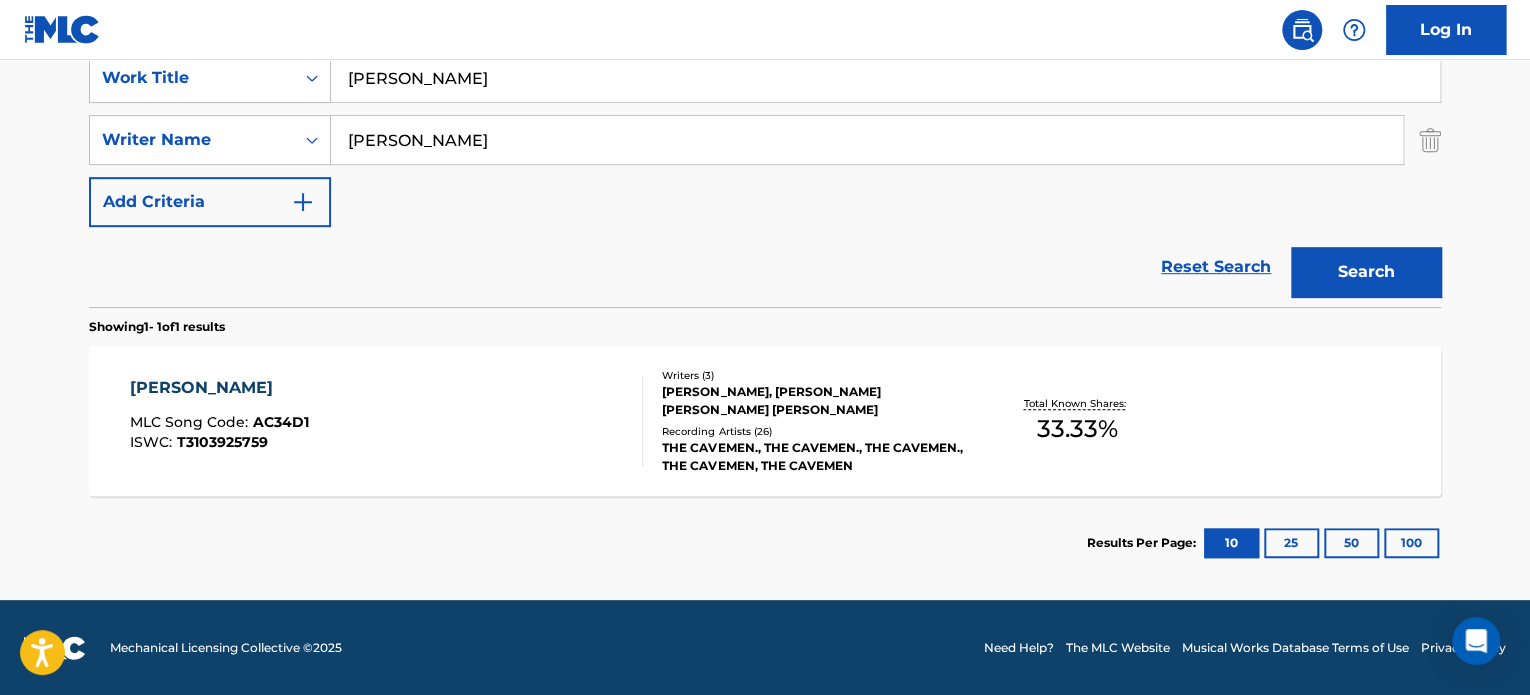 click on "[PERSON_NAME] MLC Song Code : AC34D1 ISWC : T3103925759" at bounding box center (387, 421) 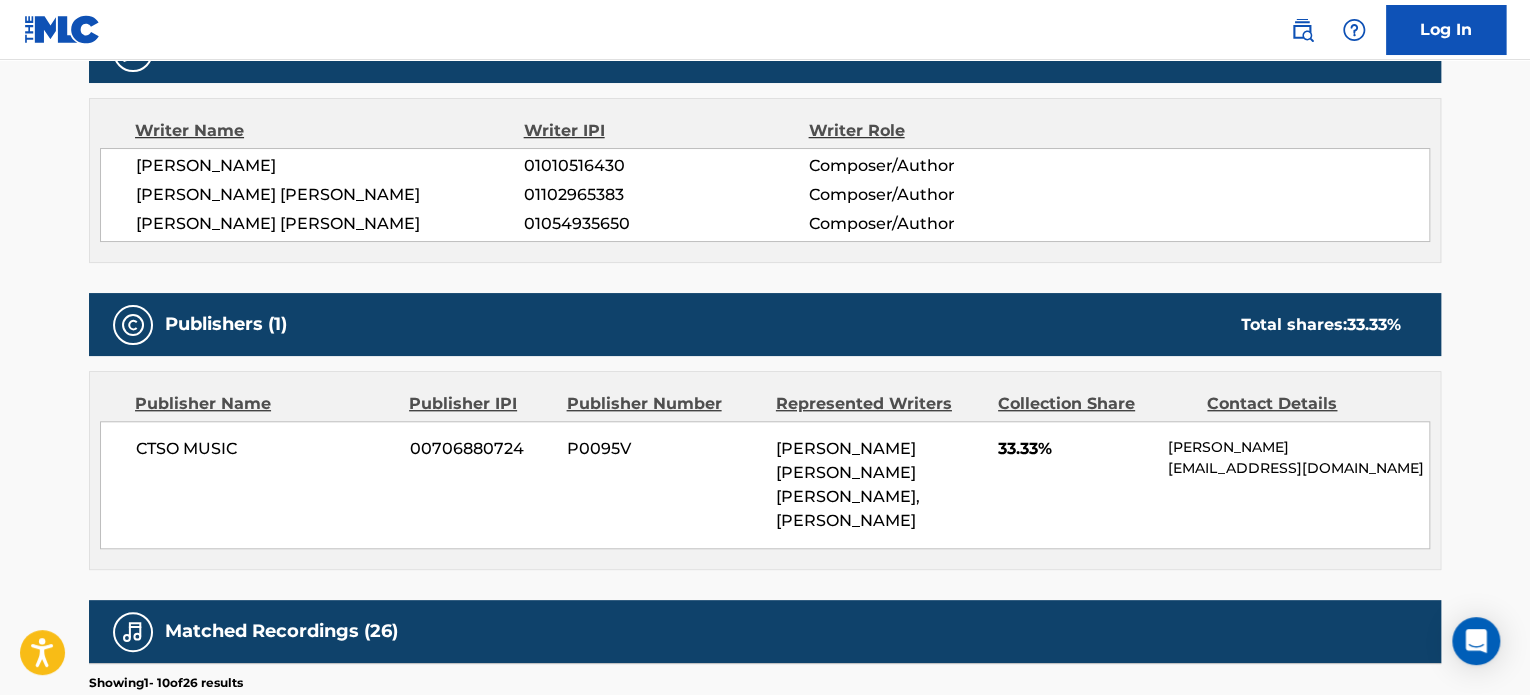 scroll, scrollTop: 688, scrollLeft: 0, axis: vertical 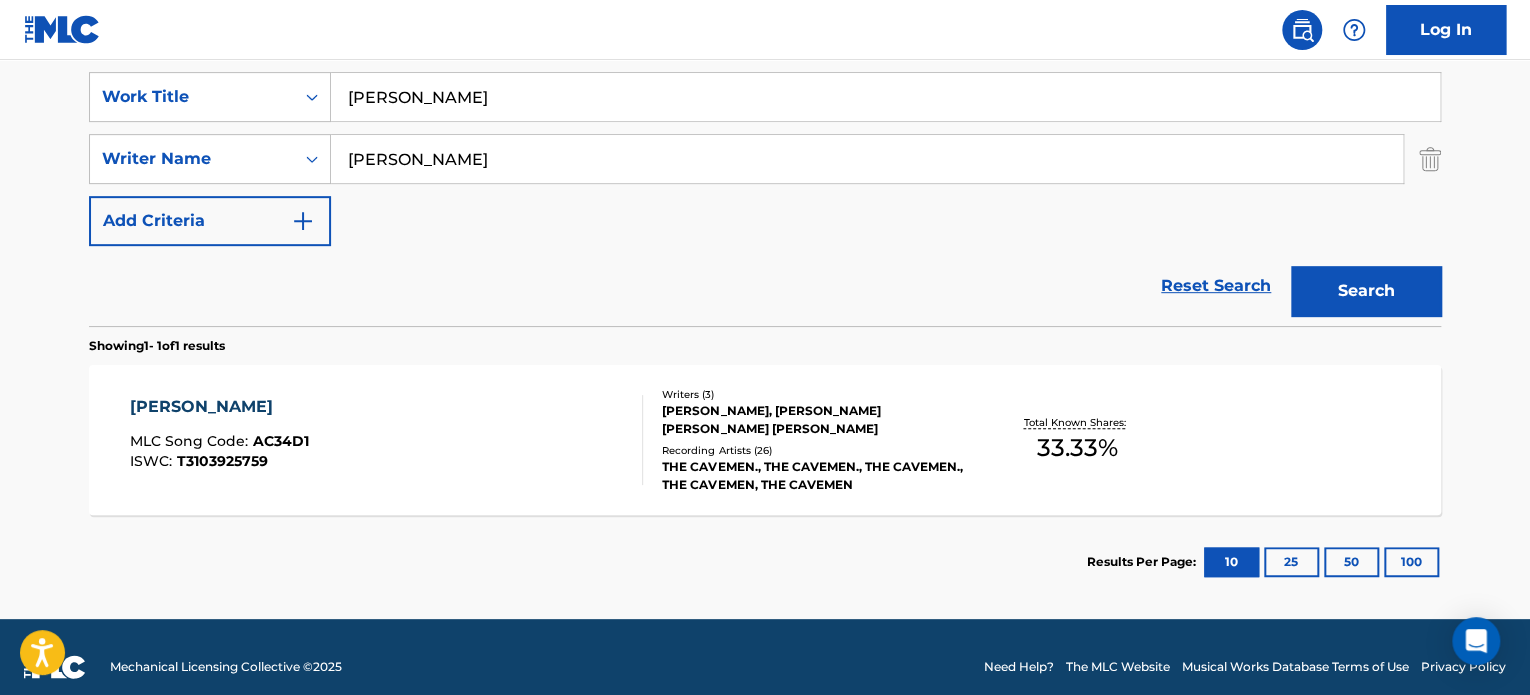 click on "[PERSON_NAME]" at bounding box center (885, 97) 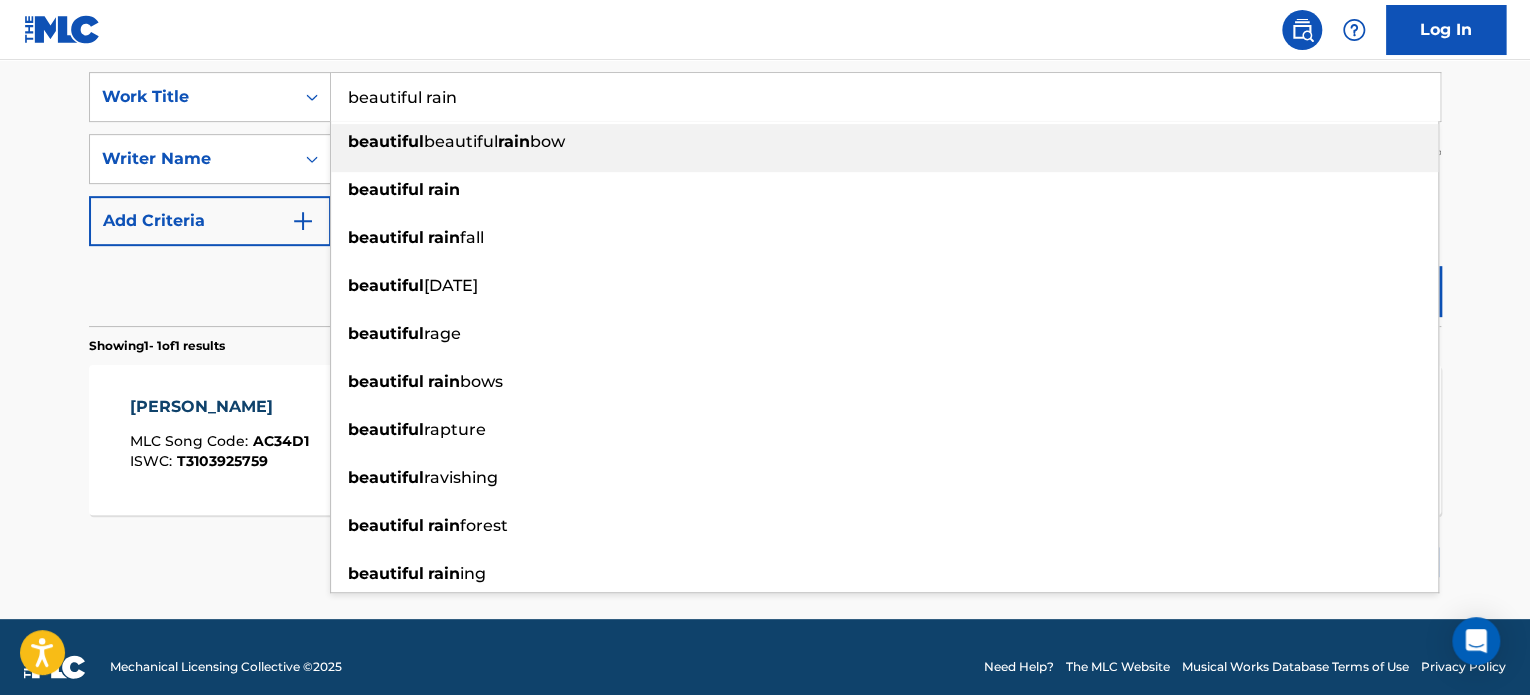 type on "beautiful rain" 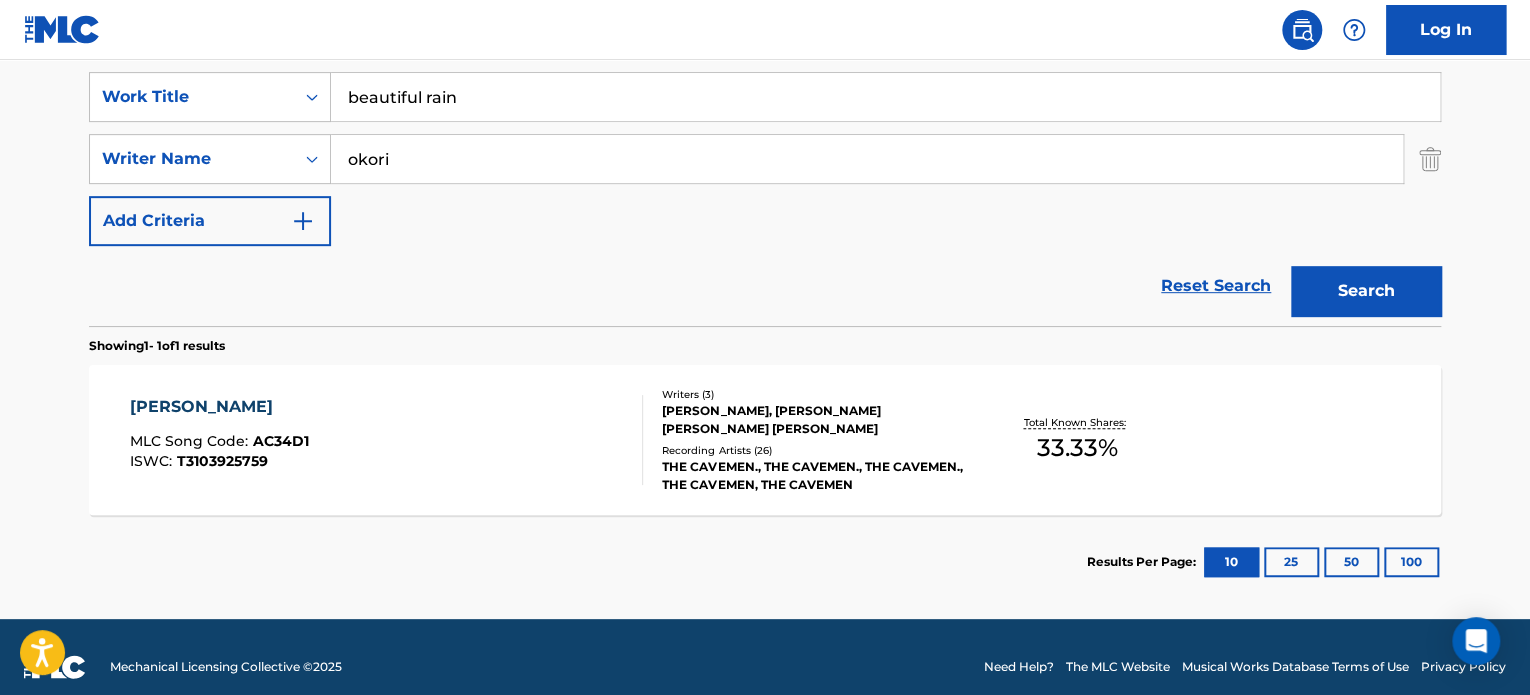 type on "[PERSON_NAME]" 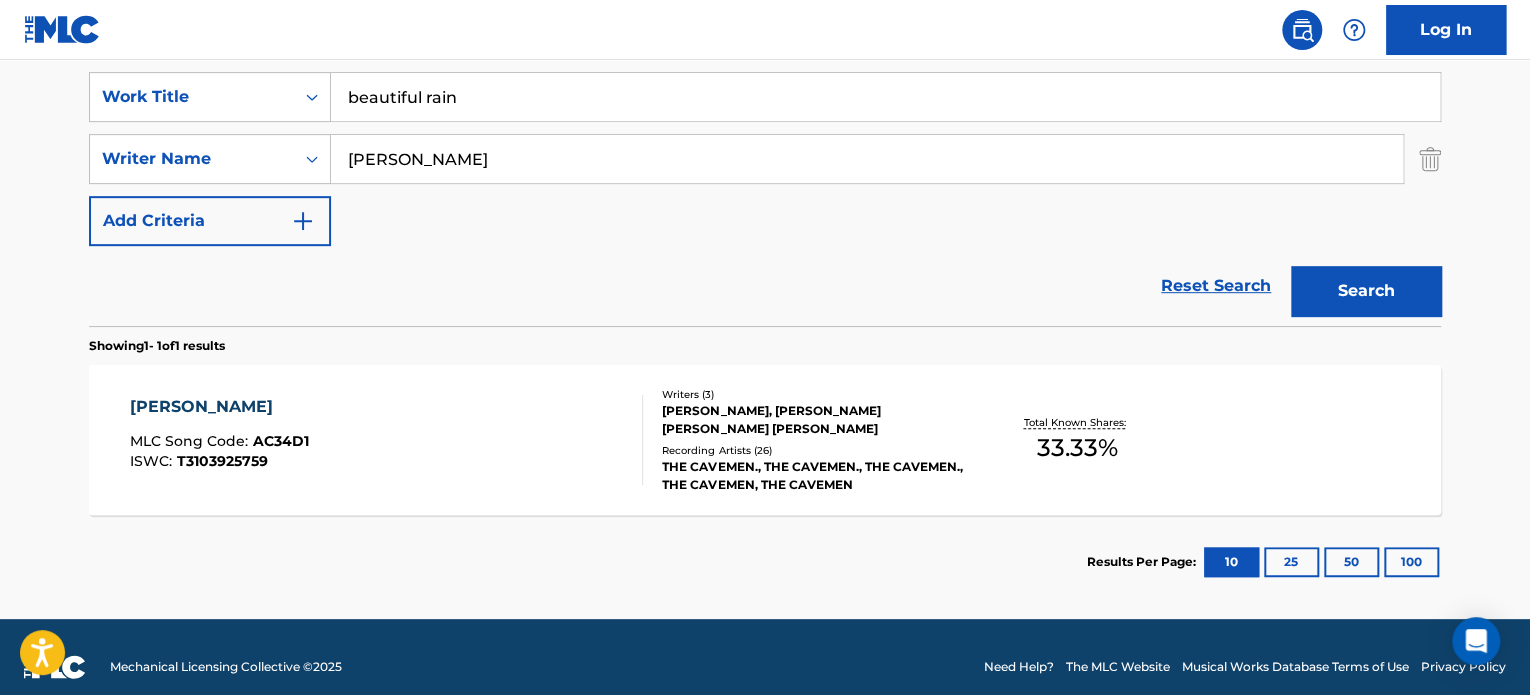 click on "Search" at bounding box center (1366, 291) 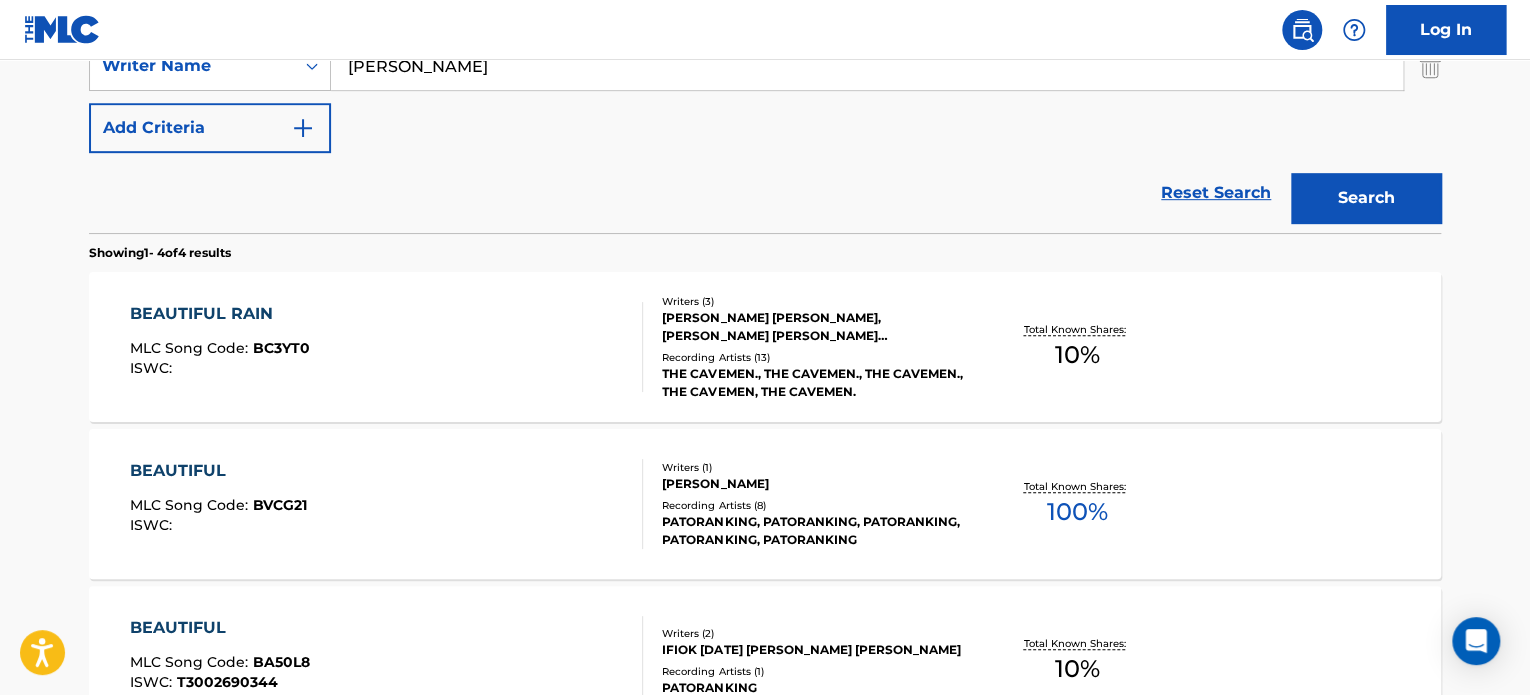 scroll, scrollTop: 465, scrollLeft: 0, axis: vertical 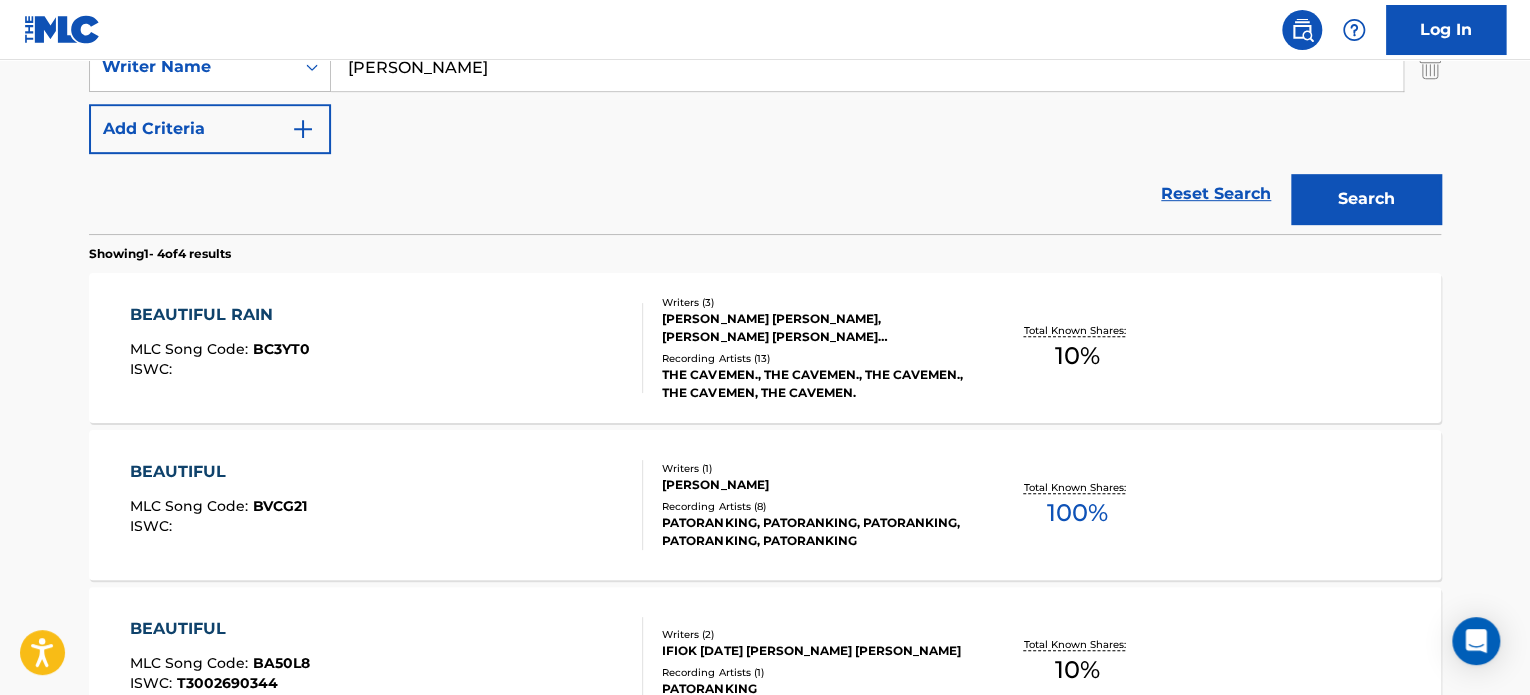 click on "BEAUTIFUL RAIN MLC Song Code : BC3YT0 ISWC :" at bounding box center (387, 348) 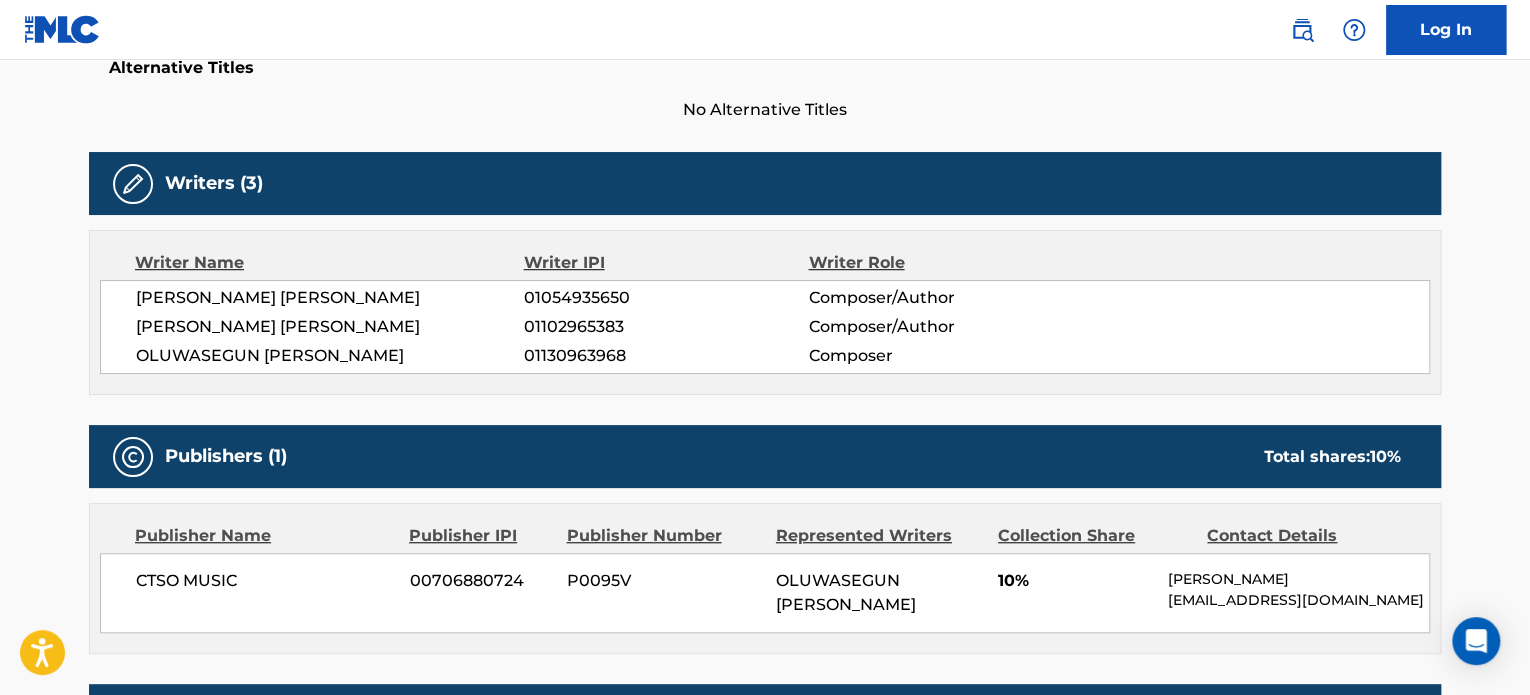 scroll, scrollTop: 552, scrollLeft: 0, axis: vertical 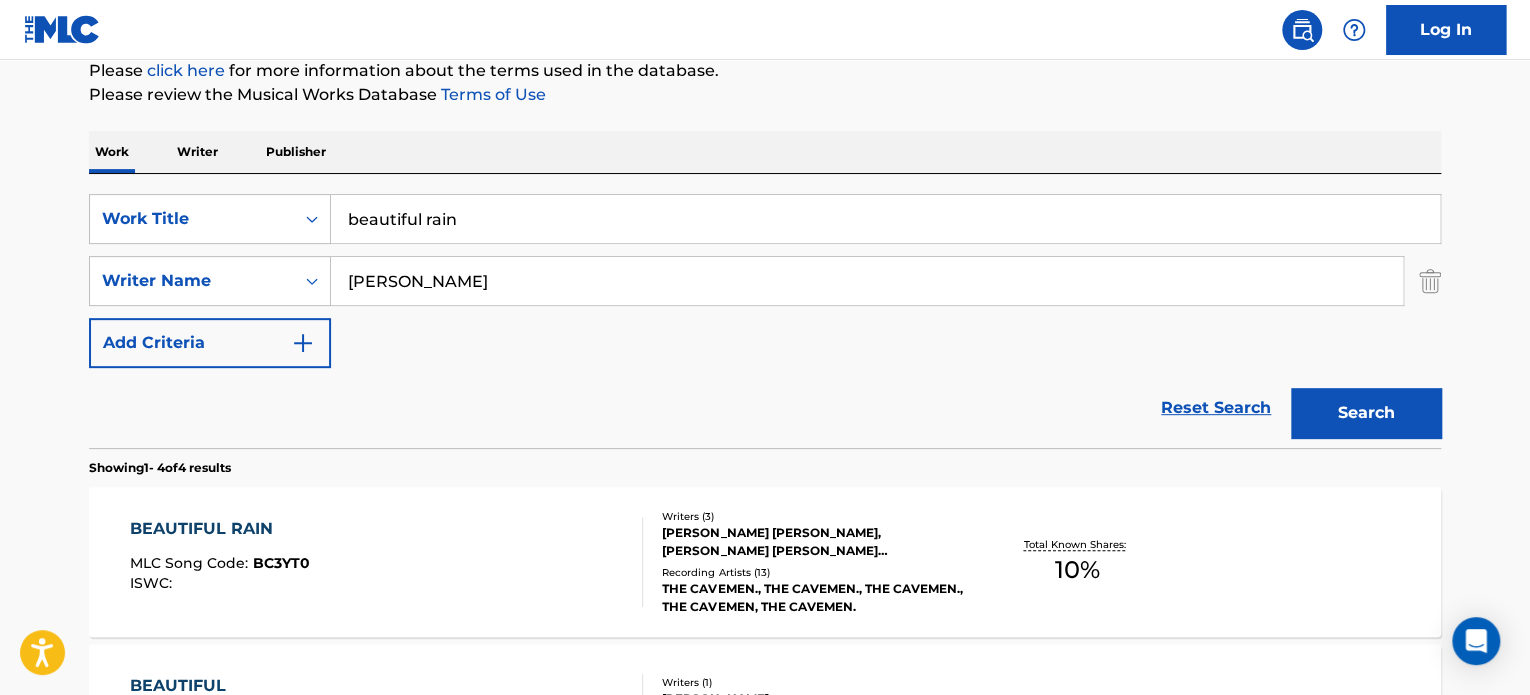 click on "beautiful rain" at bounding box center [885, 219] 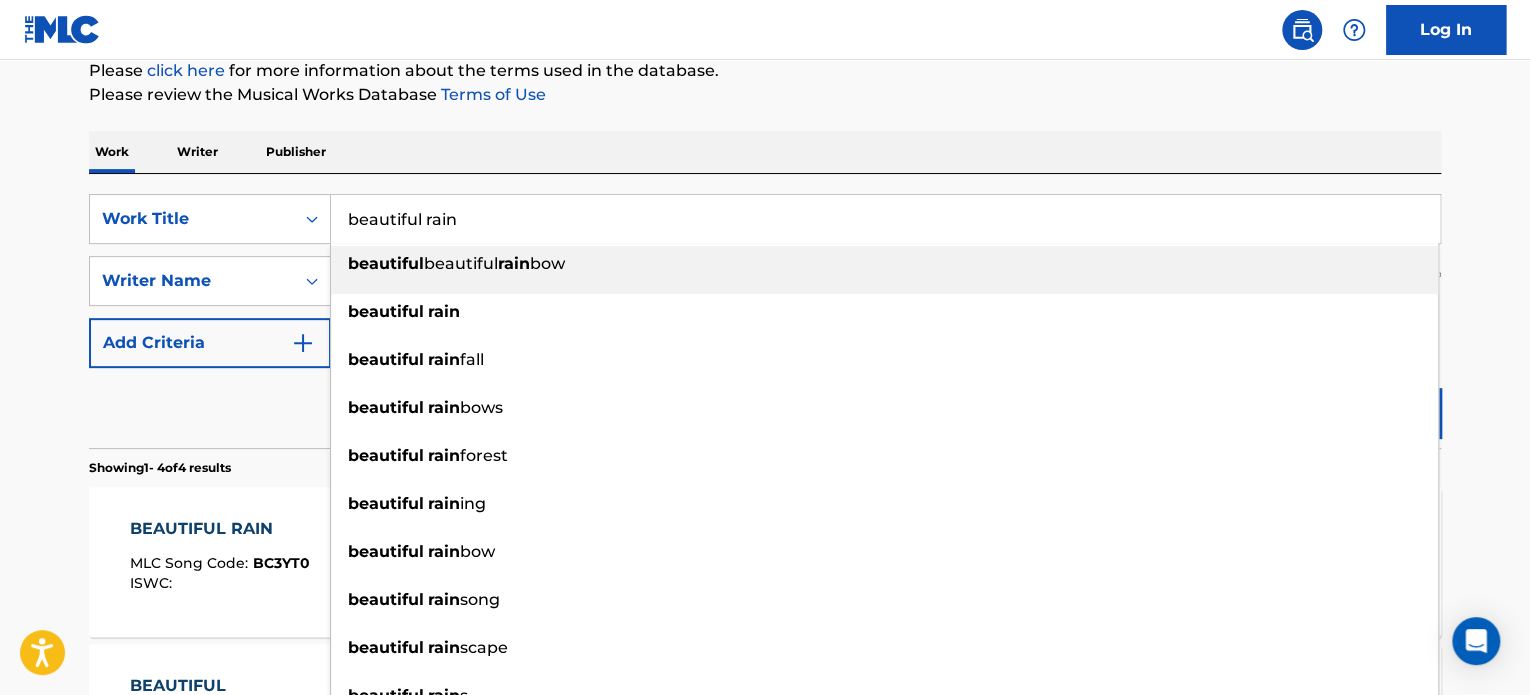 type on "r" 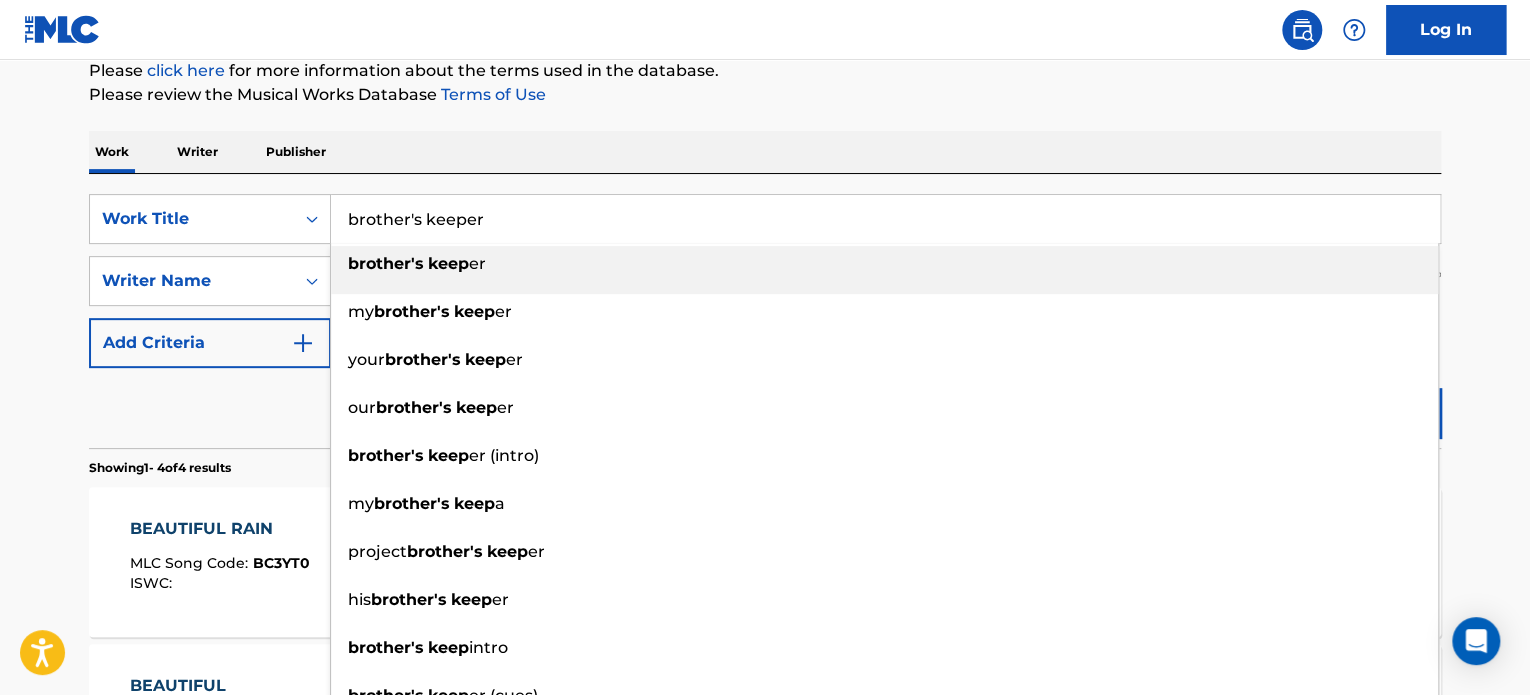 type on "brother's keeper" 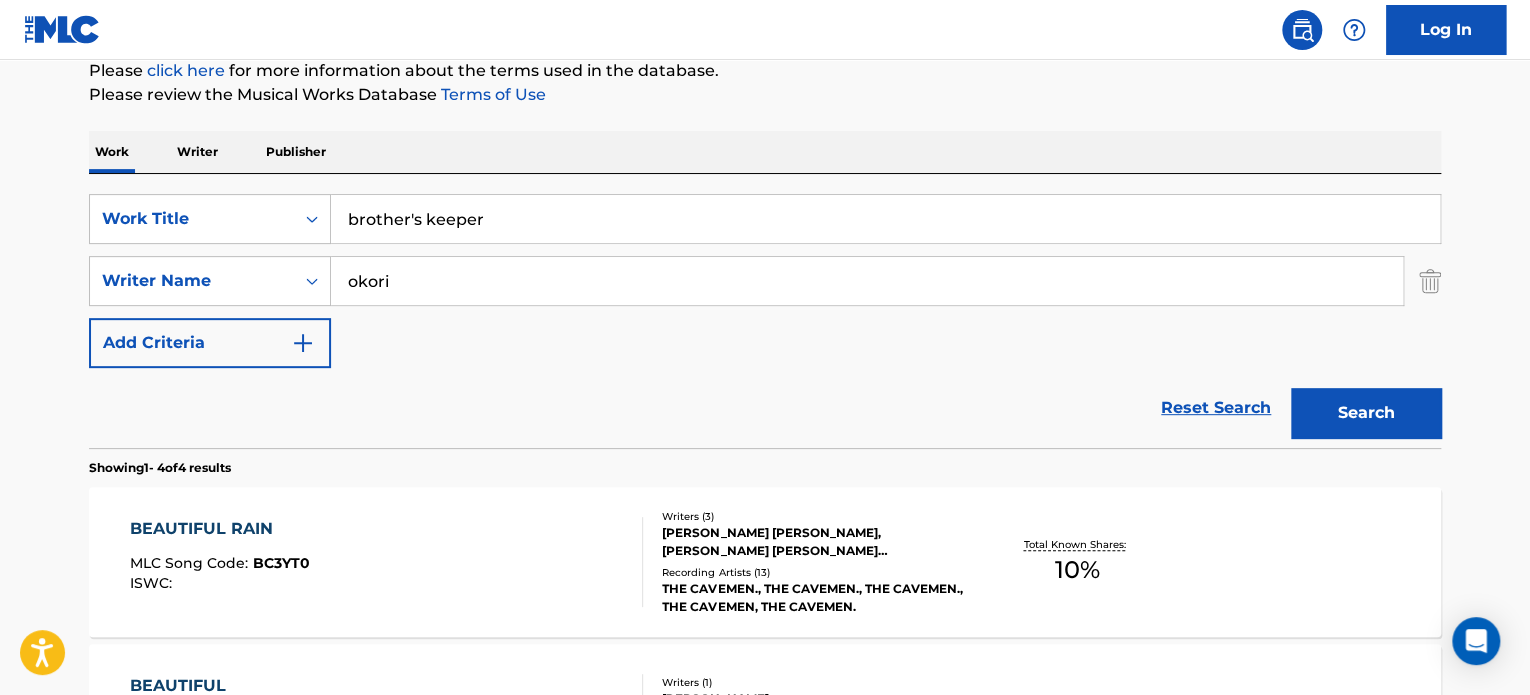 type on "[PERSON_NAME]" 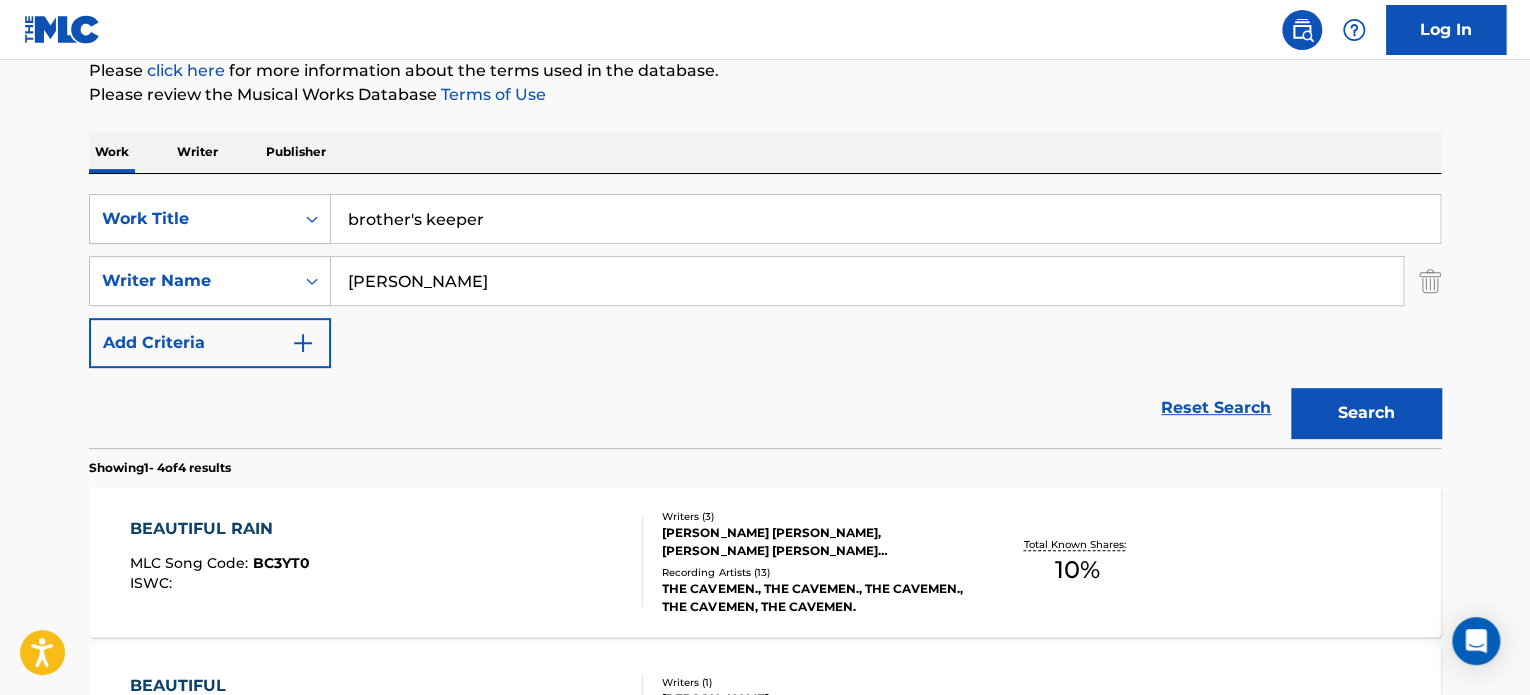 click on "Search" at bounding box center (1366, 413) 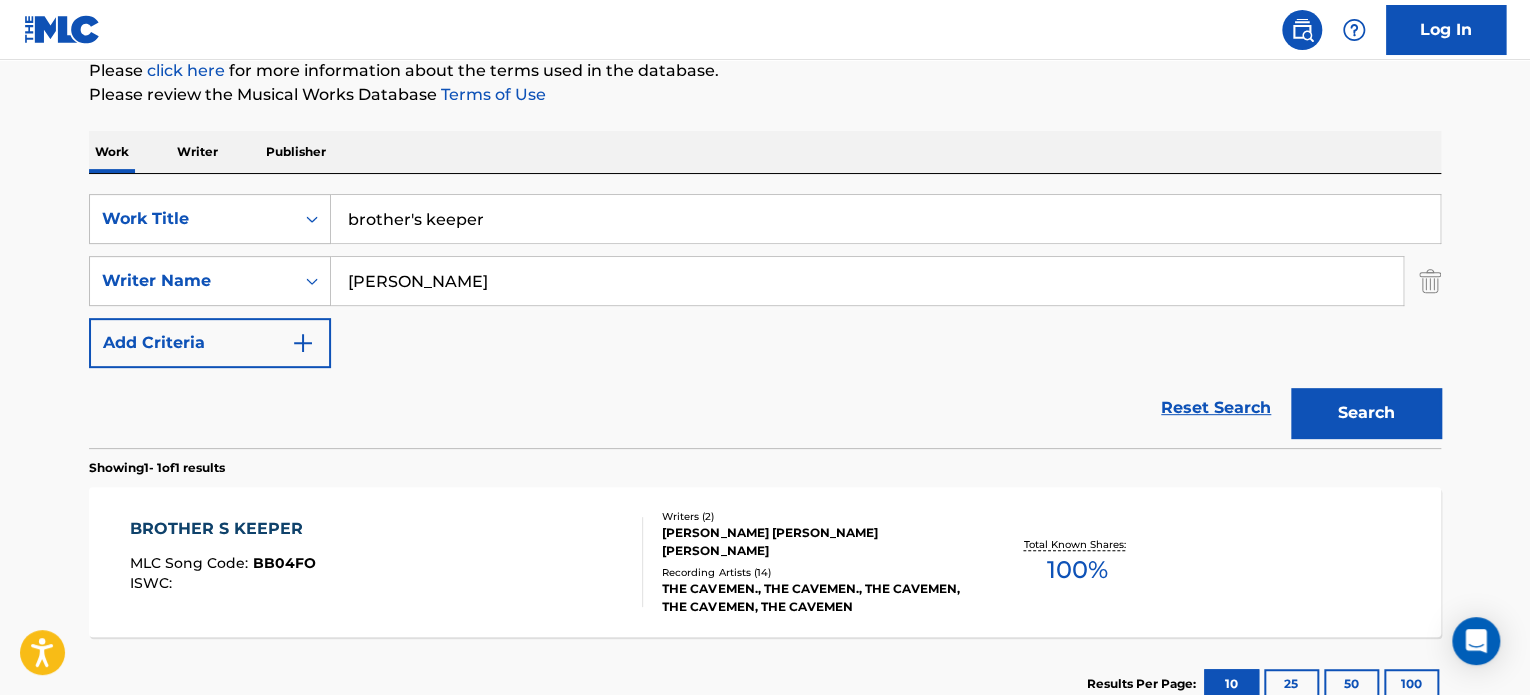 scroll, scrollTop: 392, scrollLeft: 0, axis: vertical 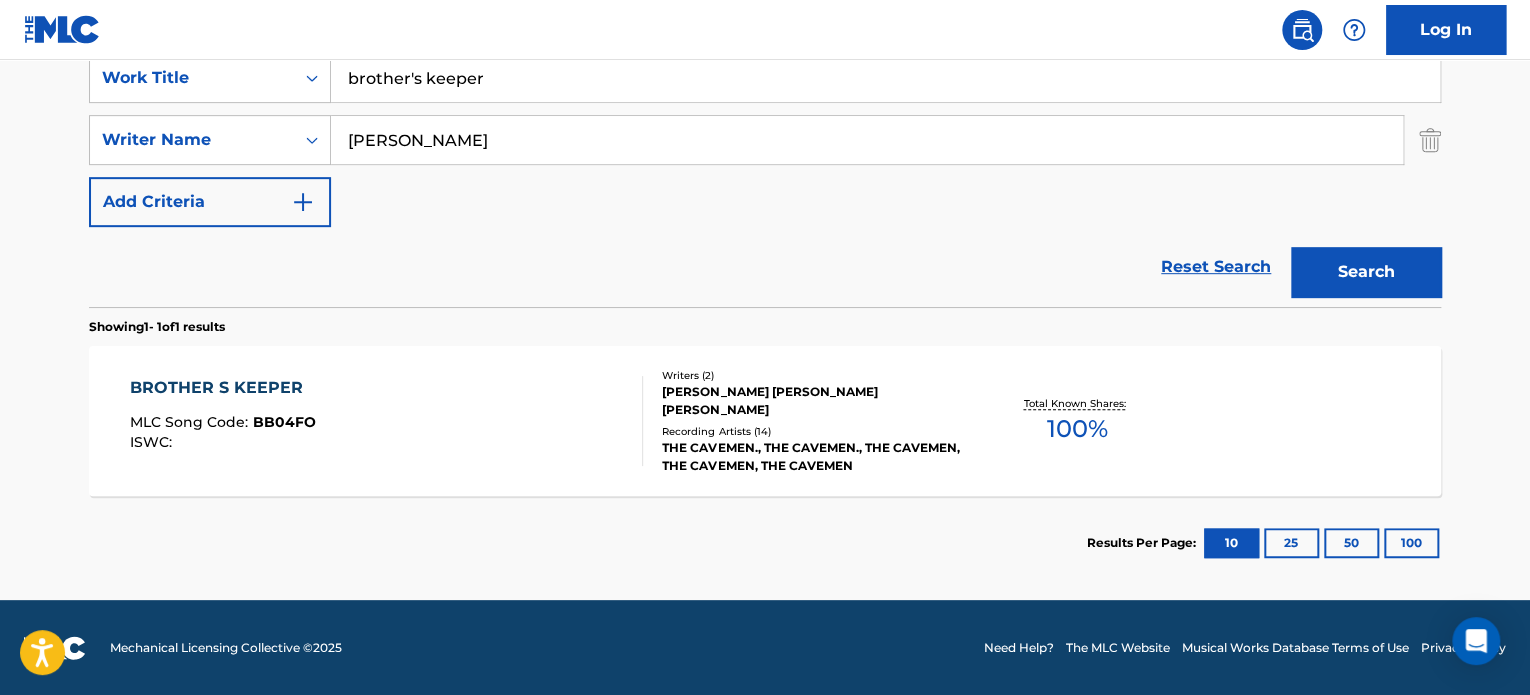 click on "BROTHER S KEEPER MLC Song Code : BB04FO ISWC : Writers ( 2 ) [PERSON_NAME] [PERSON_NAME] [PERSON_NAME] Recording Artists ( 14 ) THE CAVEMEN., THE CAVEMEN., THE CAVEMEN, THE CAVEMEN, THE CAVEMEN Total Known Shares: 100 %" at bounding box center [765, 421] 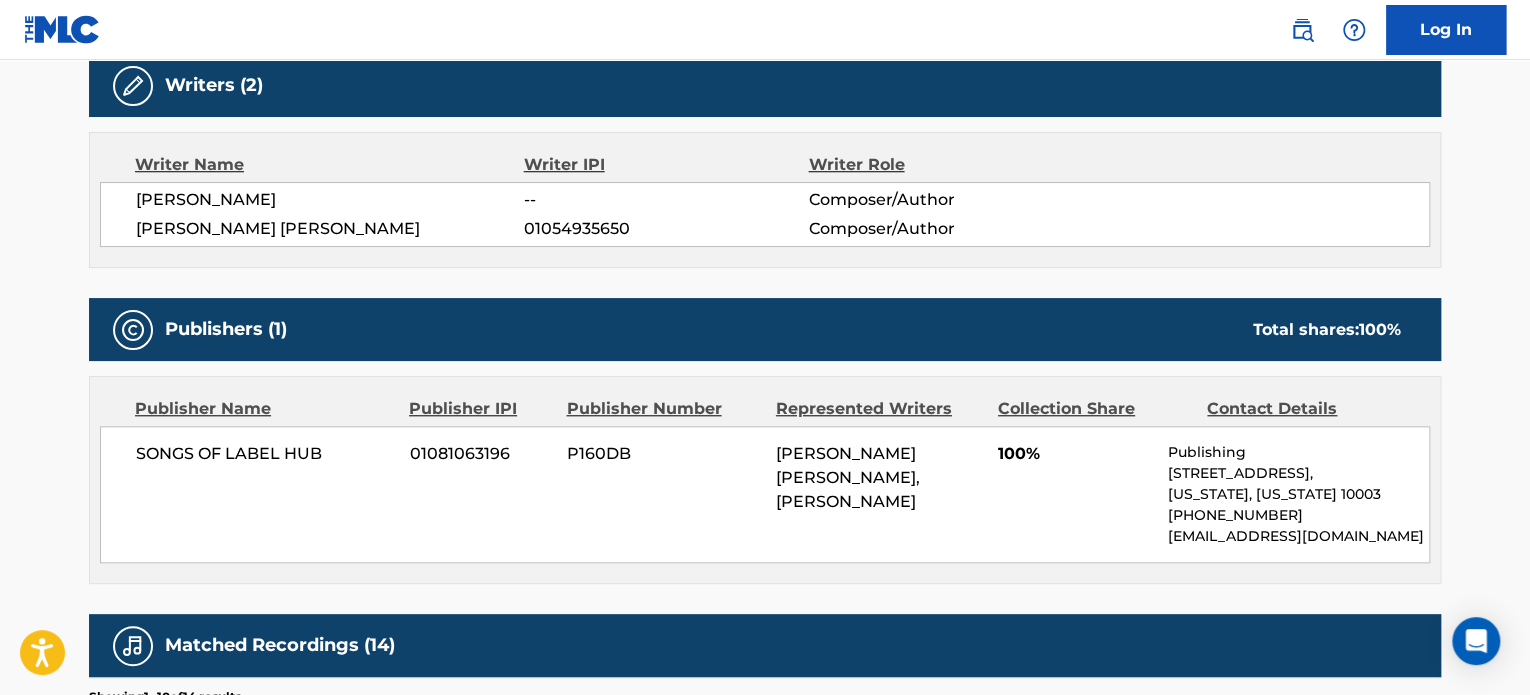 scroll, scrollTop: 728, scrollLeft: 0, axis: vertical 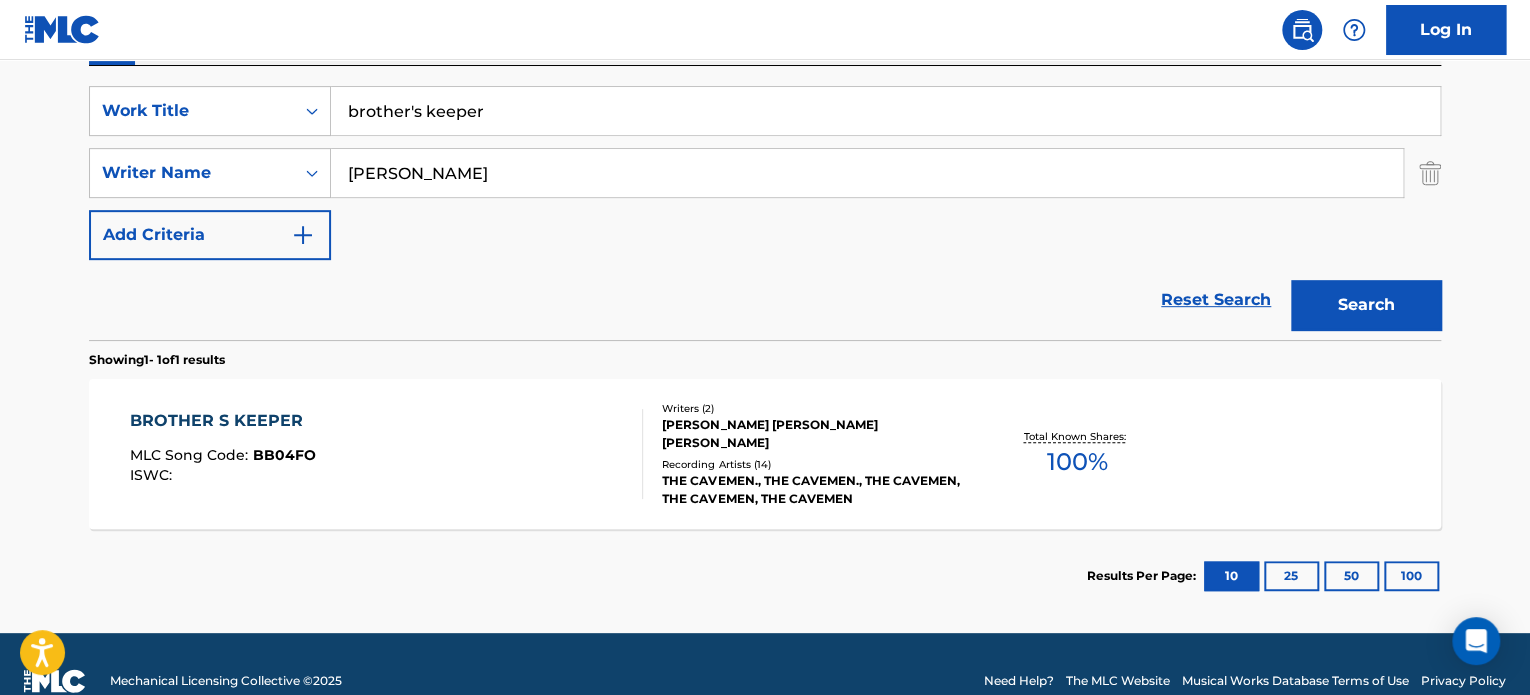 click on "brother's keeper" at bounding box center (885, 111) 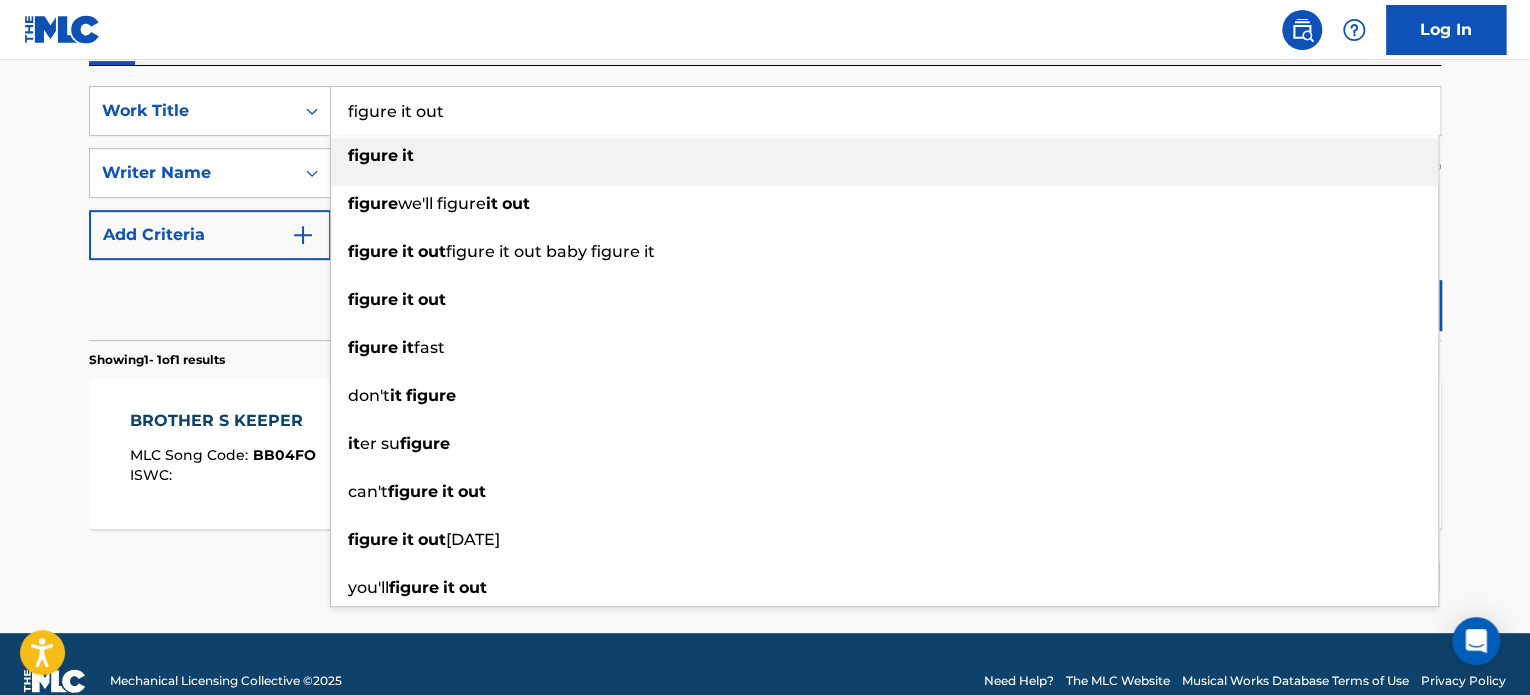 type on "figure it out" 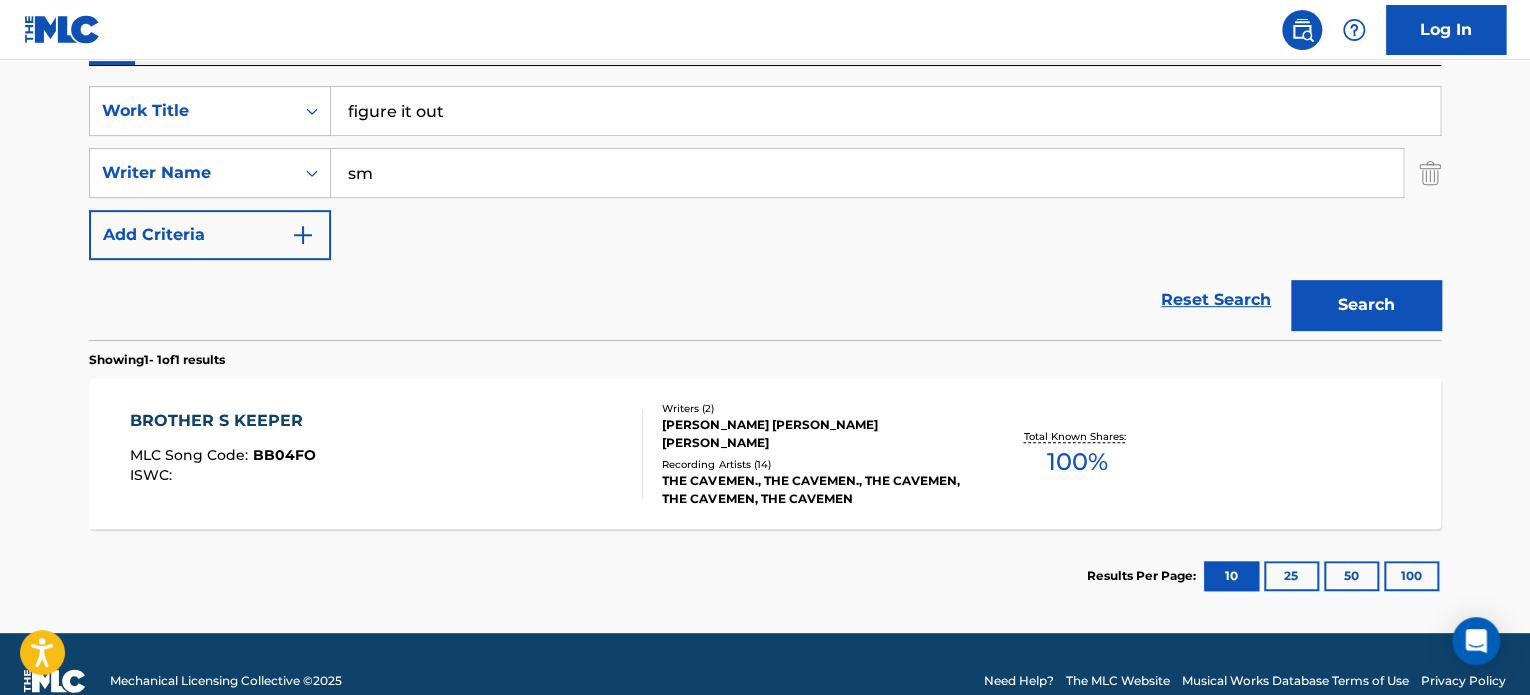 type on "s" 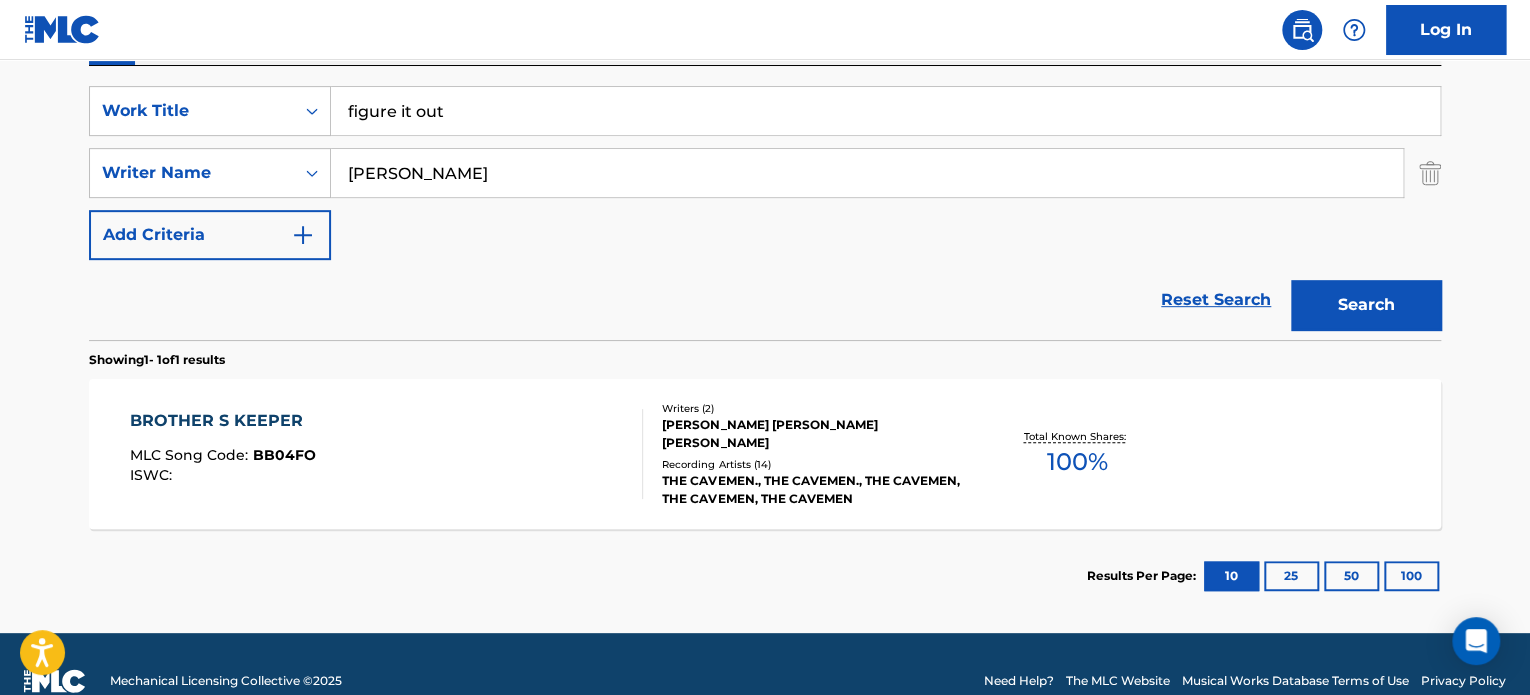 type on "[PERSON_NAME]" 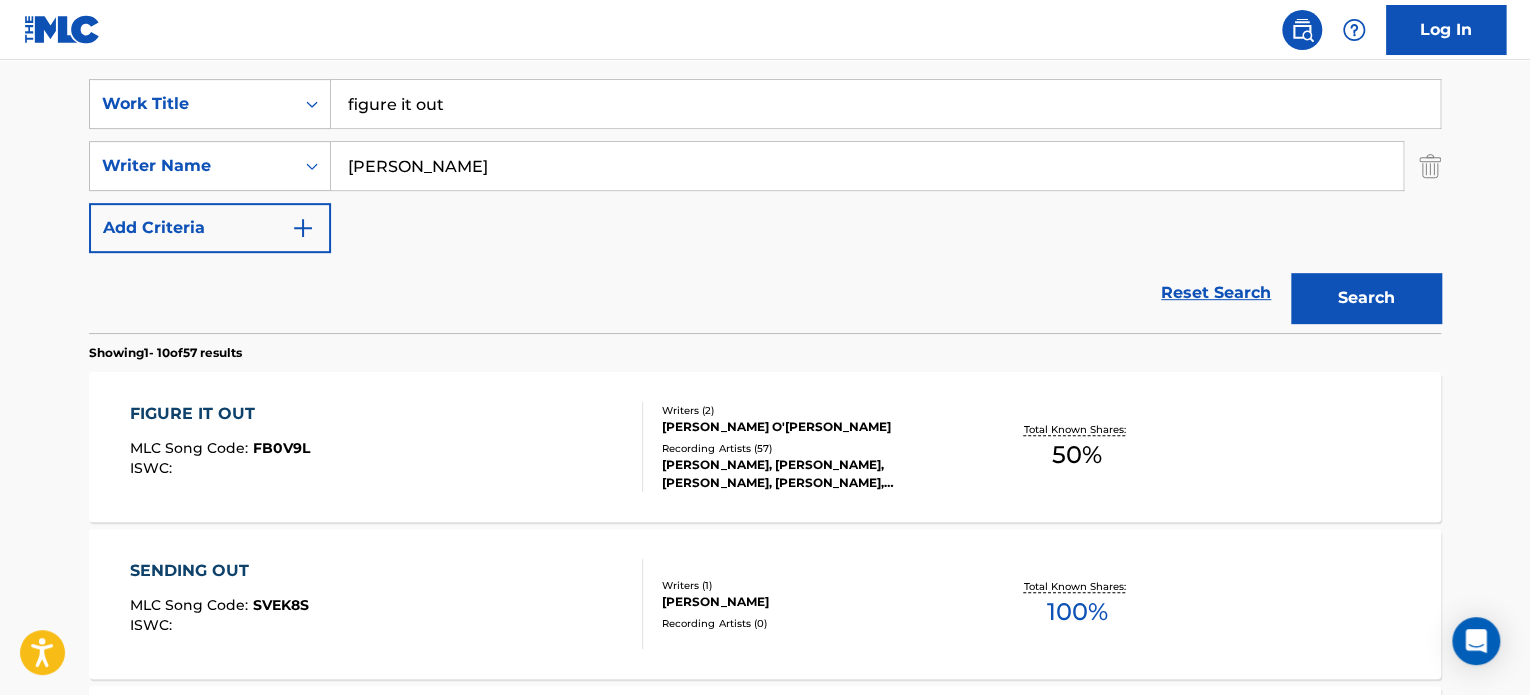 scroll, scrollTop: 367, scrollLeft: 0, axis: vertical 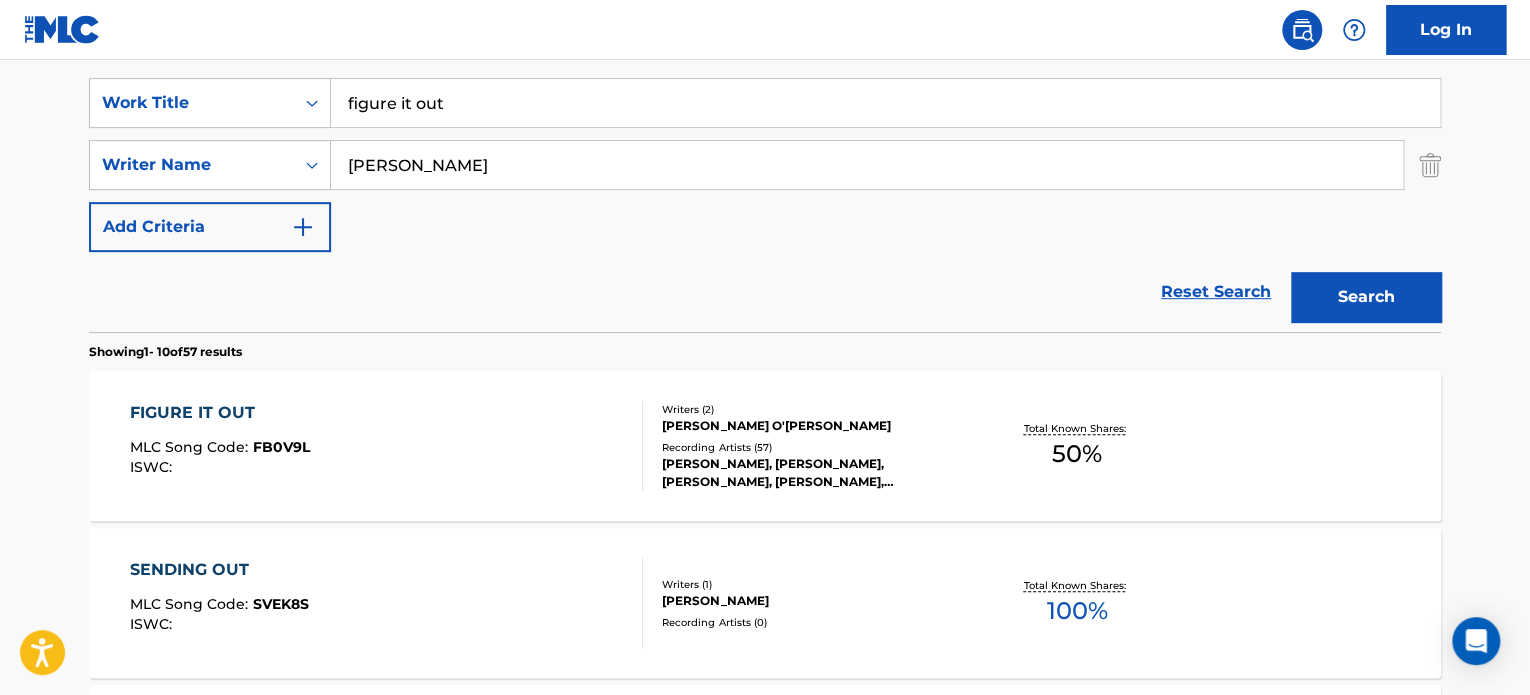click on "FIGURE IT OUT MLC Song Code : FB0V9L ISWC :" at bounding box center (387, 446) 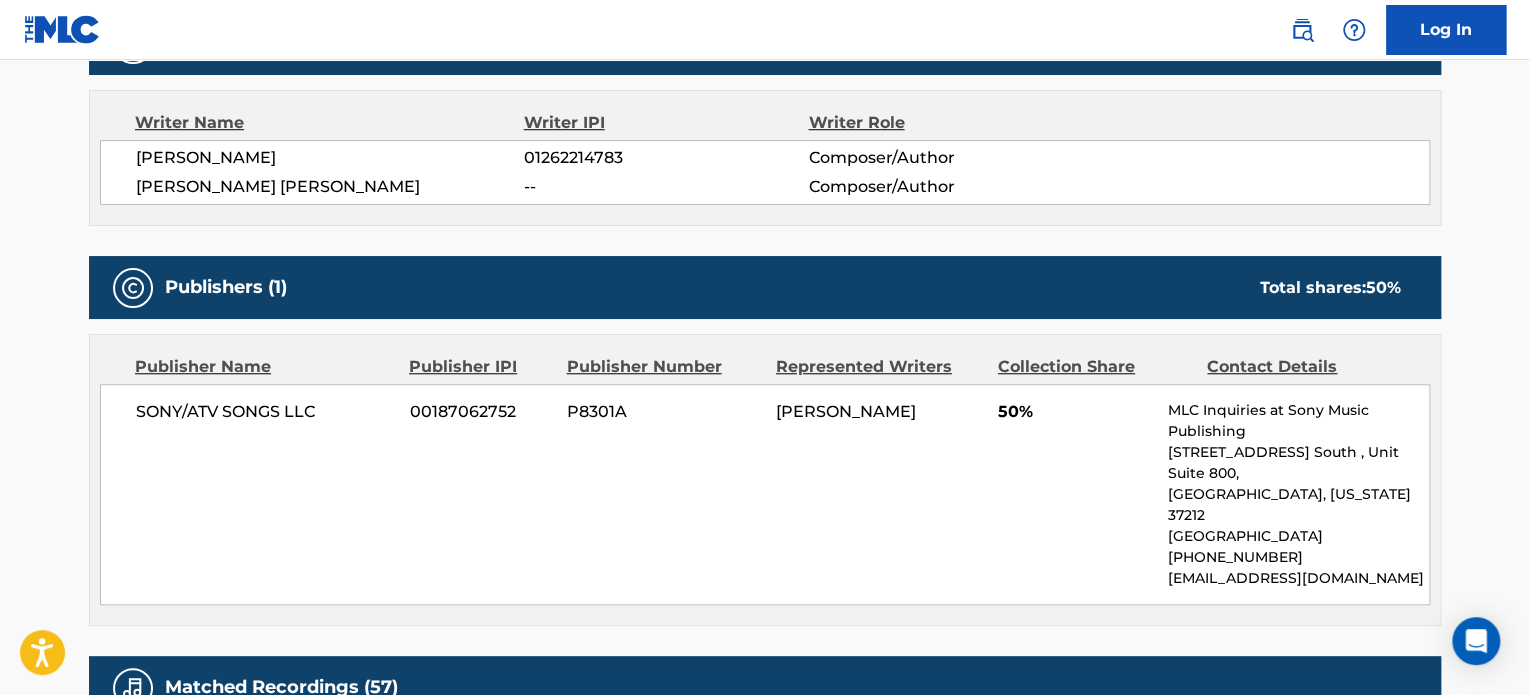 scroll, scrollTop: 576, scrollLeft: 0, axis: vertical 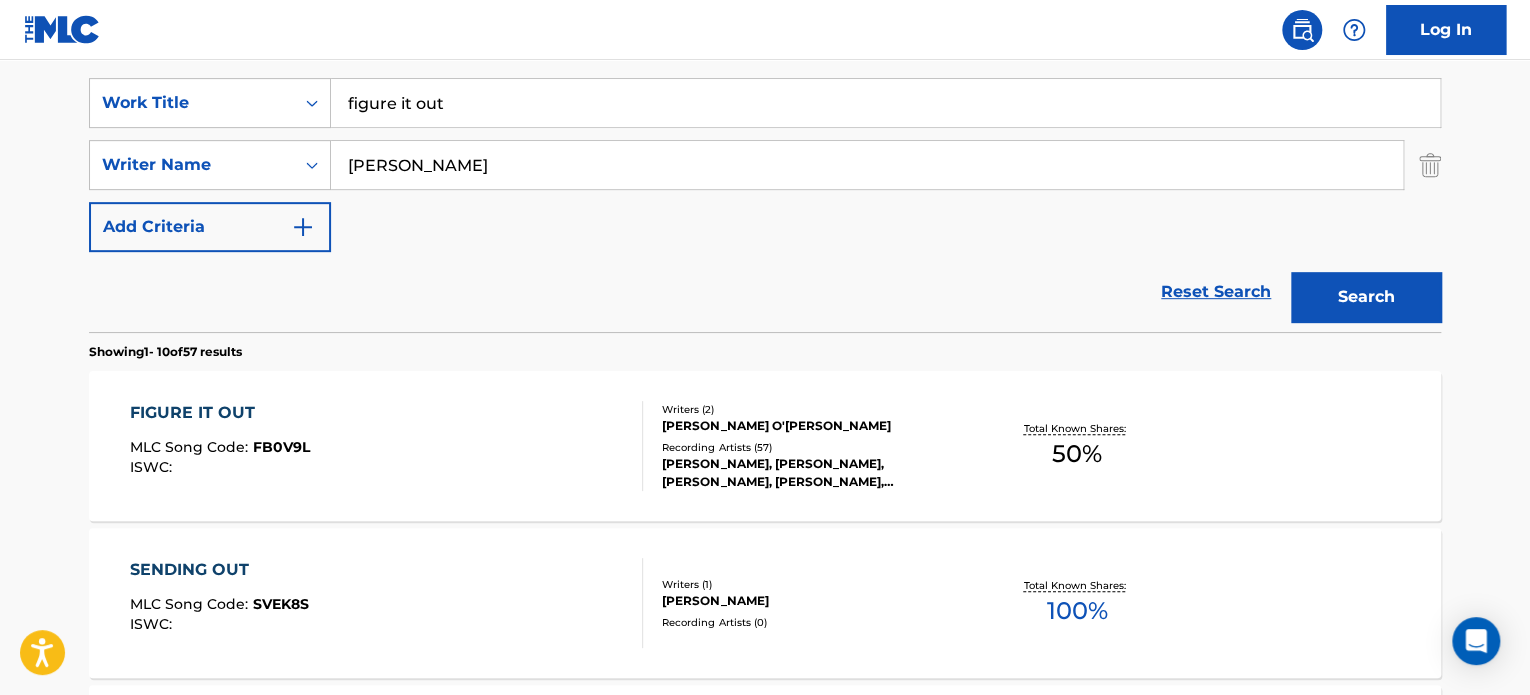 click on "figure it out" at bounding box center [885, 103] 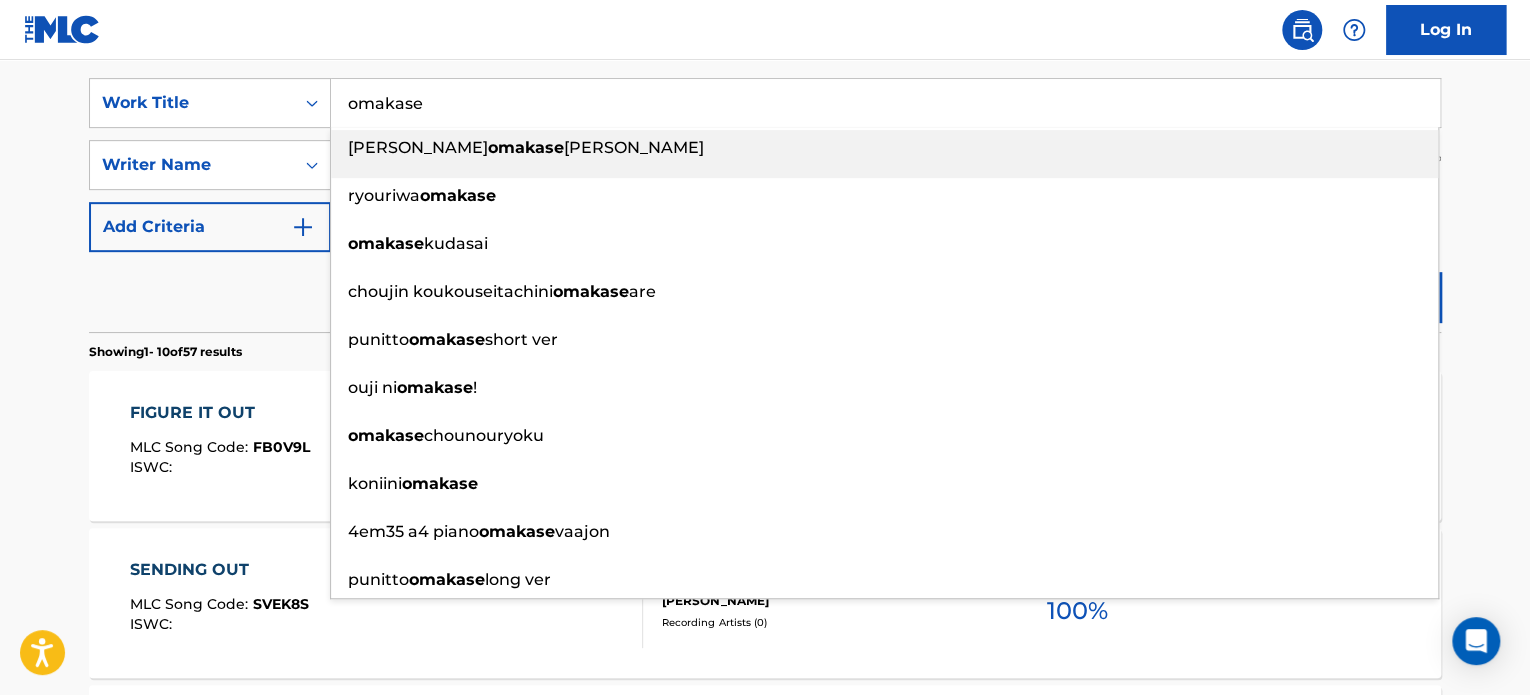 type on "omakase" 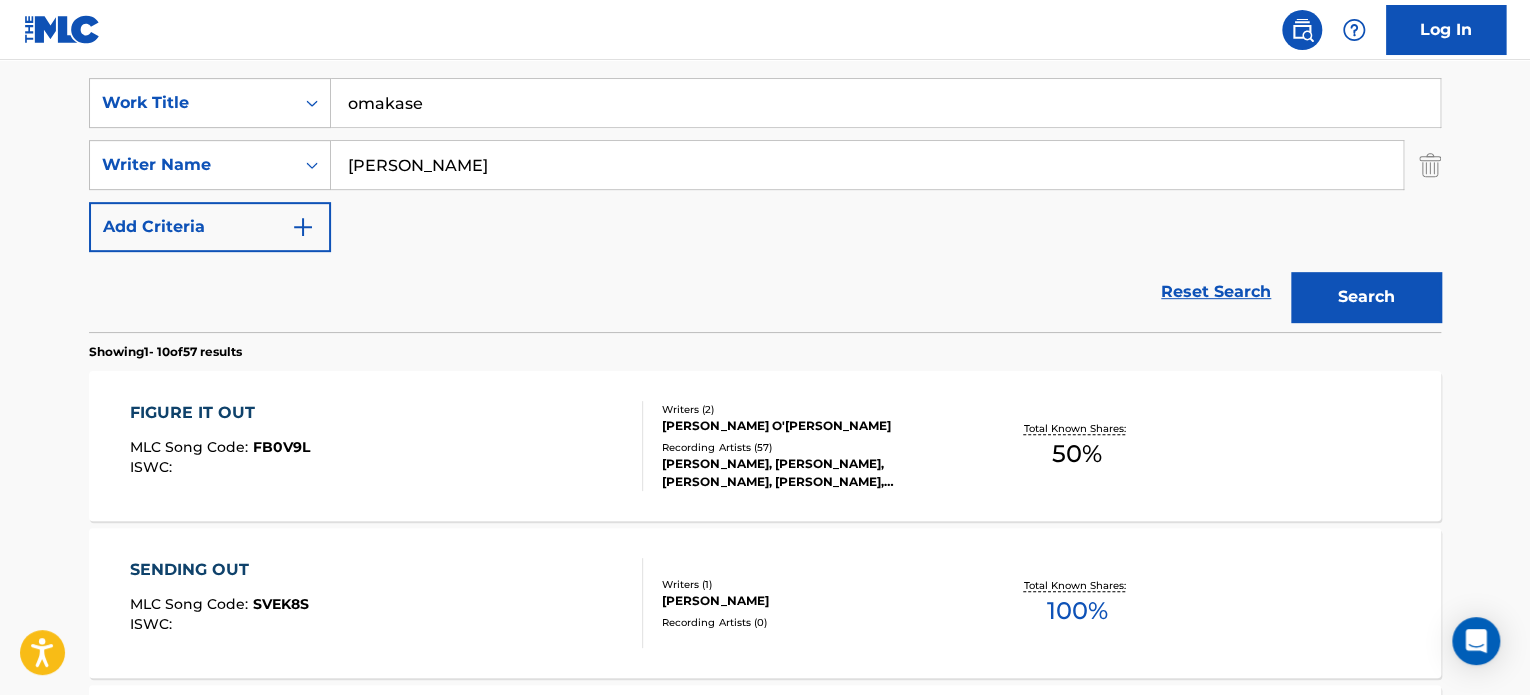 click on "Search" at bounding box center (1366, 297) 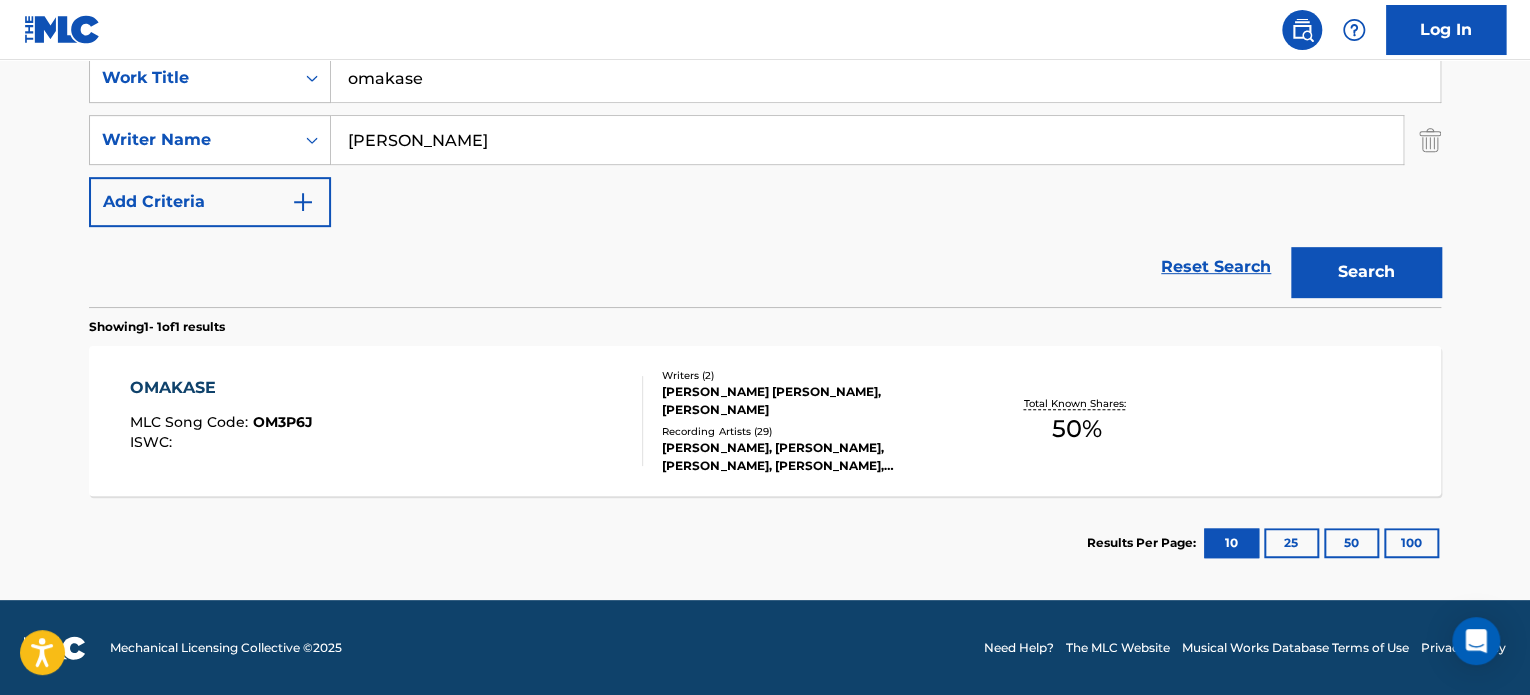 scroll, scrollTop: 392, scrollLeft: 0, axis: vertical 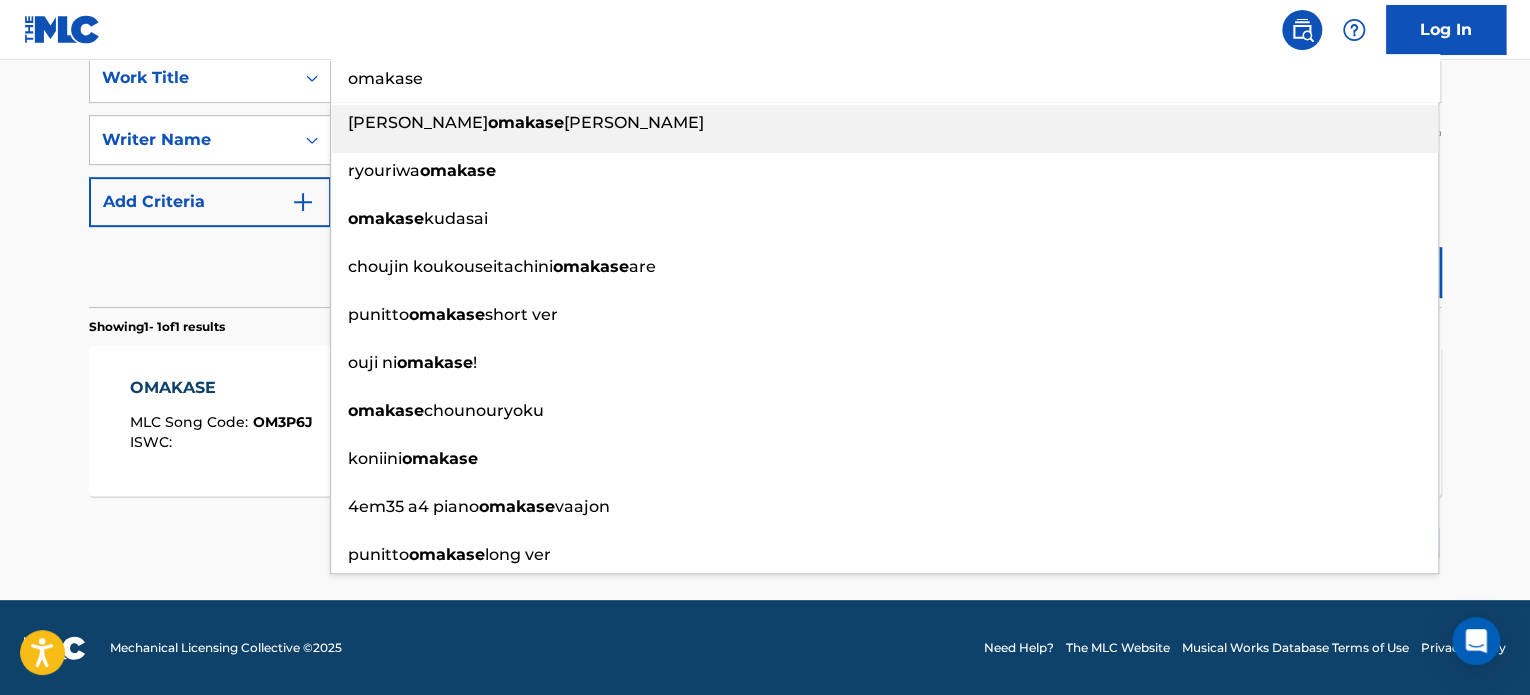 type on "a" 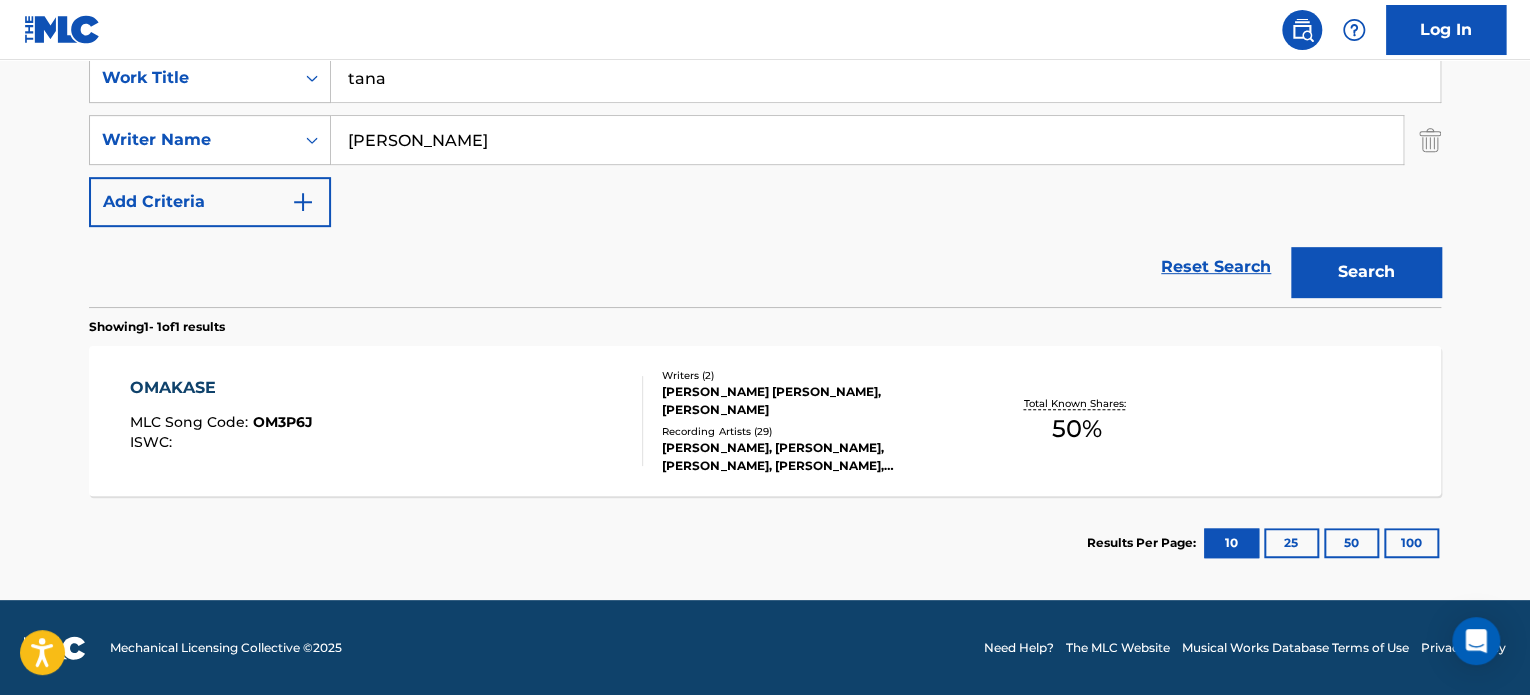 click on "Search" at bounding box center [1366, 272] 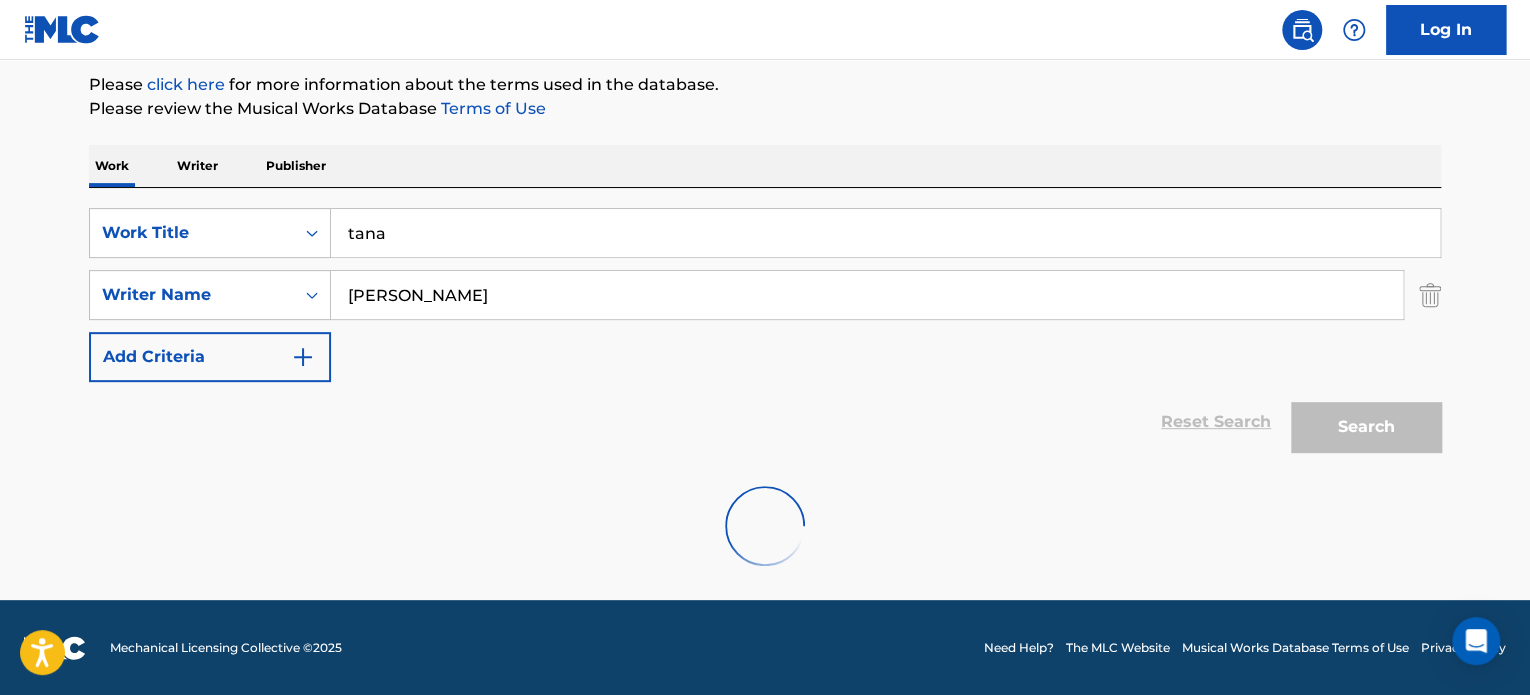 scroll, scrollTop: 172, scrollLeft: 0, axis: vertical 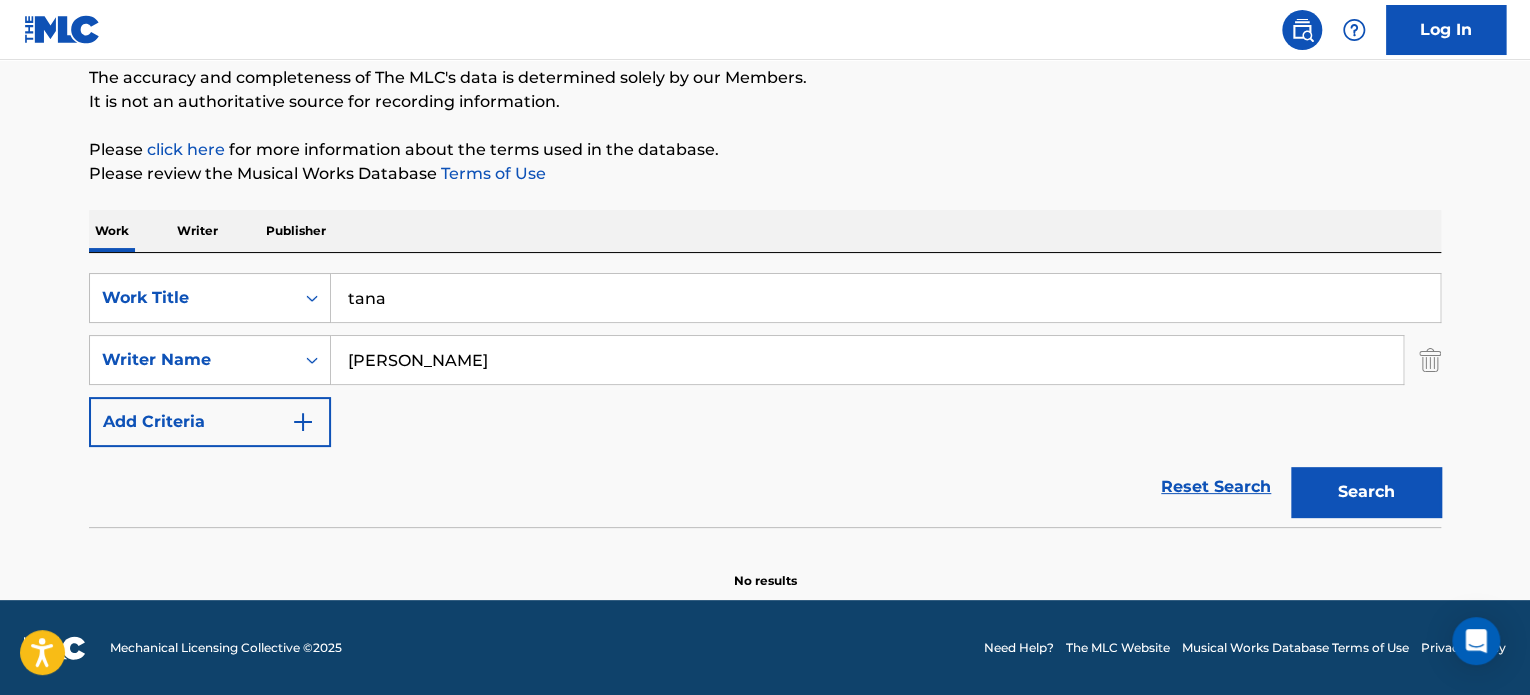 click on "tana" at bounding box center [885, 298] 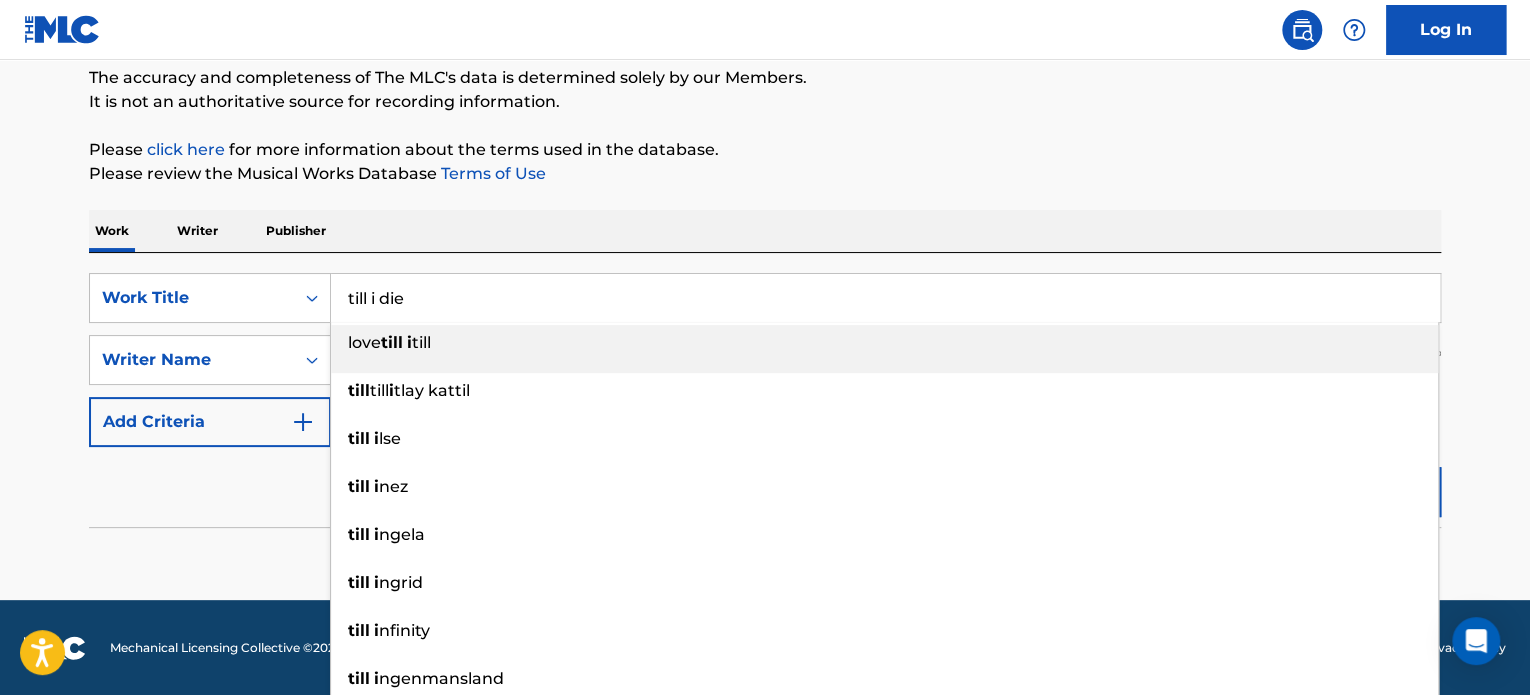 type on "till i die" 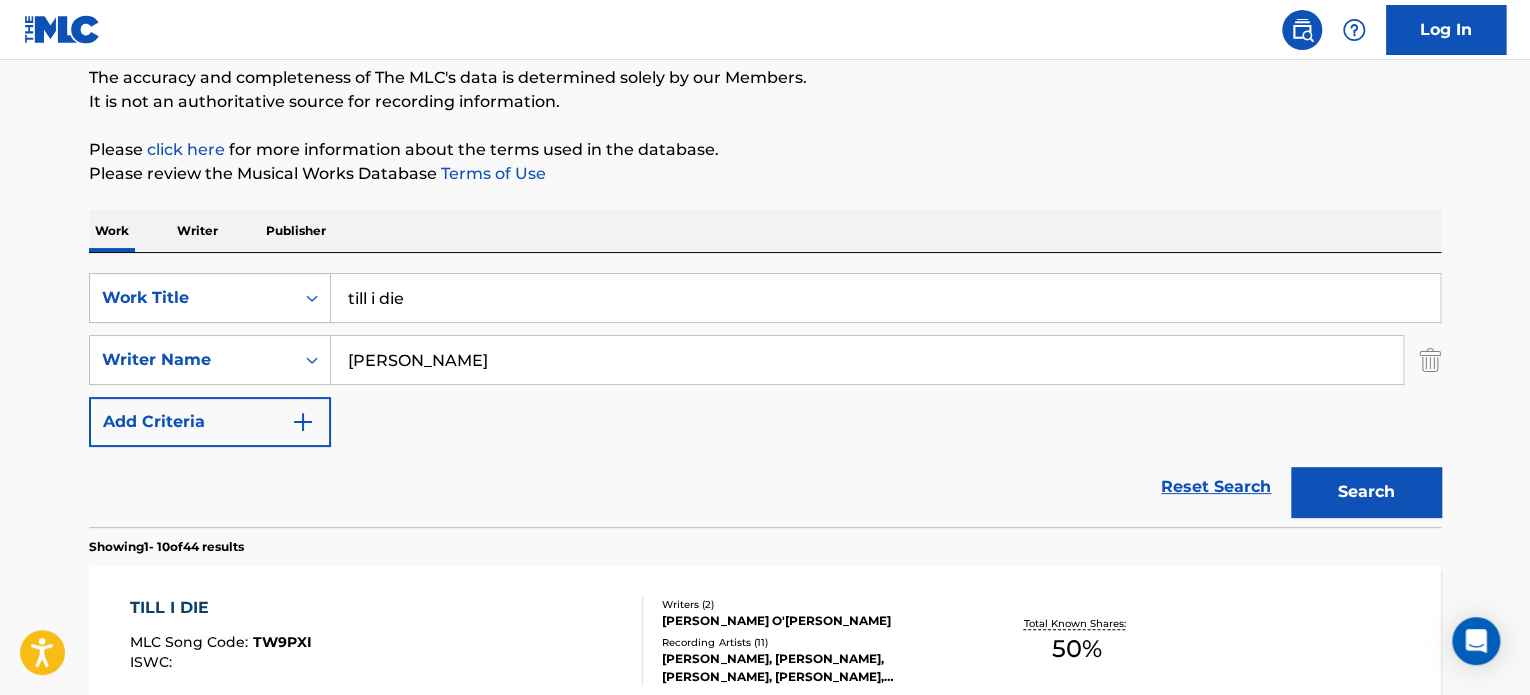 scroll, scrollTop: 368, scrollLeft: 0, axis: vertical 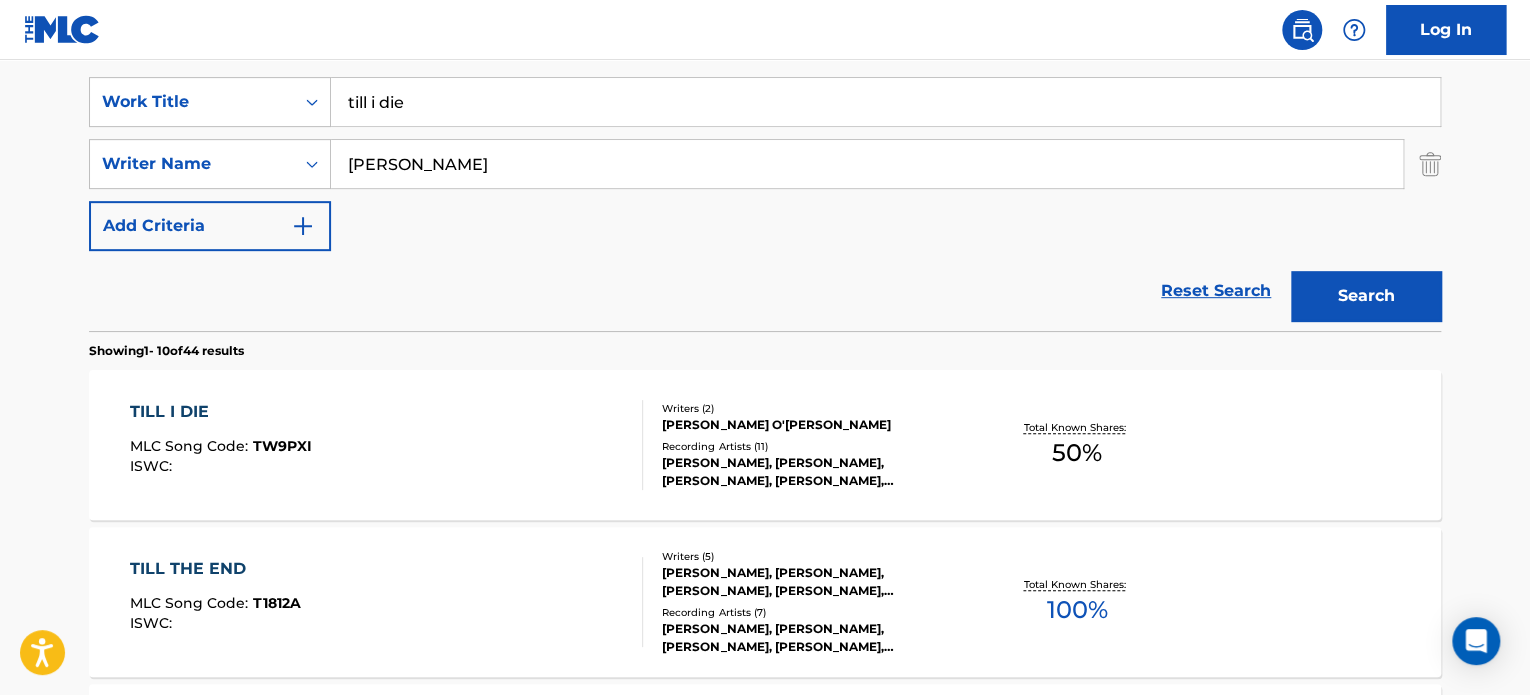 click on "TILL I DIE MLC Song Code : TW9PXI ISWC :" at bounding box center [387, 445] 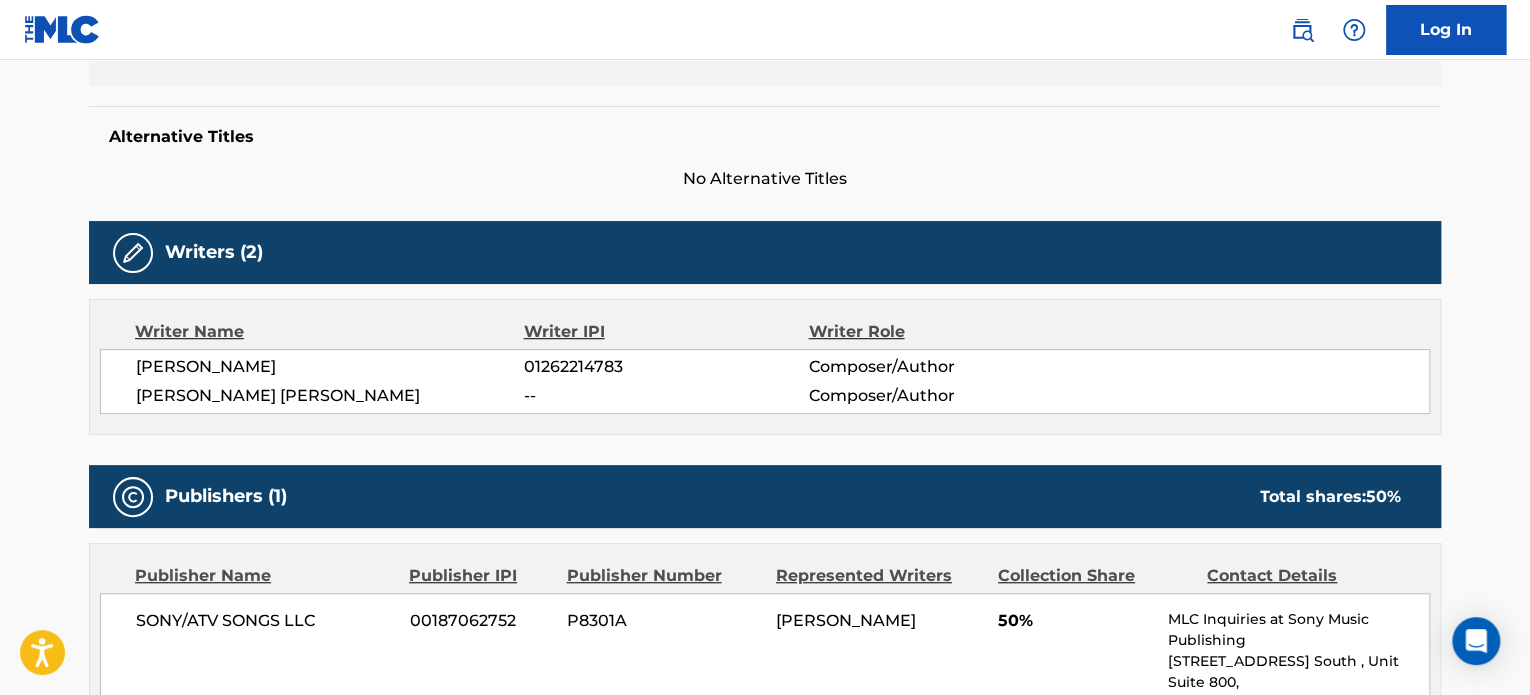 scroll, scrollTop: 482, scrollLeft: 0, axis: vertical 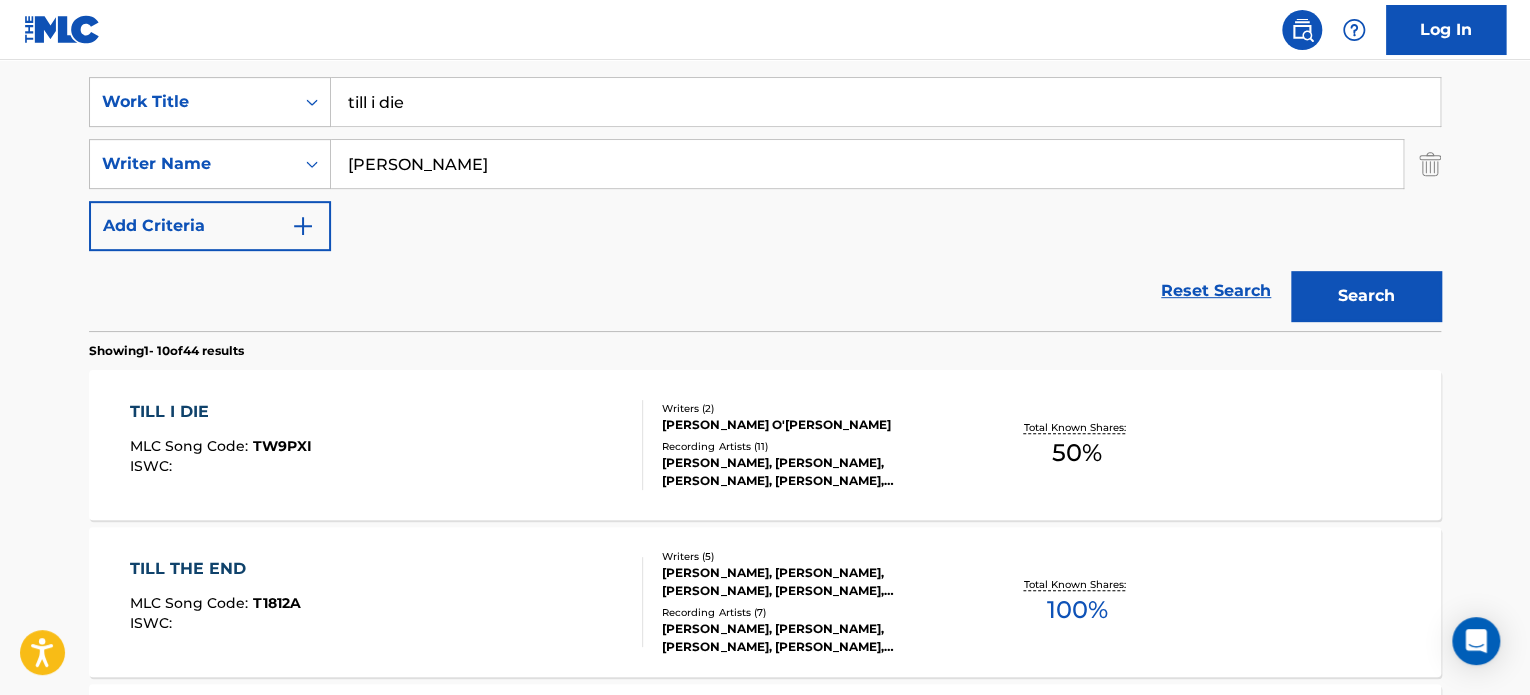 click on "till i die" at bounding box center (885, 102) 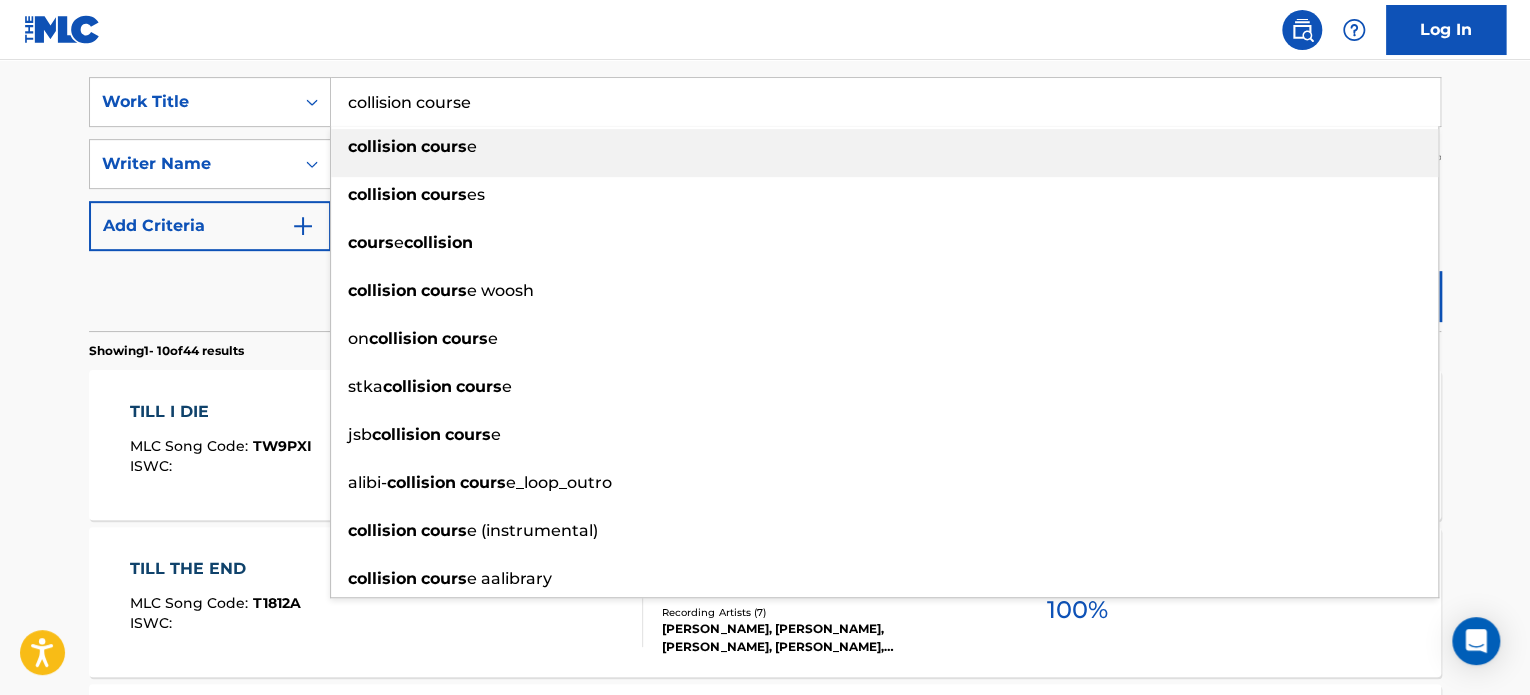 type on "collision course" 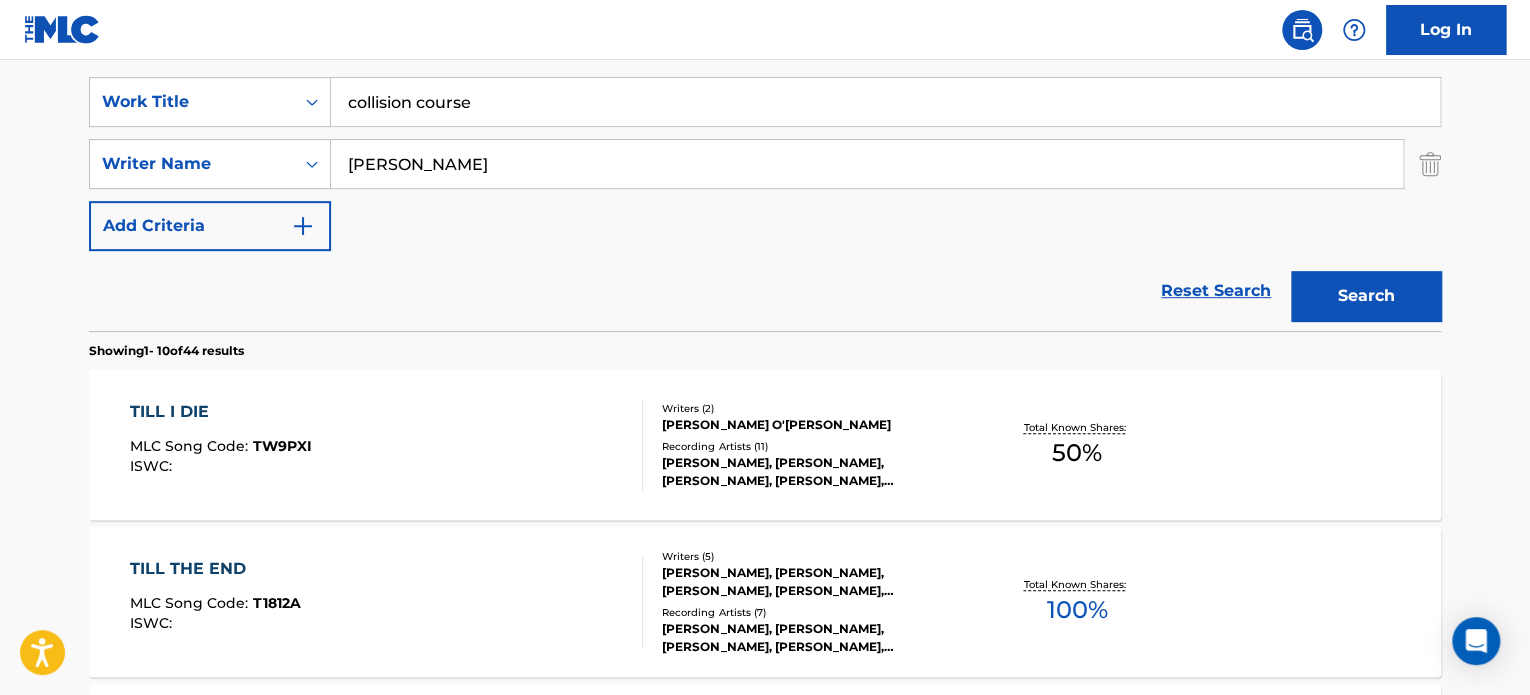 type on "[PERSON_NAME]" 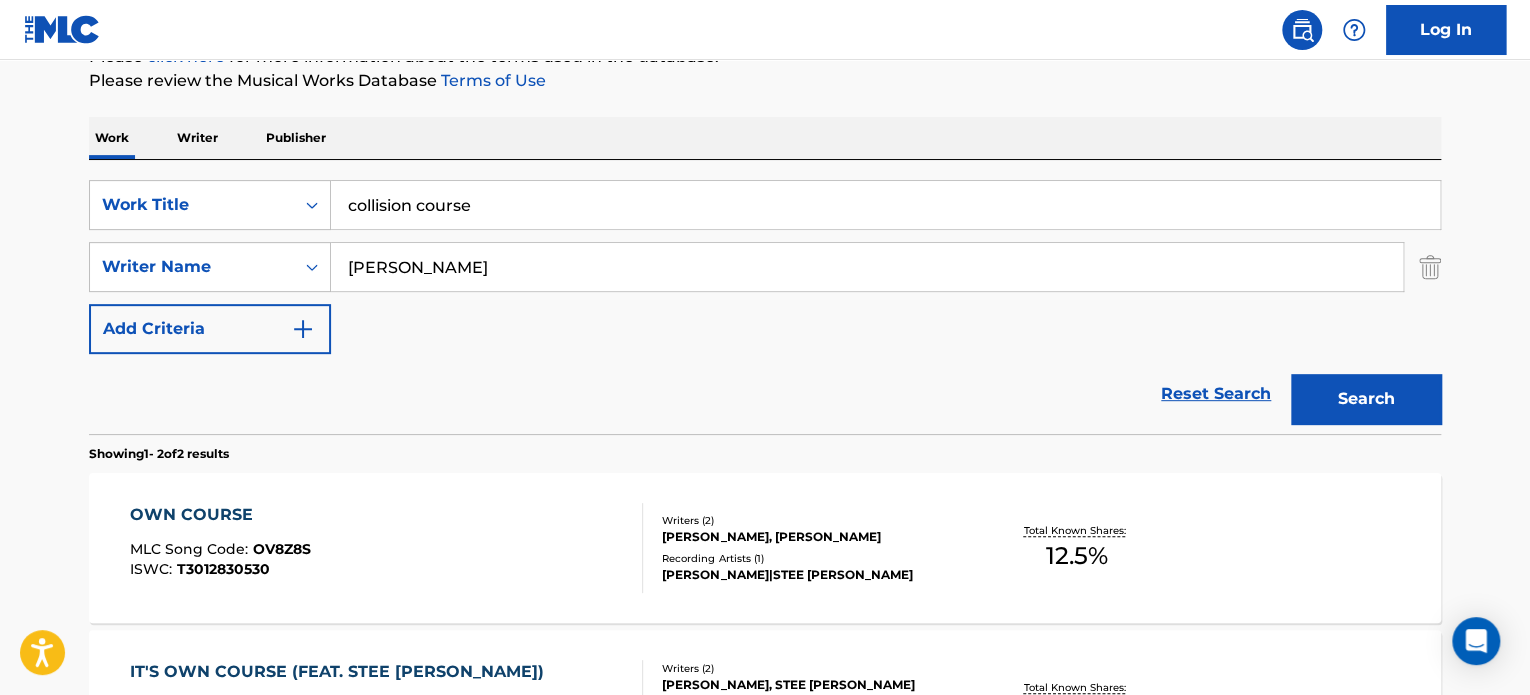 scroll, scrollTop: 264, scrollLeft: 0, axis: vertical 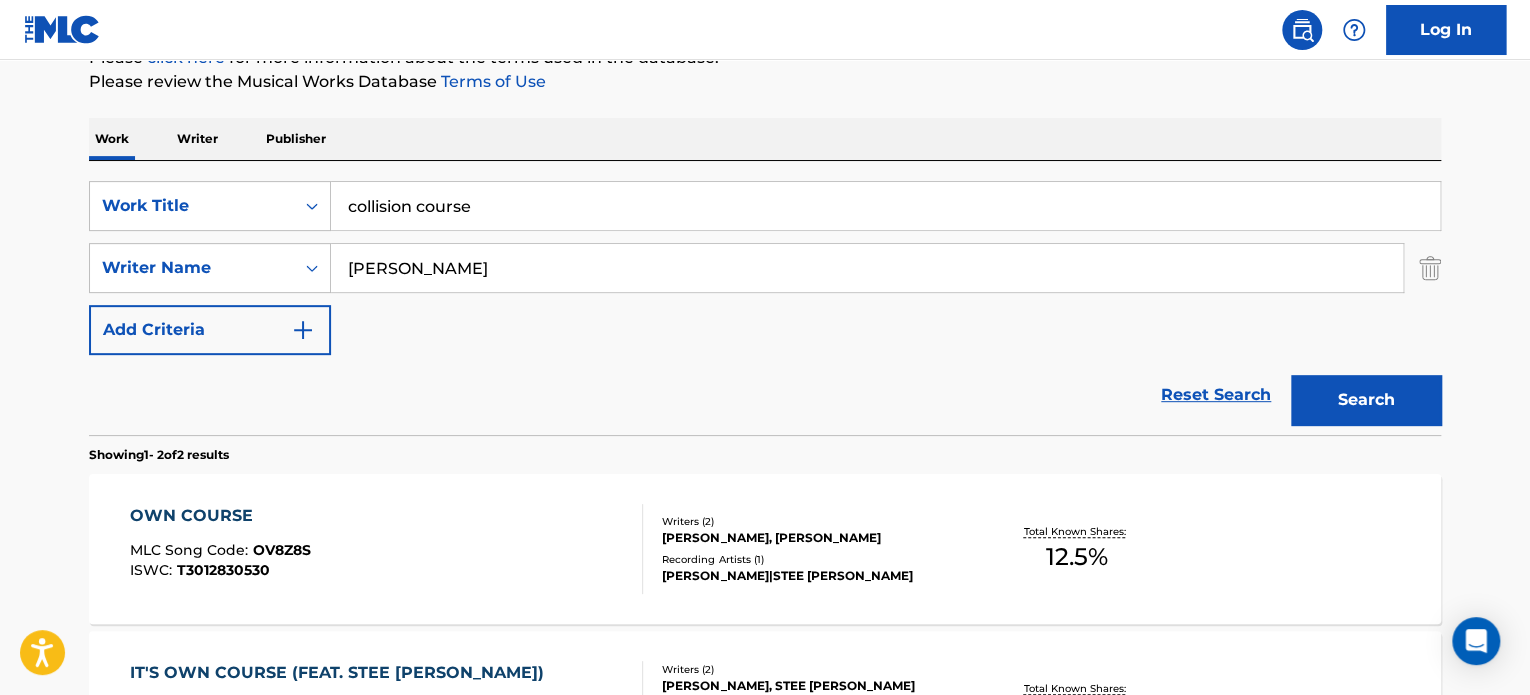 click on "collision course" at bounding box center (885, 206) 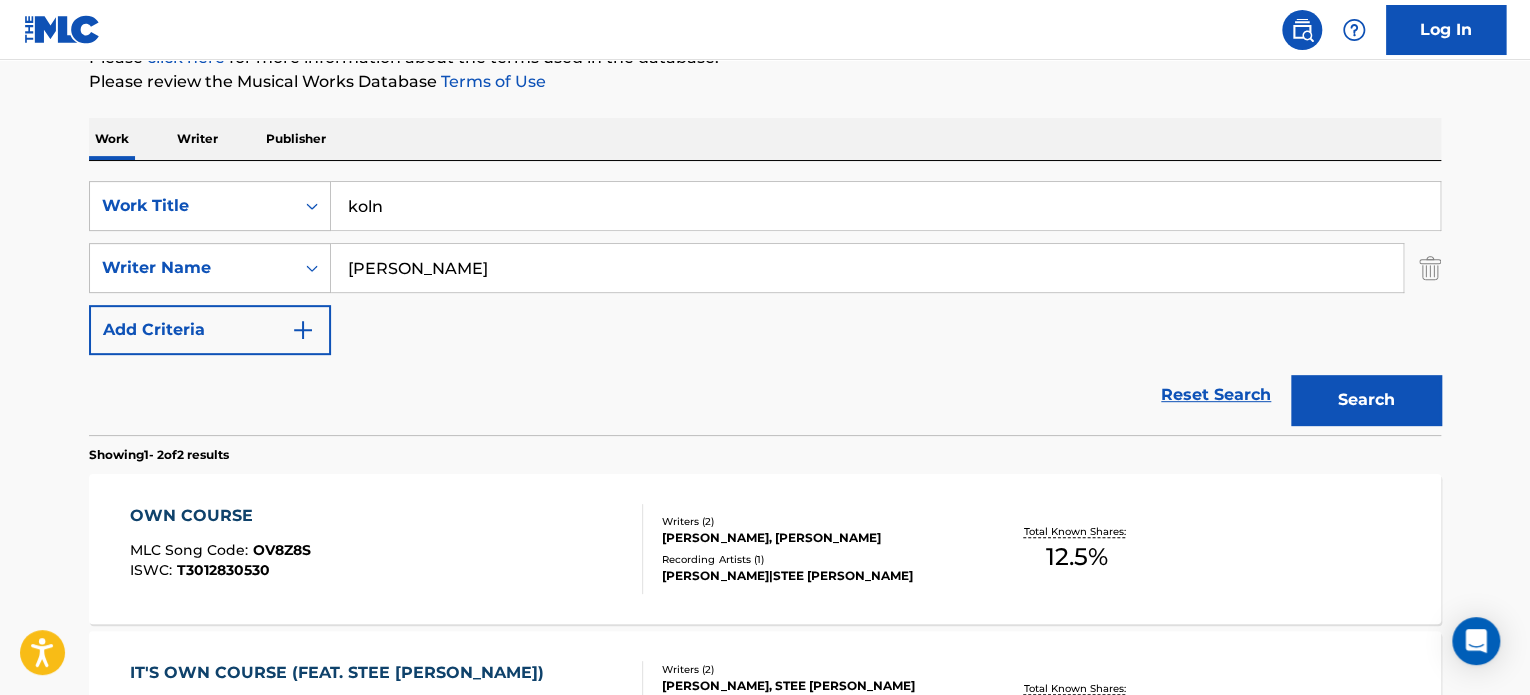 type on "koln" 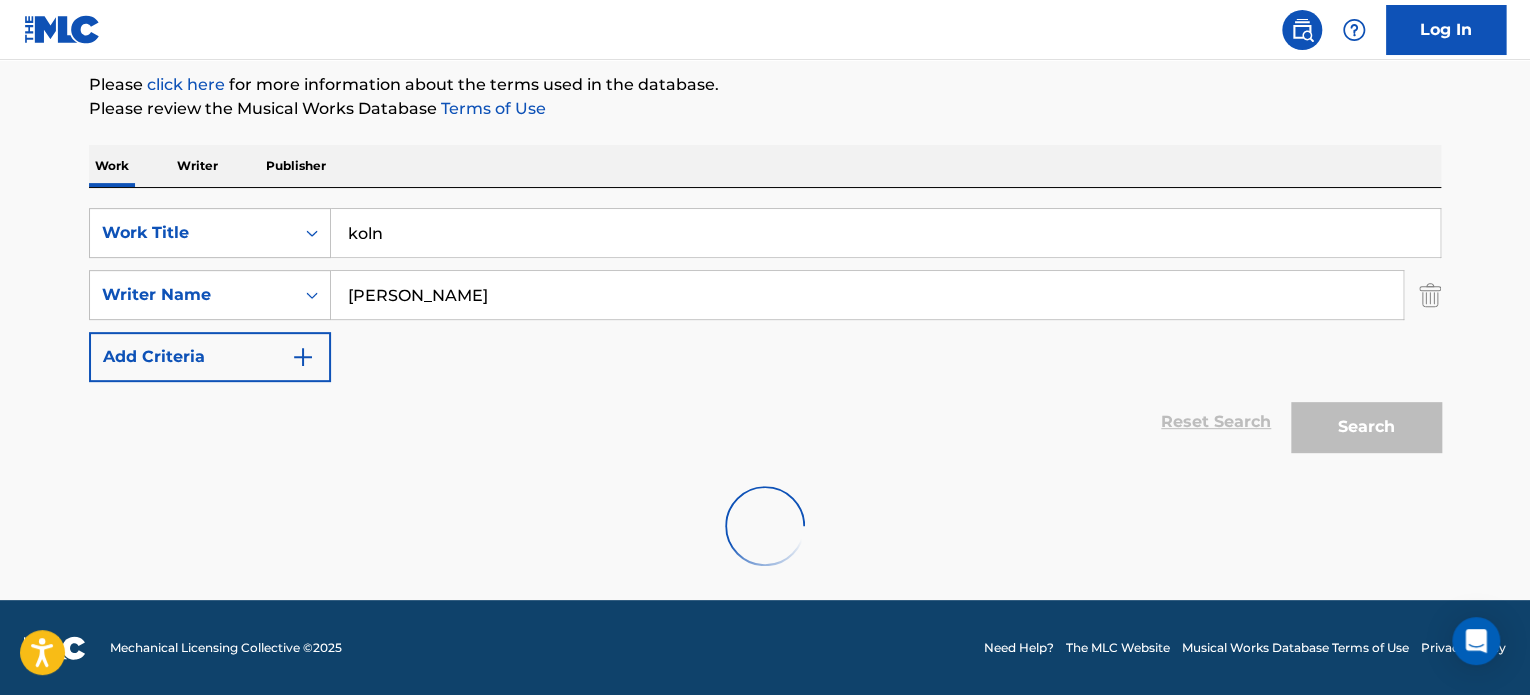 scroll, scrollTop: 264, scrollLeft: 0, axis: vertical 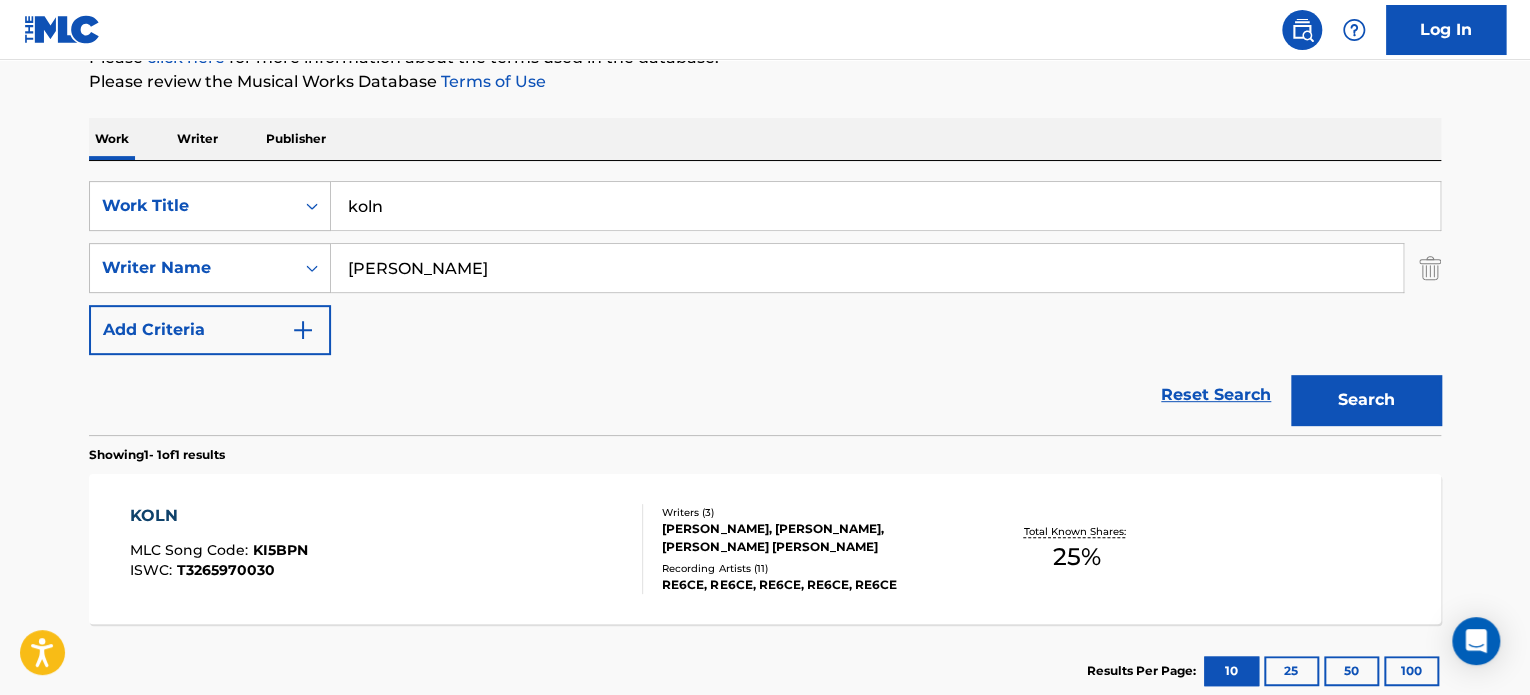 click on "KOLN MLC Song Code : KI5BPN ISWC : T3265970030" at bounding box center (387, 549) 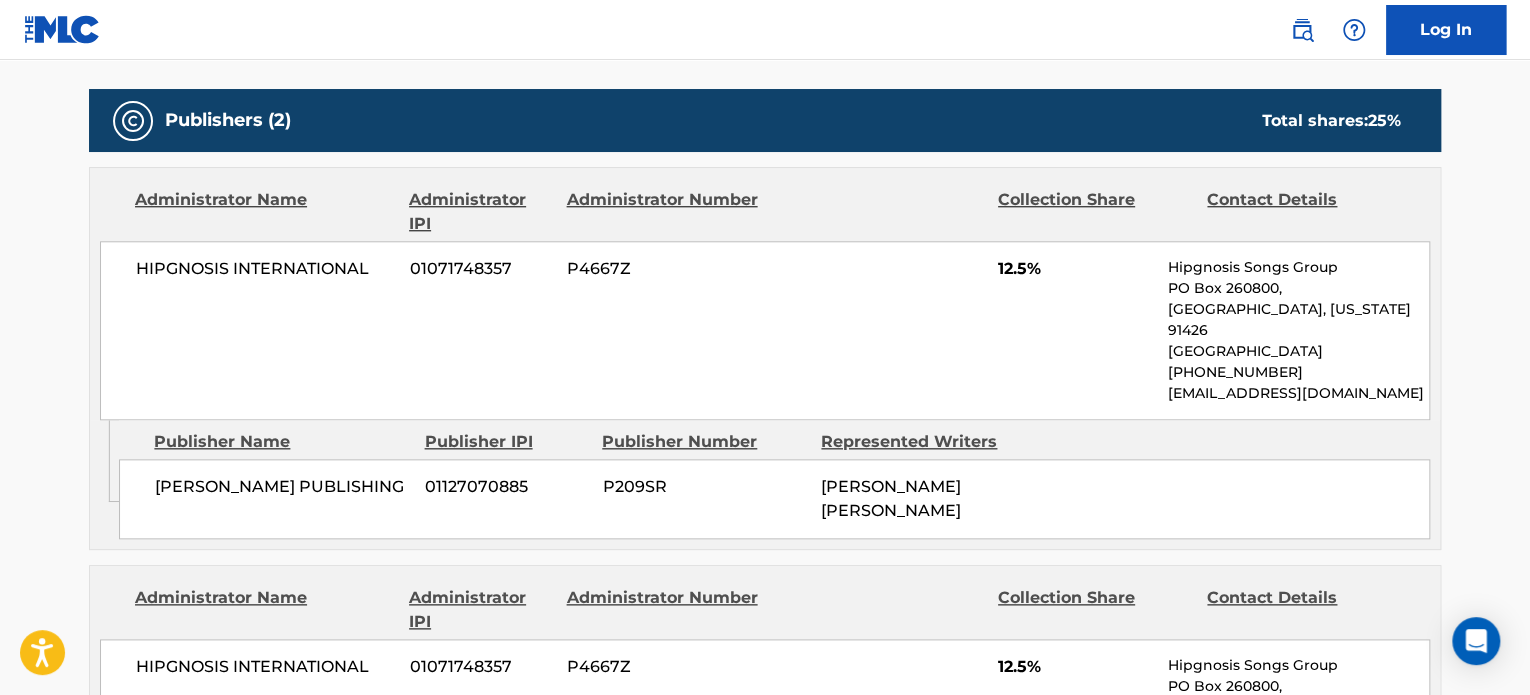 scroll, scrollTop: 863, scrollLeft: 0, axis: vertical 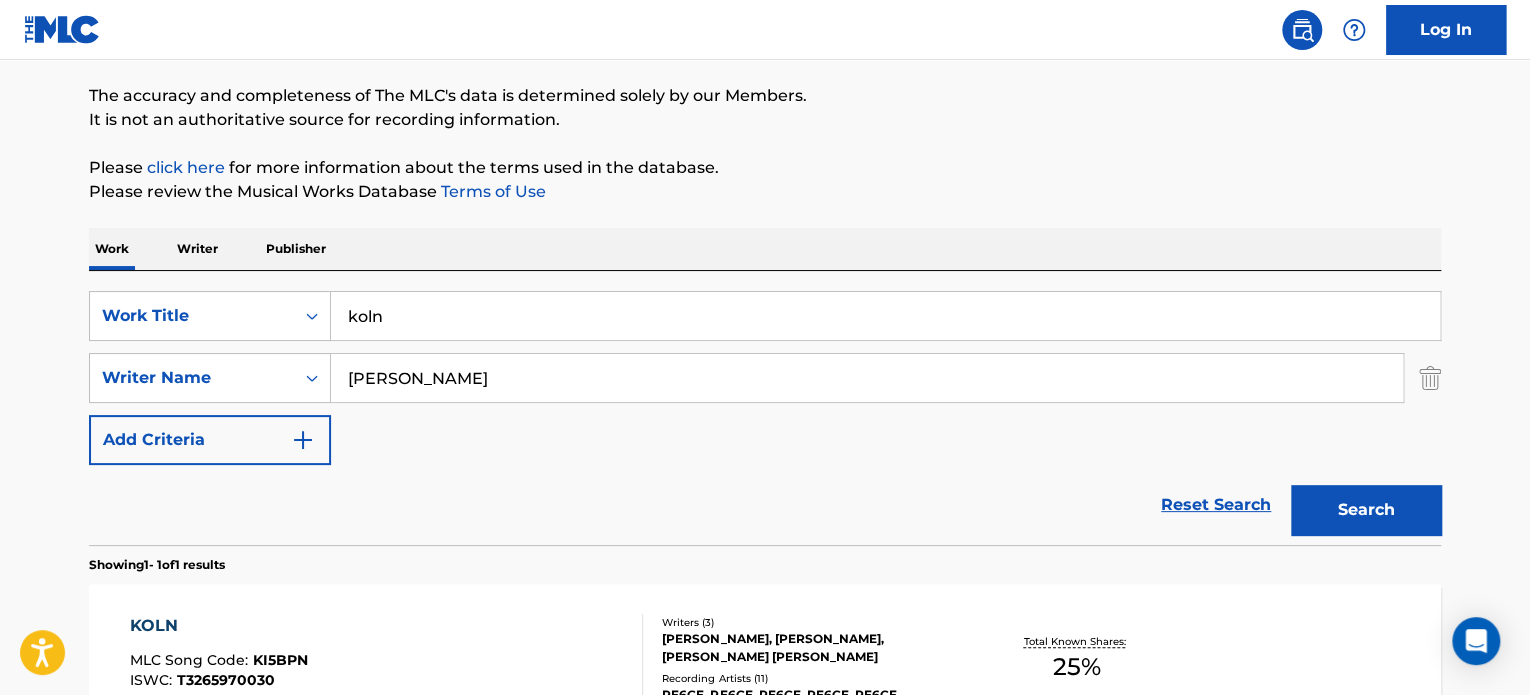 click on "koln" at bounding box center [885, 316] 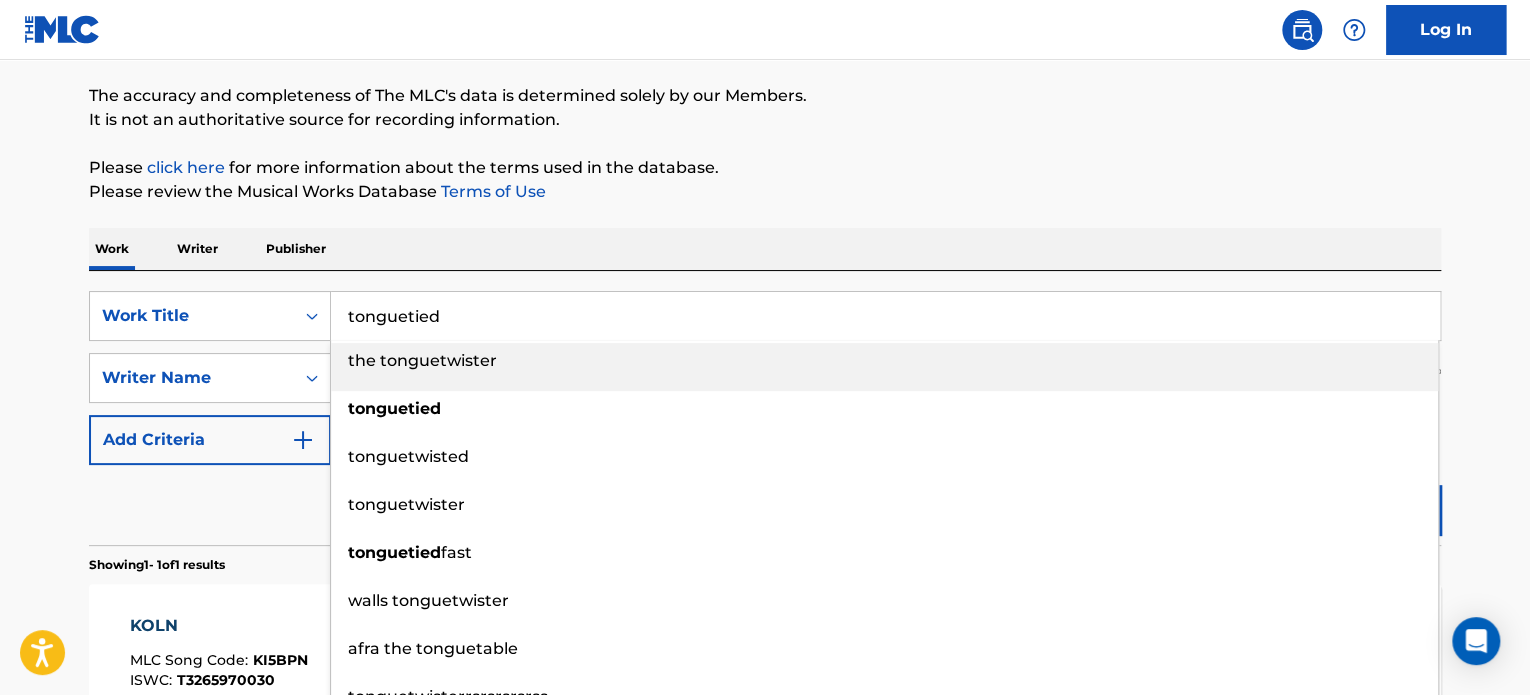 type on "tonguetied" 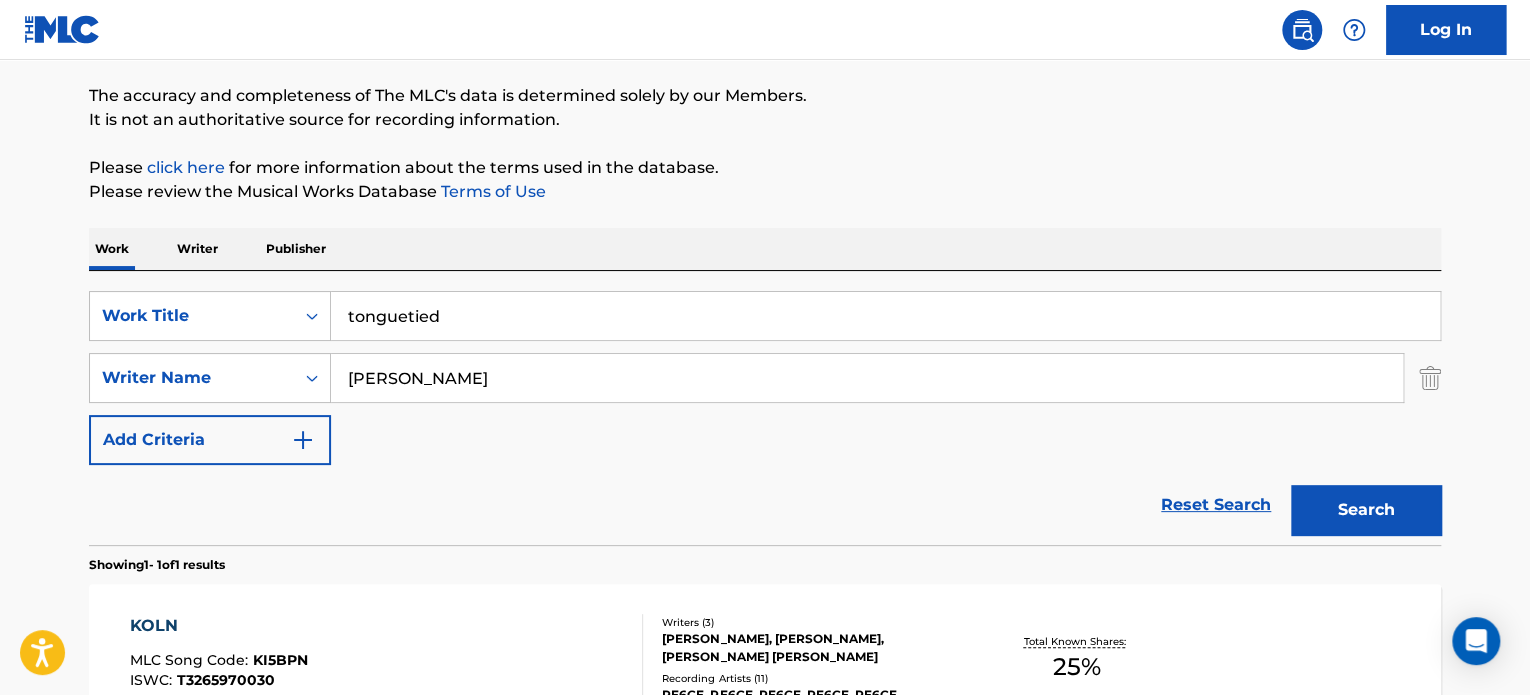 click on "Search" at bounding box center [1366, 510] 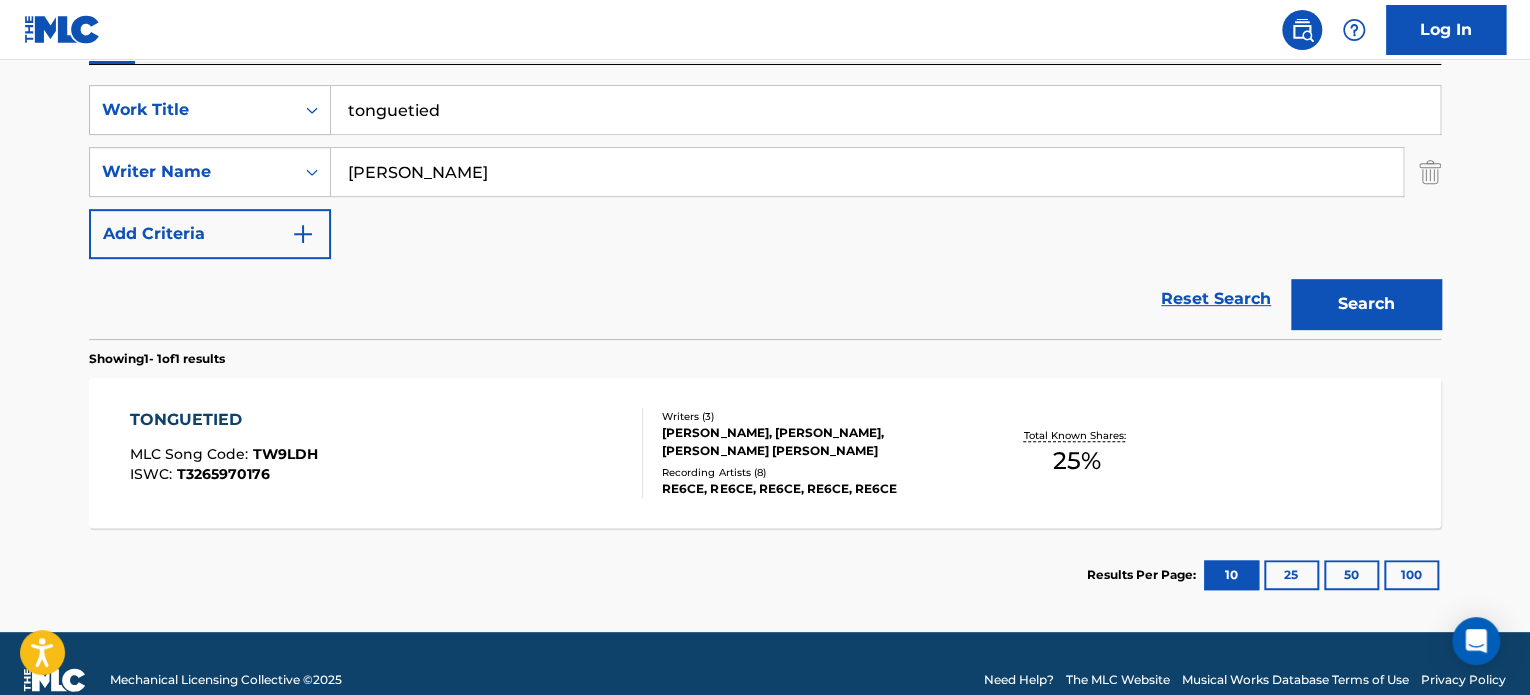 scroll, scrollTop: 360, scrollLeft: 0, axis: vertical 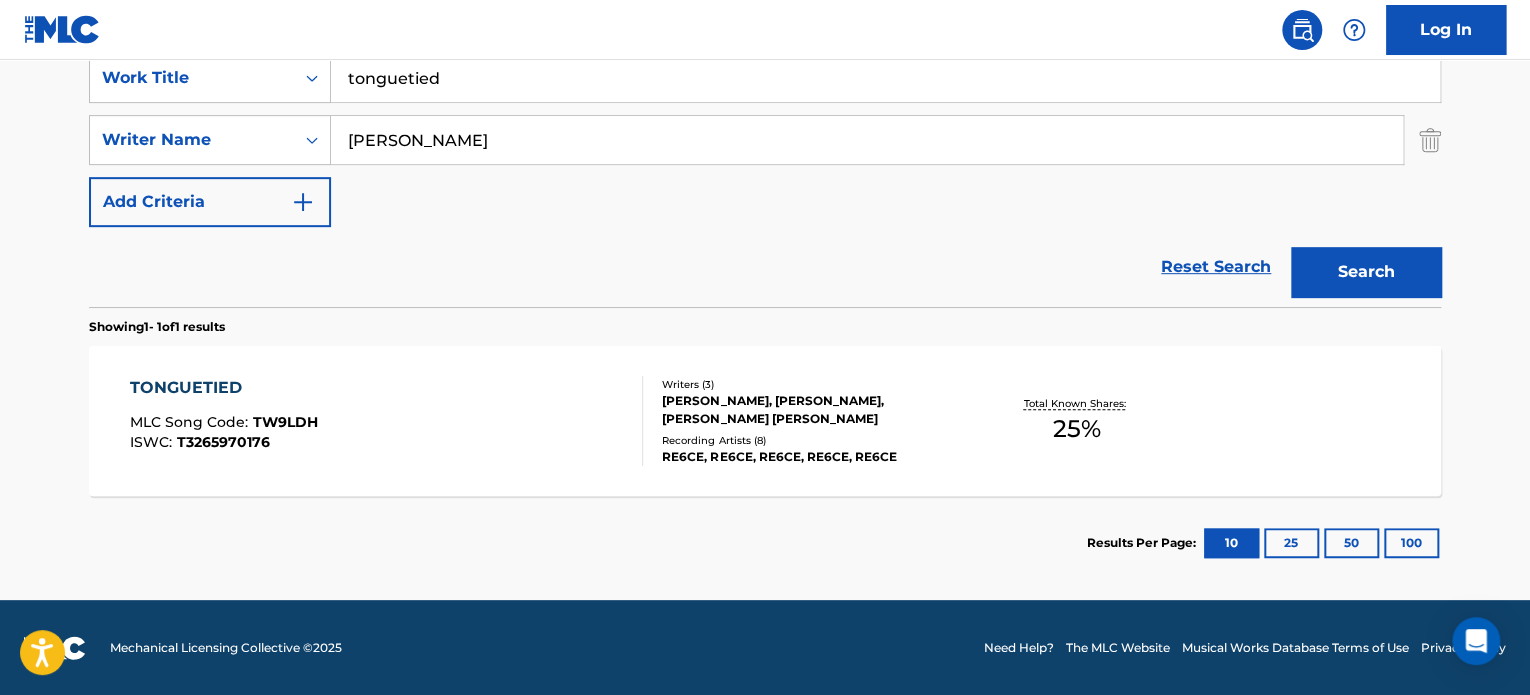 click on "tonguetied" at bounding box center [885, 78] 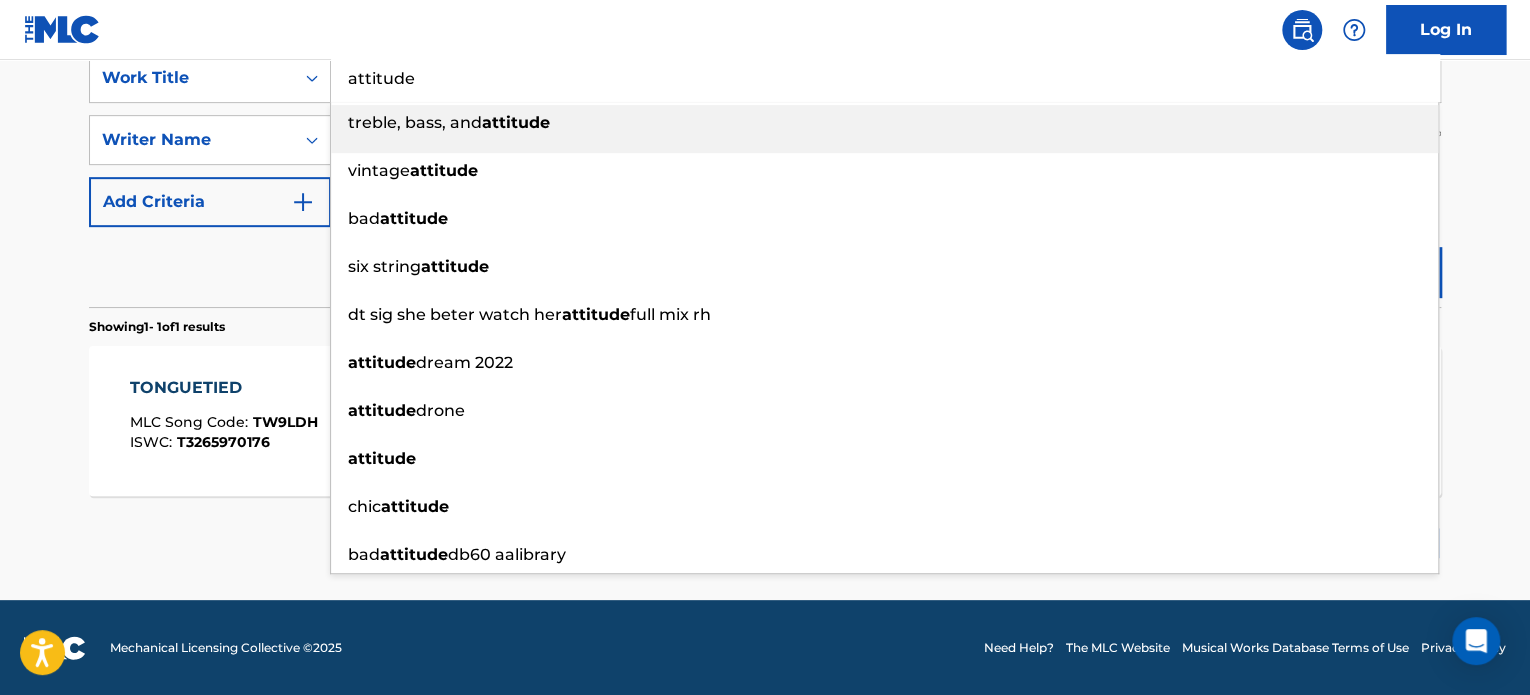 type on "attitude" 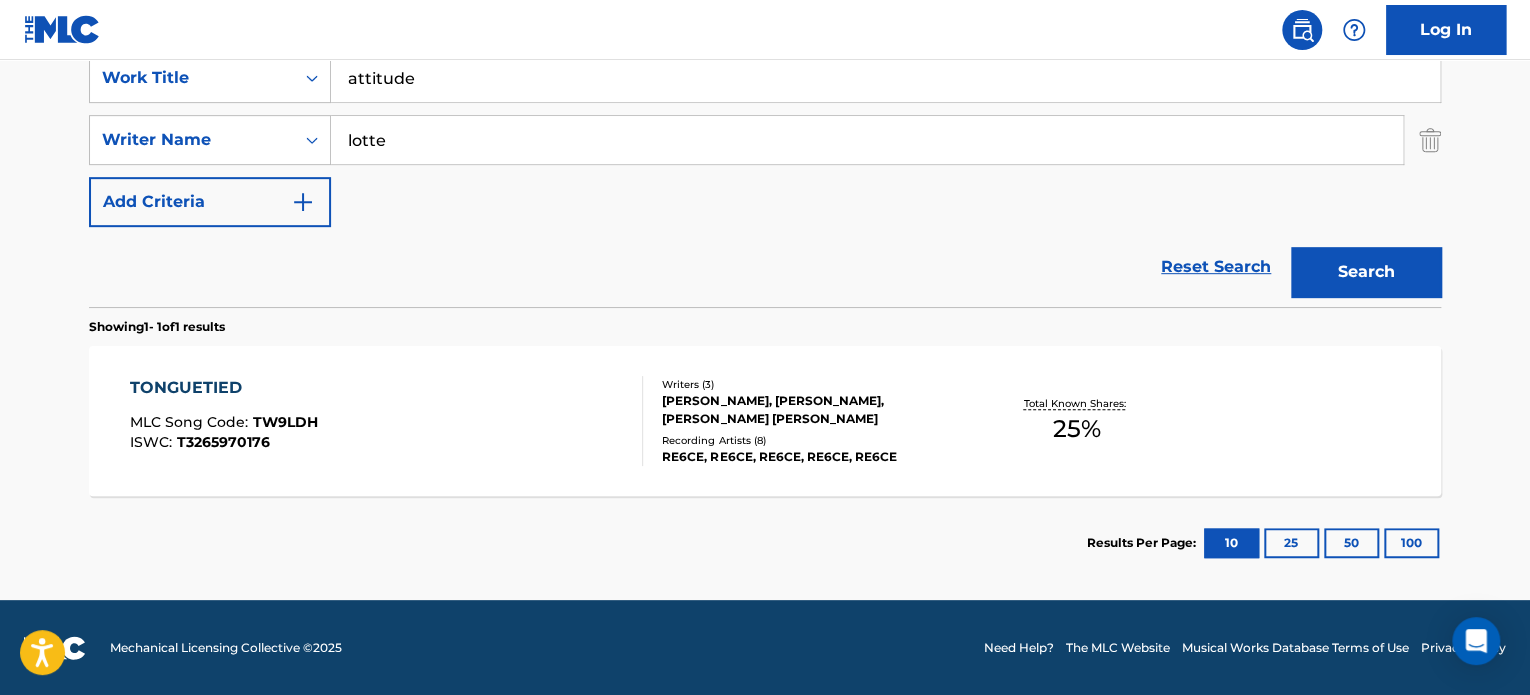 type on "lotte" 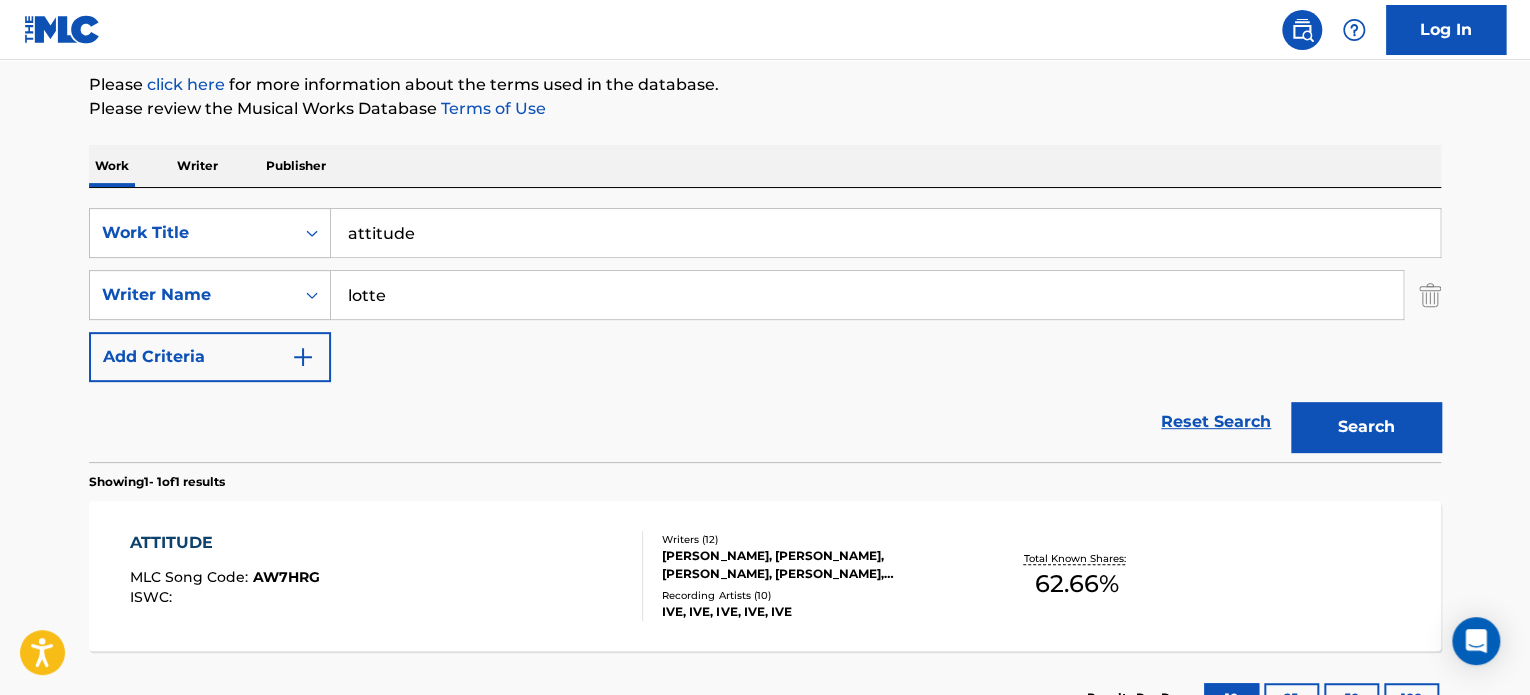 scroll, scrollTop: 392, scrollLeft: 0, axis: vertical 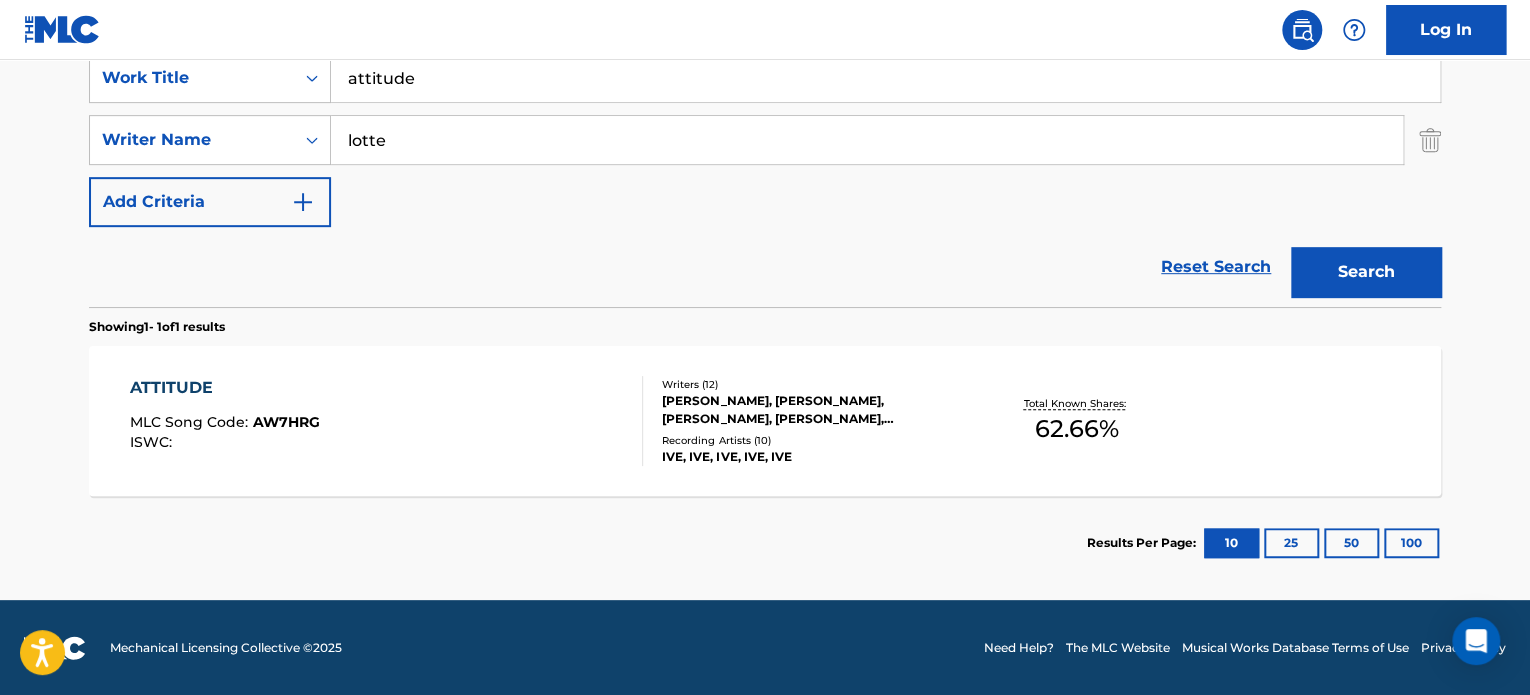 click on "ATTITUDE MLC Song Code : AW7HRG ISWC :" at bounding box center [387, 421] 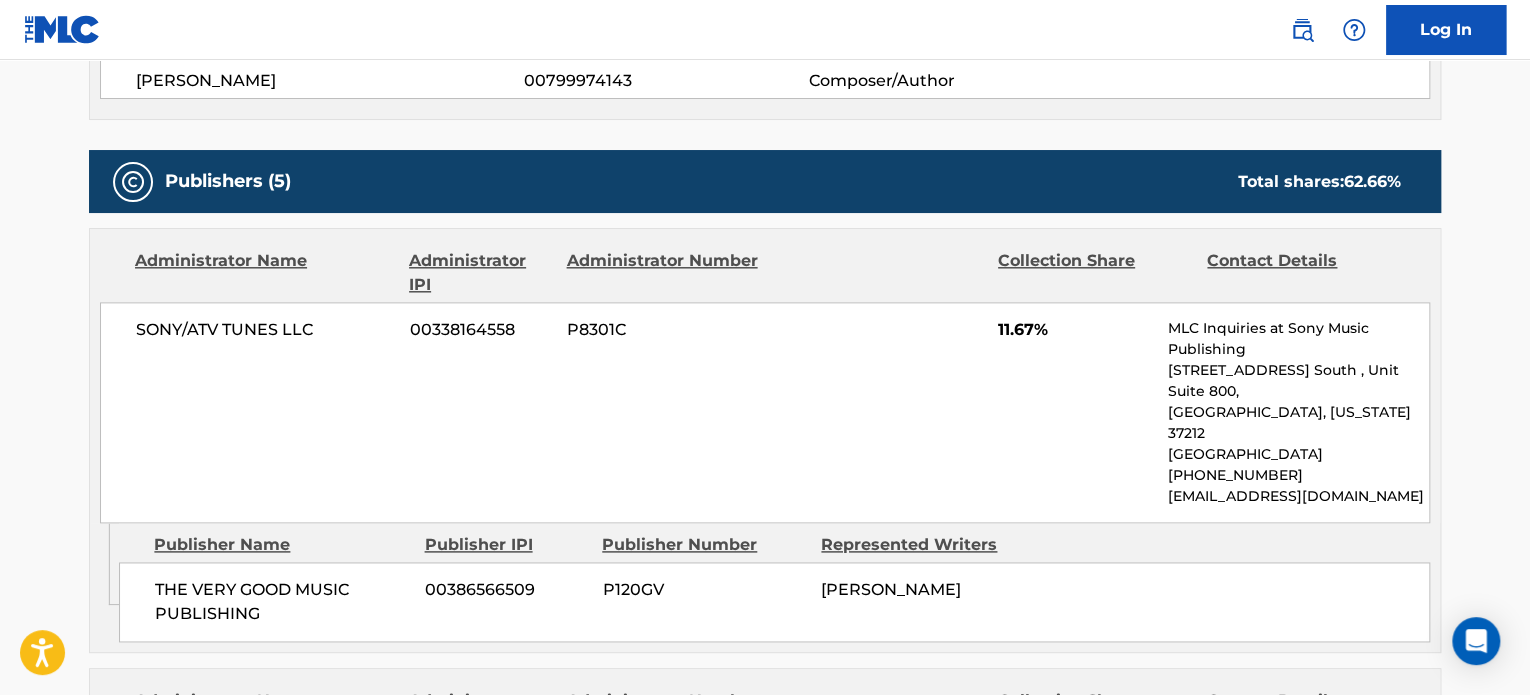 scroll, scrollTop: 1087, scrollLeft: 0, axis: vertical 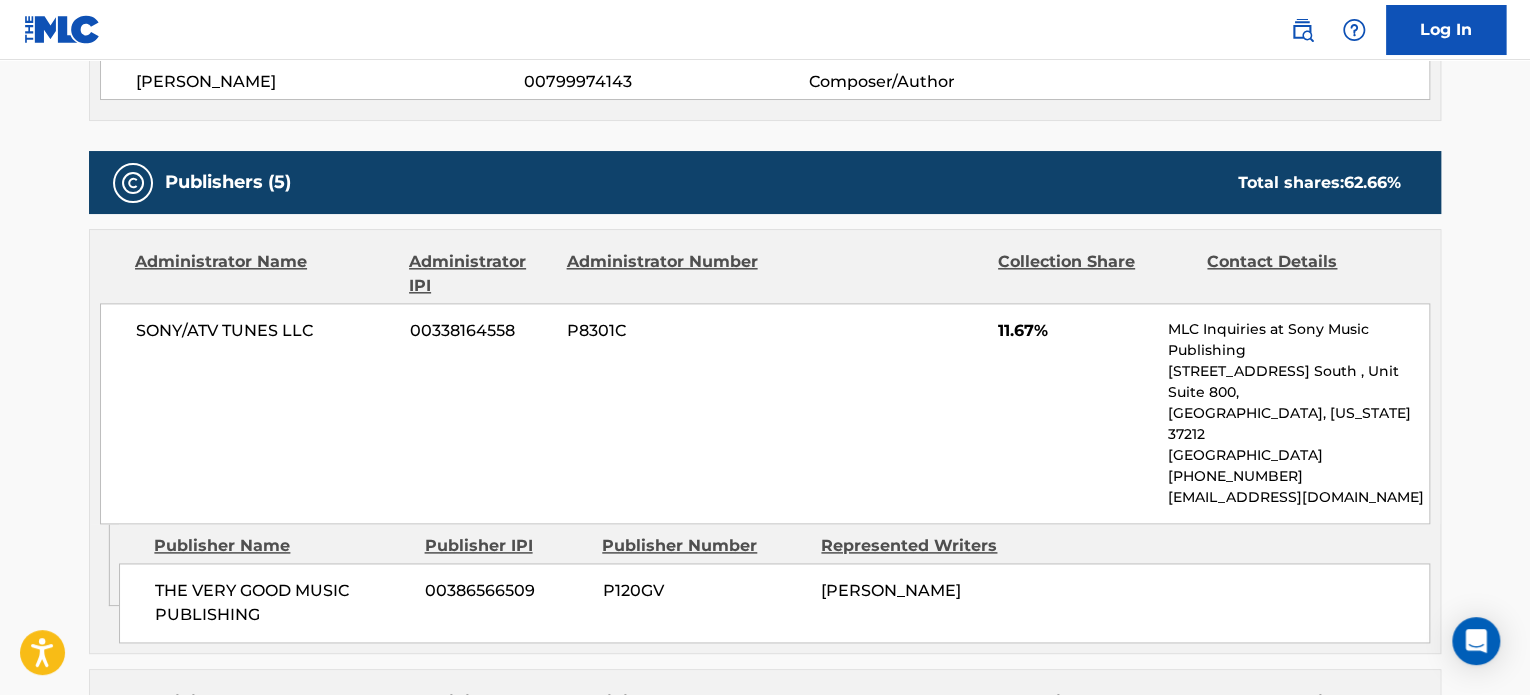 drag, startPoint x: 1368, startPoint y: 259, endPoint x: 583, endPoint y: 92, distance: 802.56714 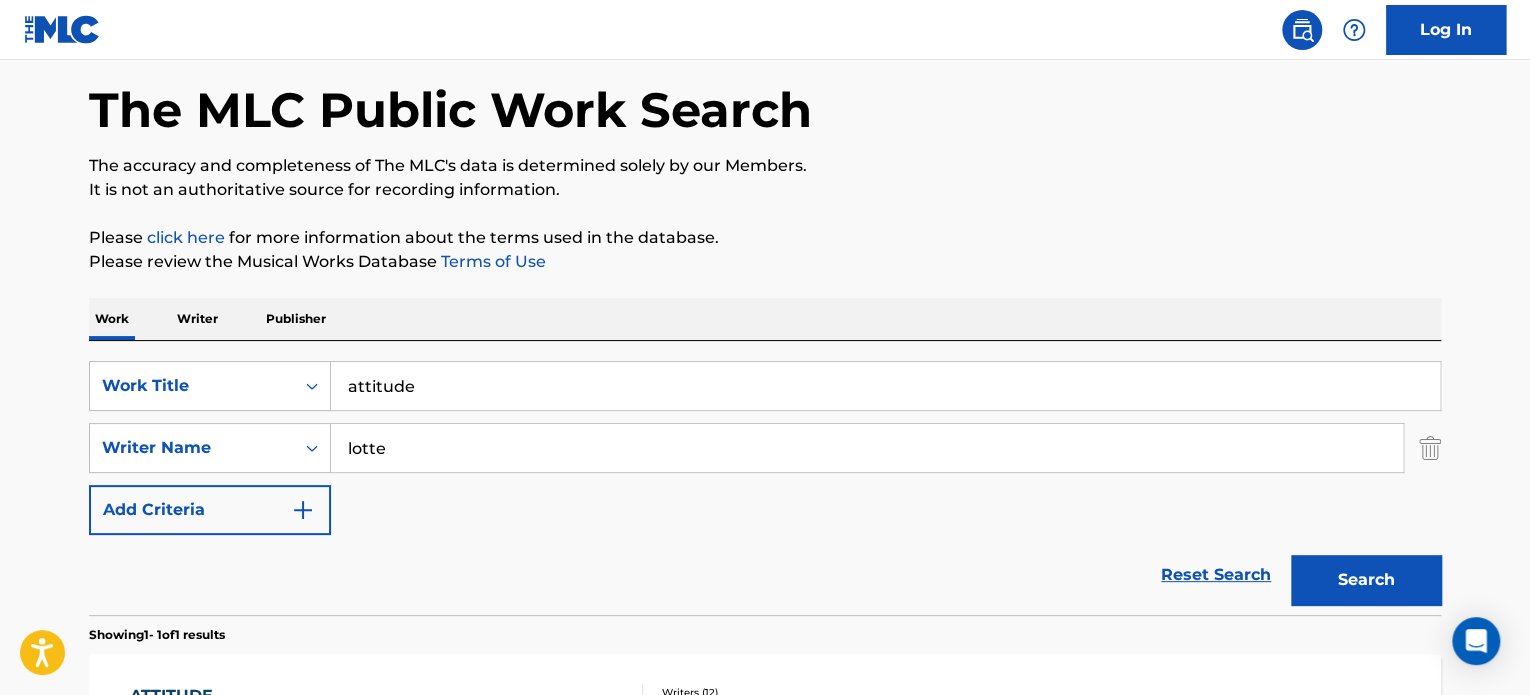 scroll, scrollTop: 84, scrollLeft: 0, axis: vertical 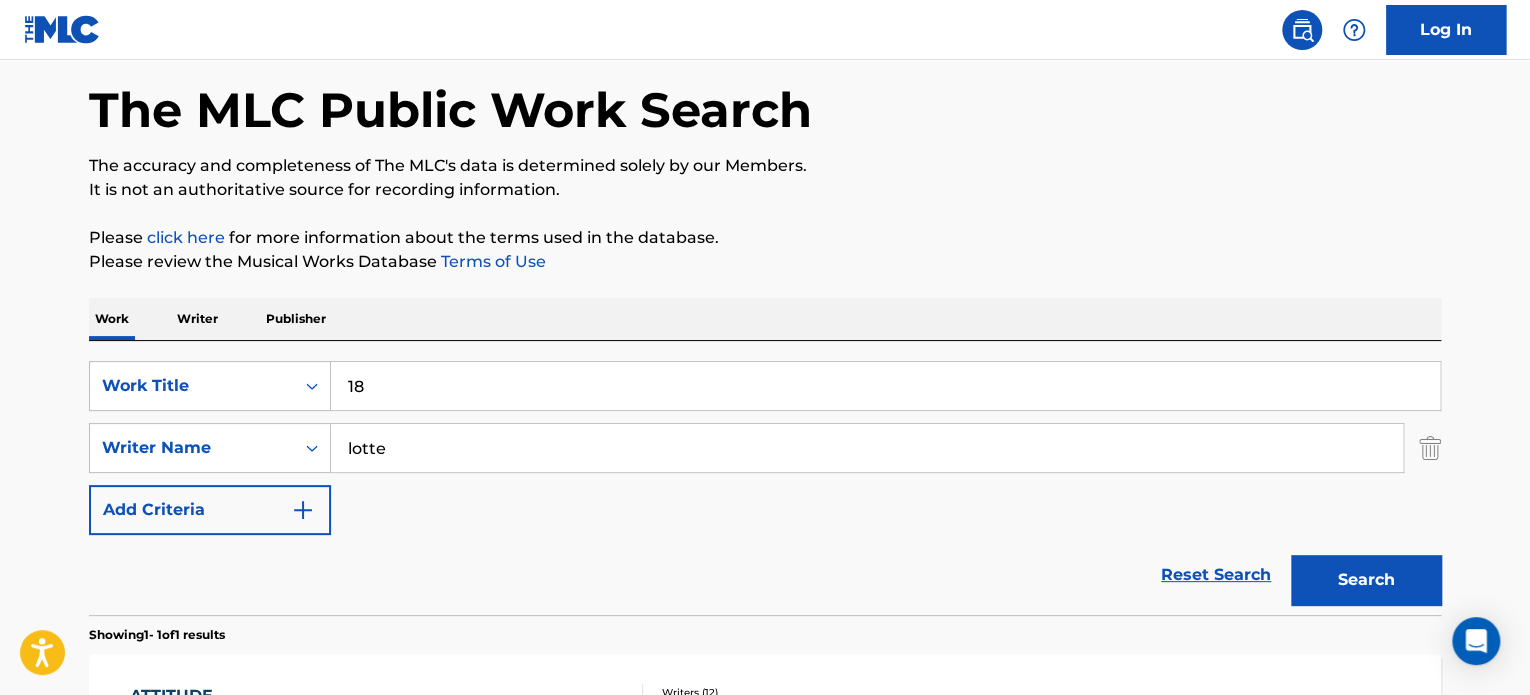 type on "18" 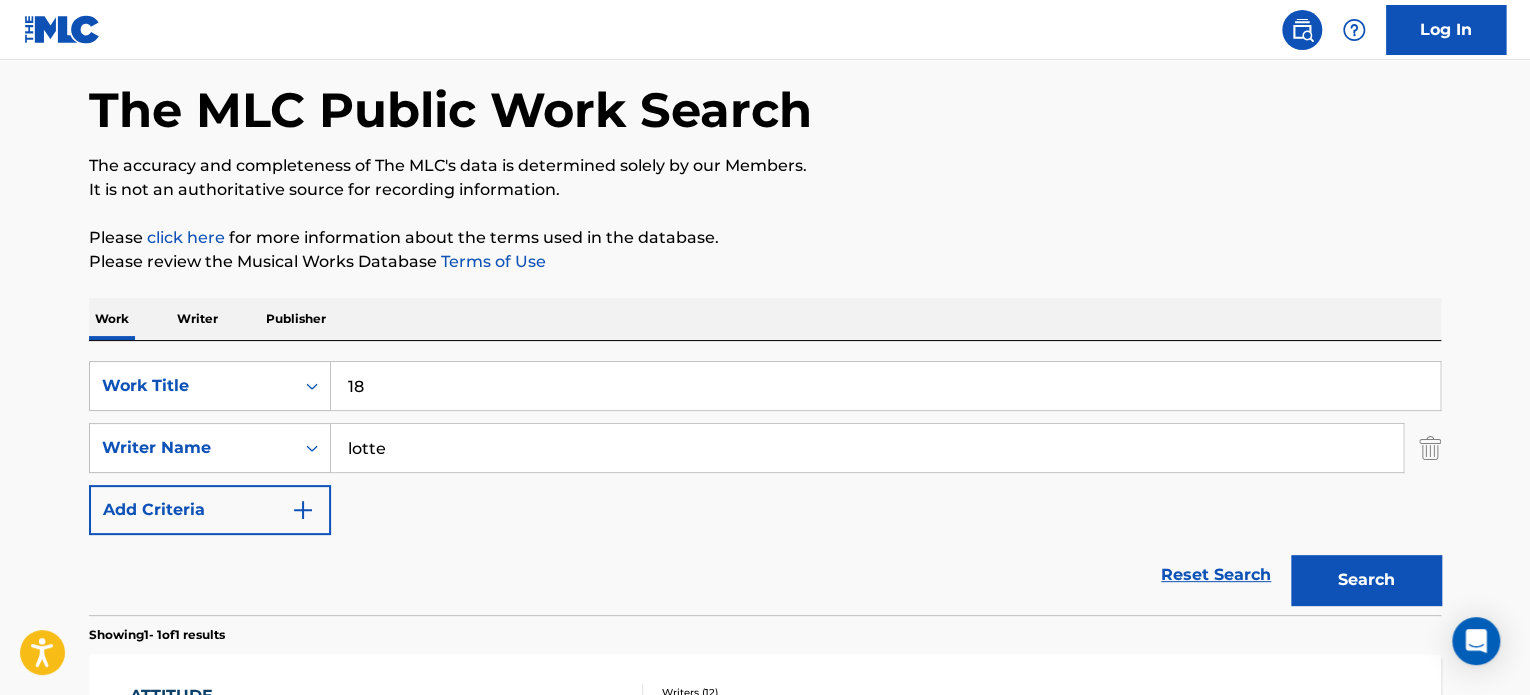 type on "o" 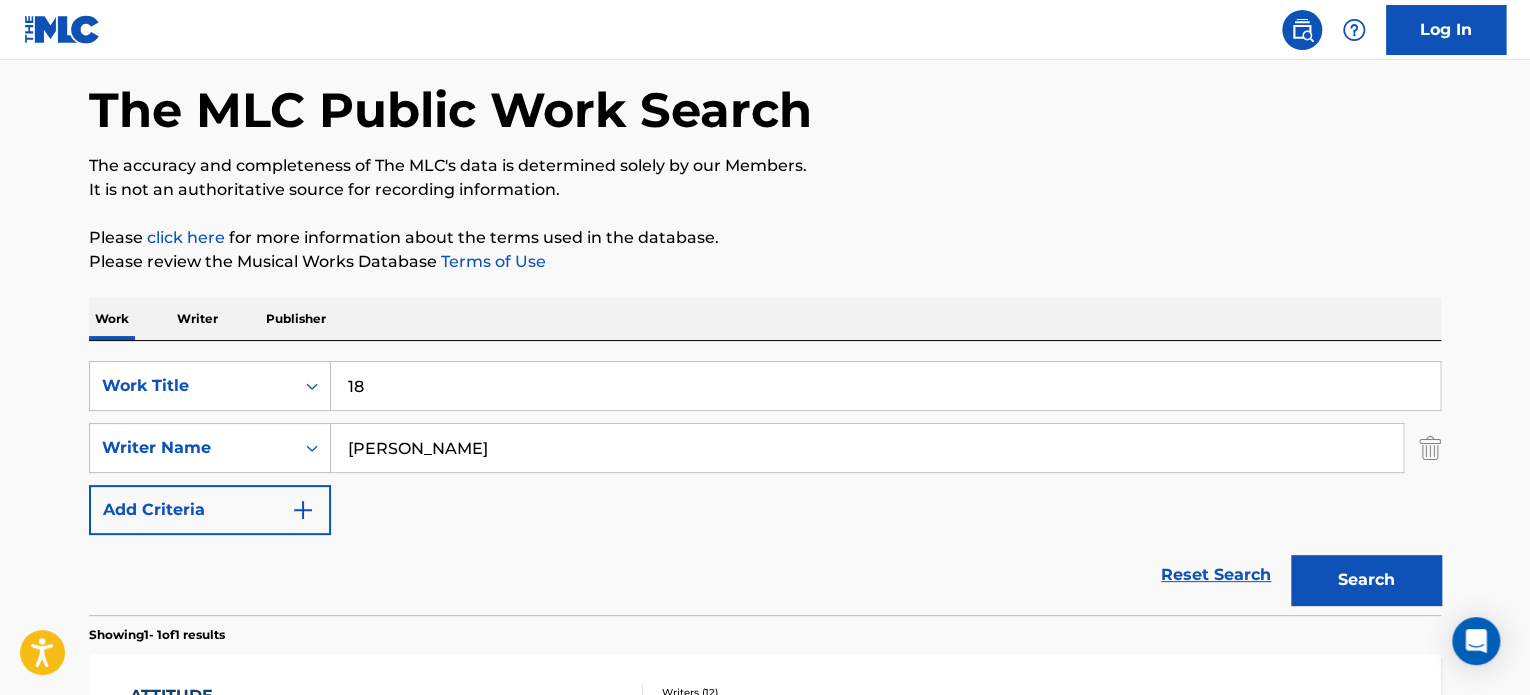 type on "[PERSON_NAME]" 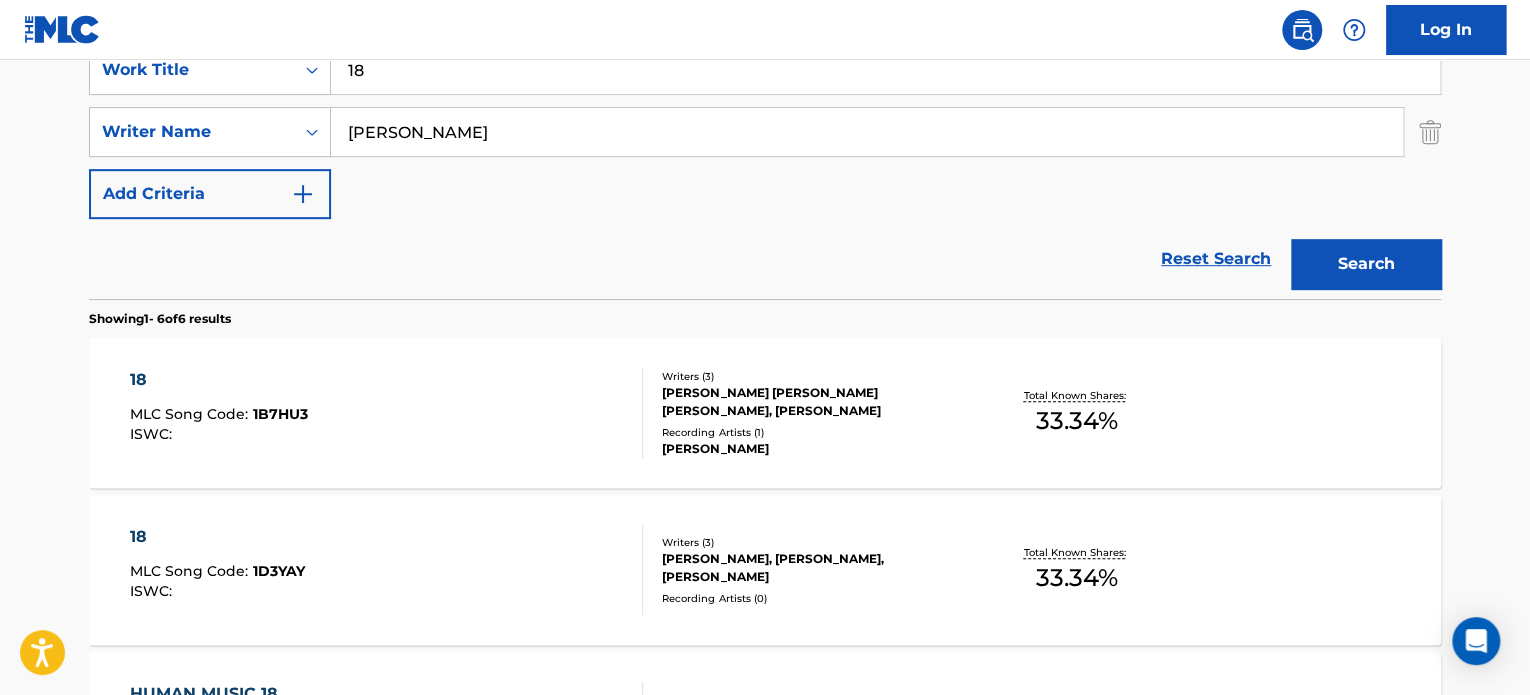 scroll, scrollTop: 460, scrollLeft: 0, axis: vertical 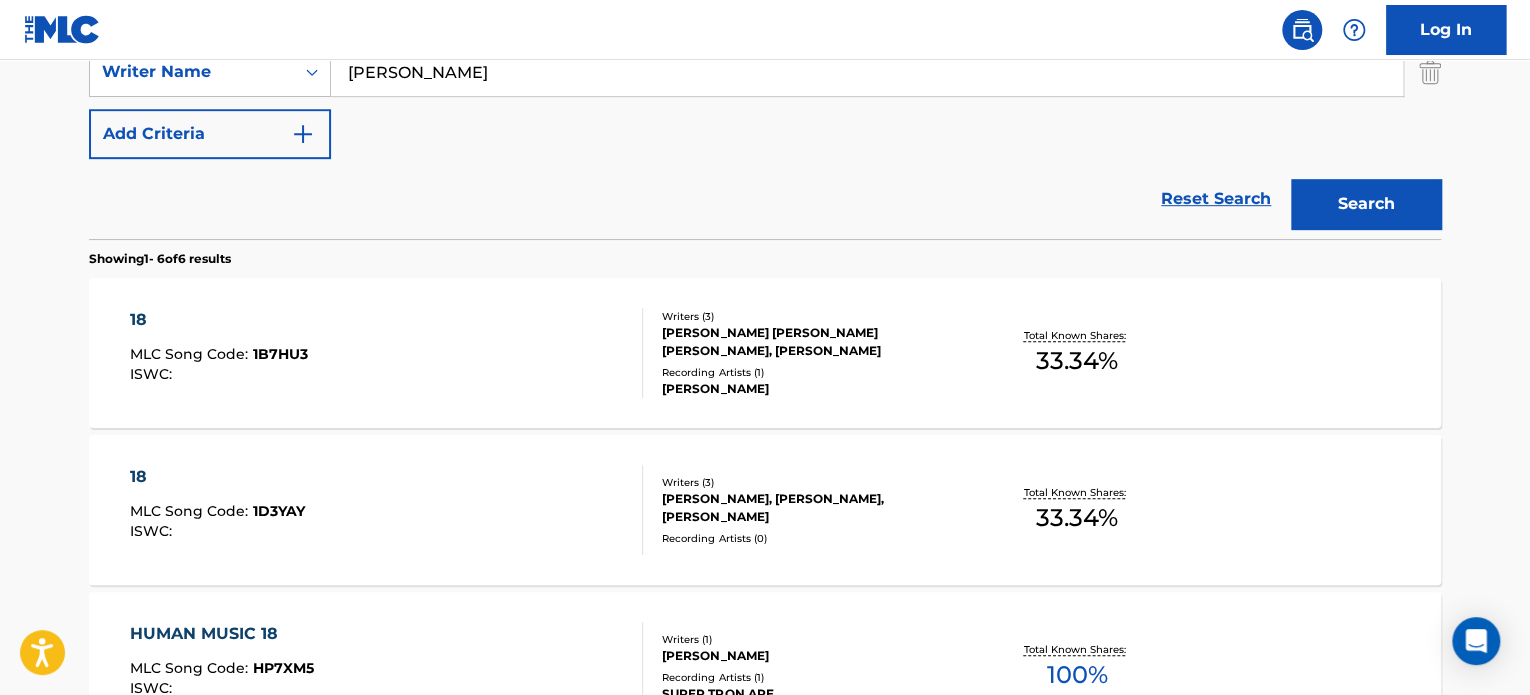 click on "18 MLC Song Code : 1B7HU3 ISWC :" at bounding box center (387, 353) 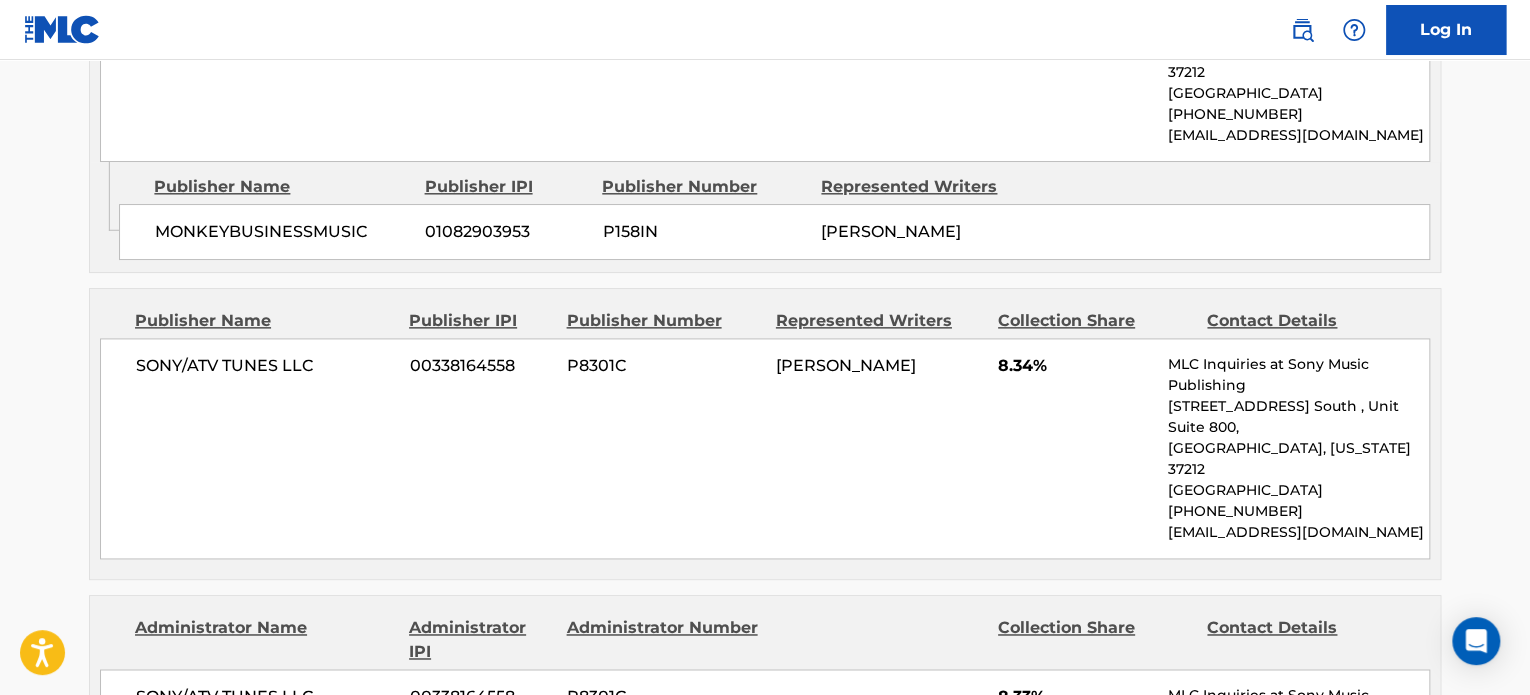 scroll, scrollTop: 574, scrollLeft: 0, axis: vertical 